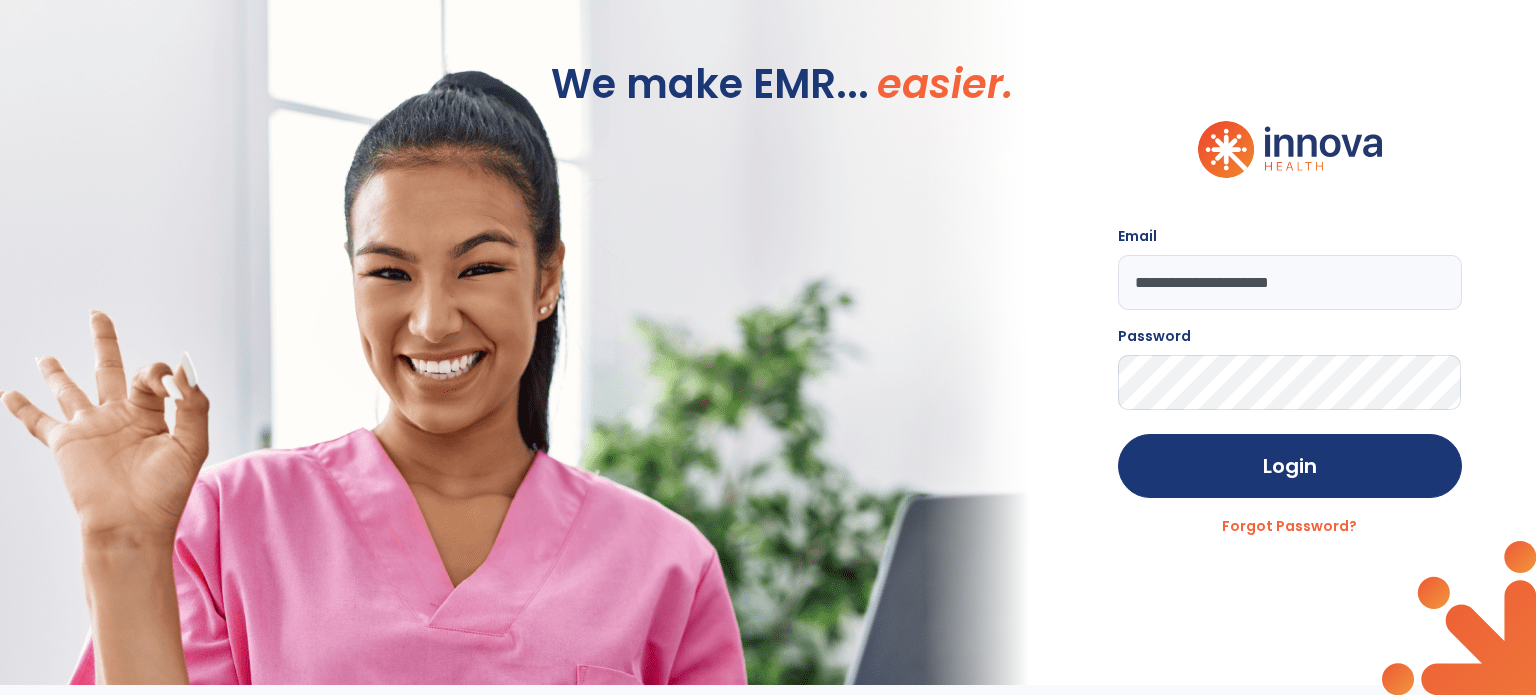 scroll, scrollTop: 0, scrollLeft: 0, axis: both 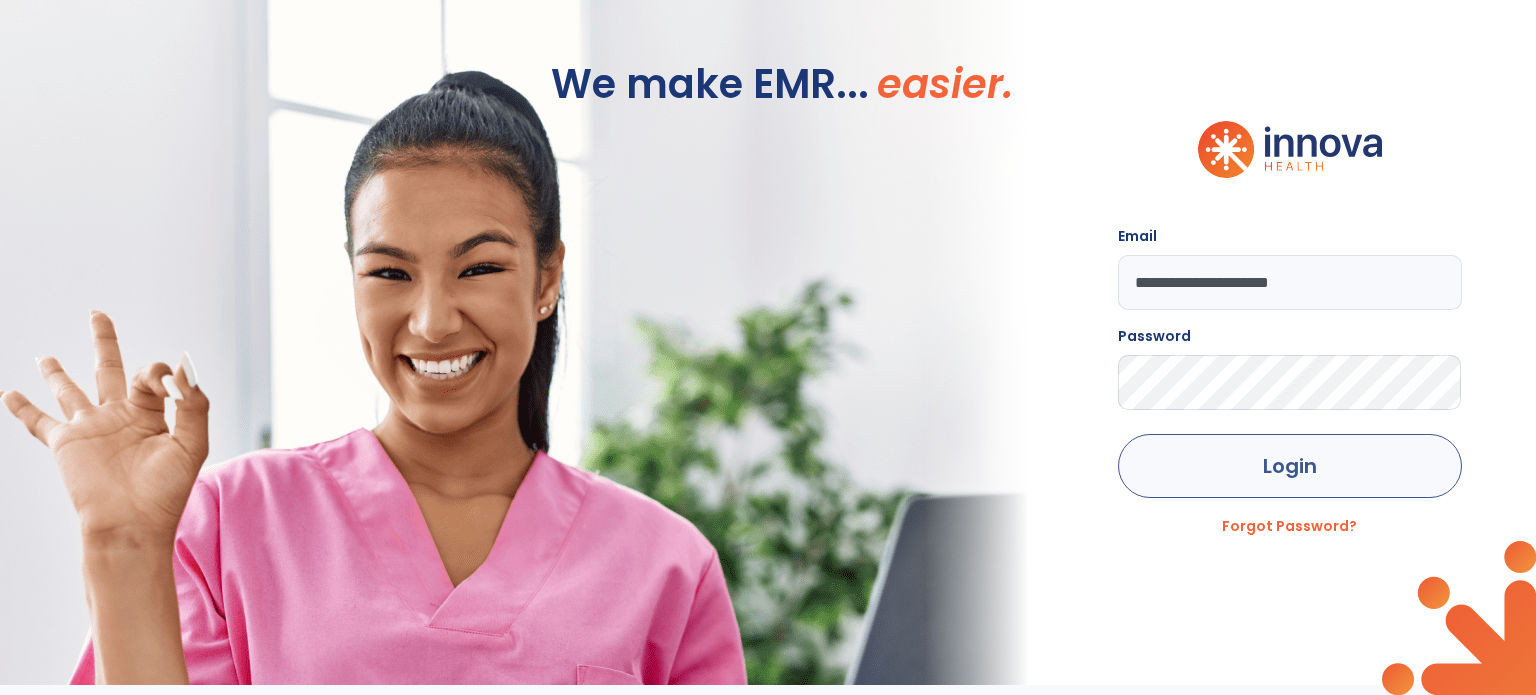 click on "Login" 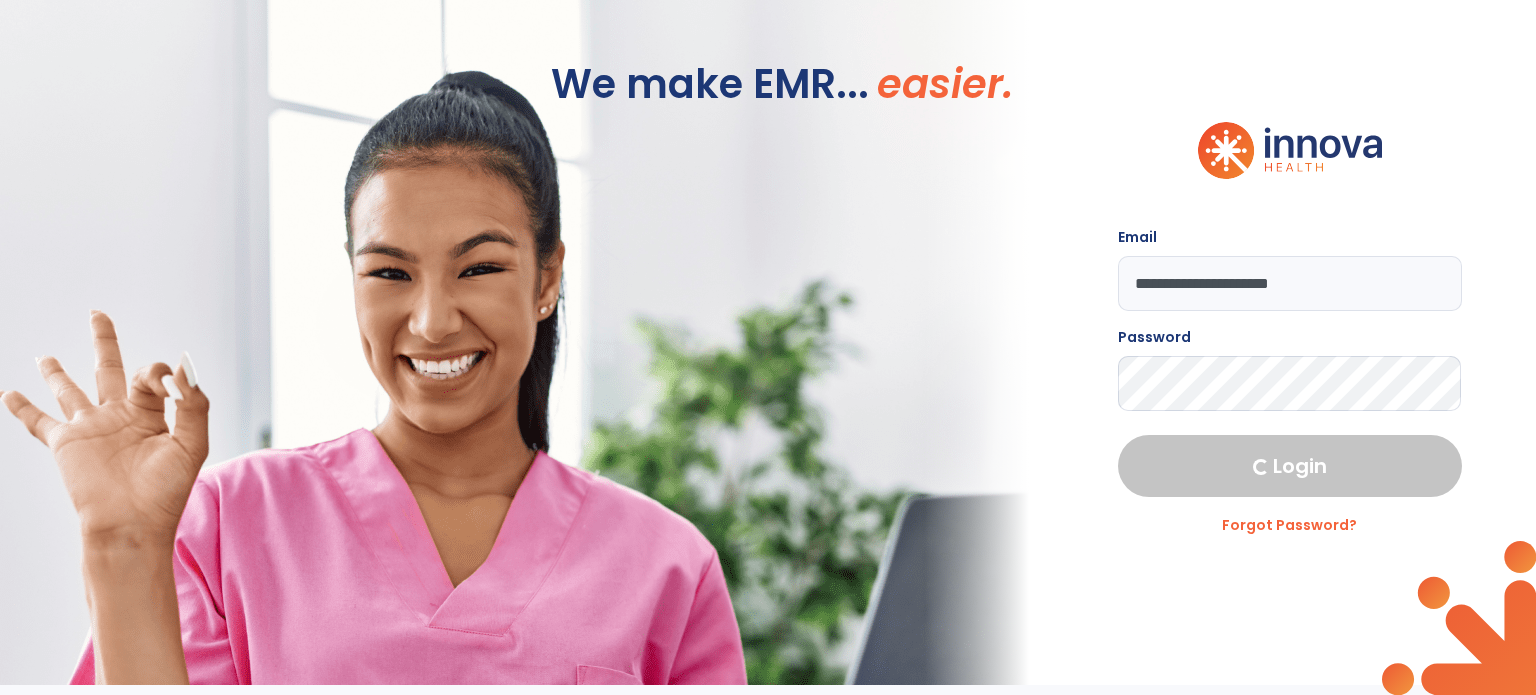 select on "****" 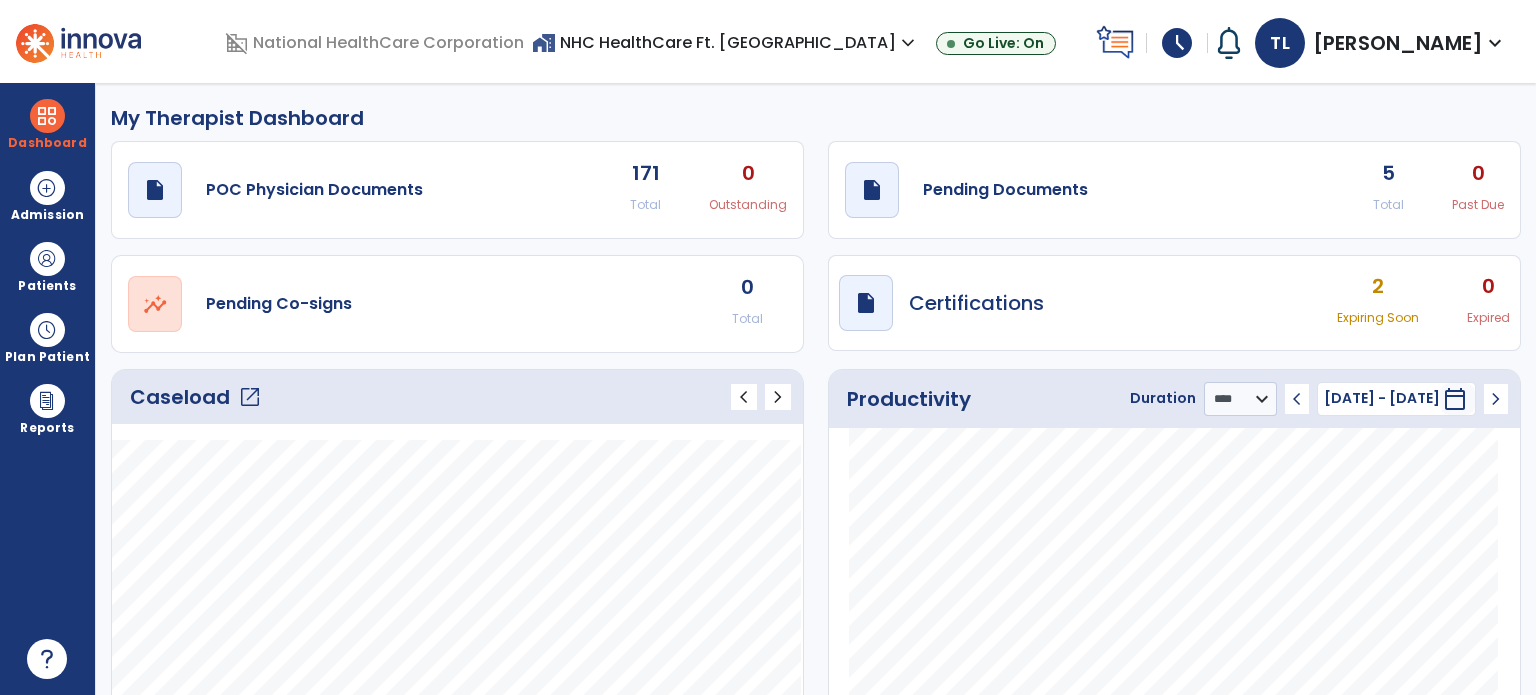 click on "open_in_new" 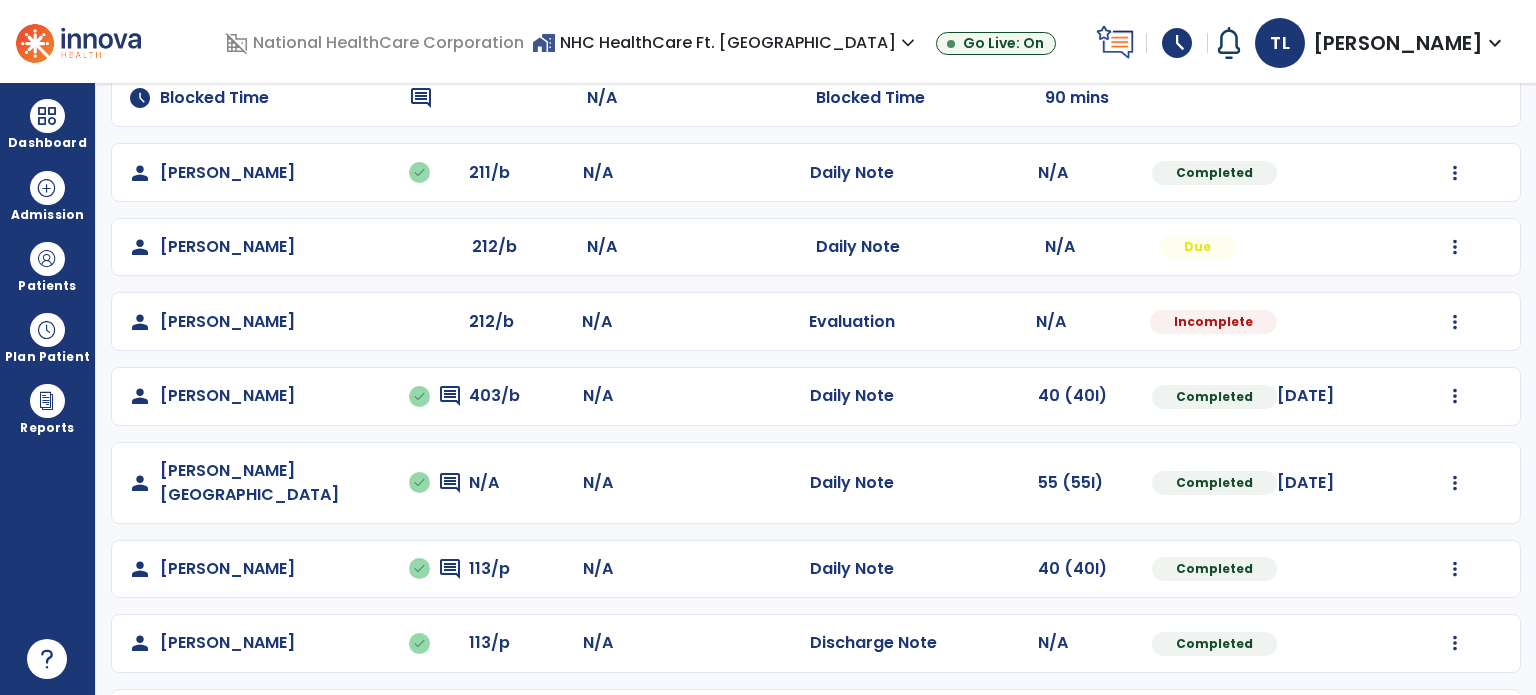 scroll, scrollTop: 411, scrollLeft: 0, axis: vertical 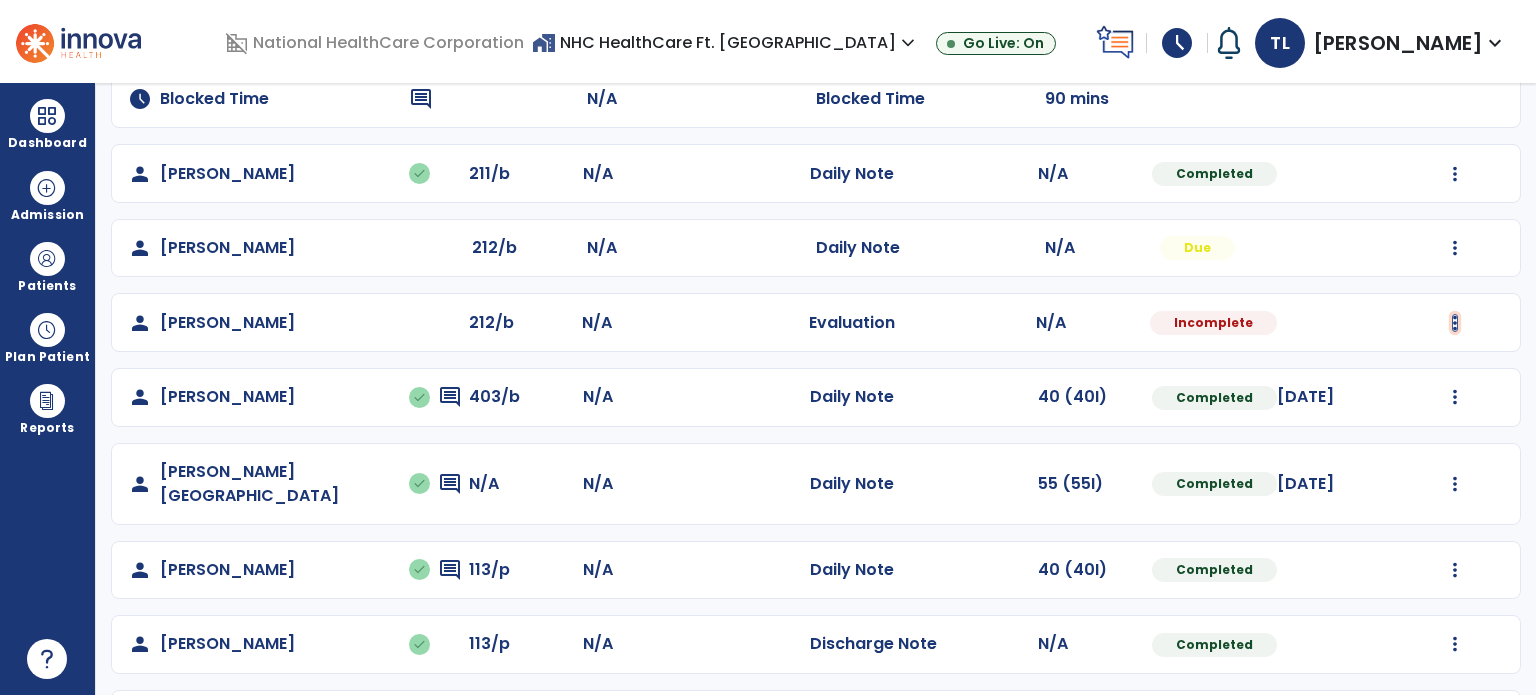 click at bounding box center [1455, -123] 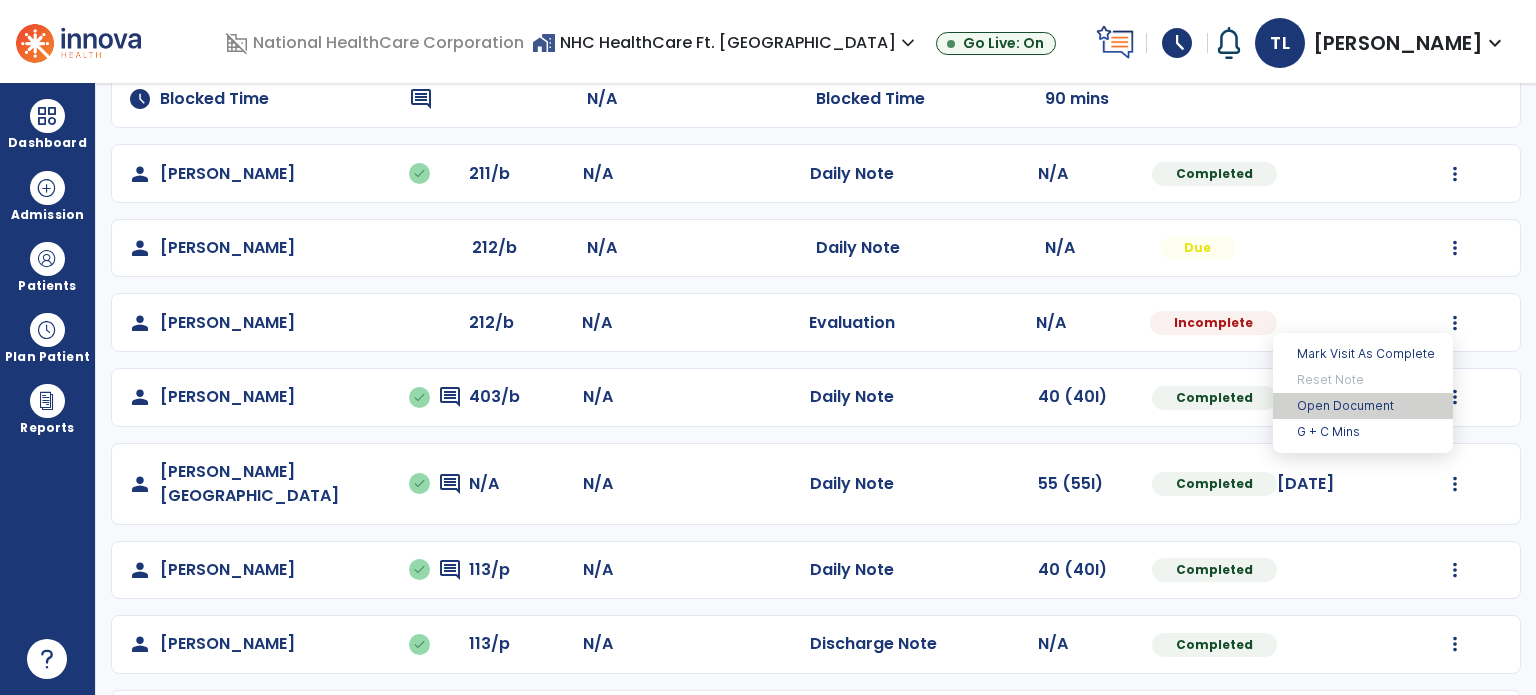 click on "Open Document" at bounding box center (1363, 406) 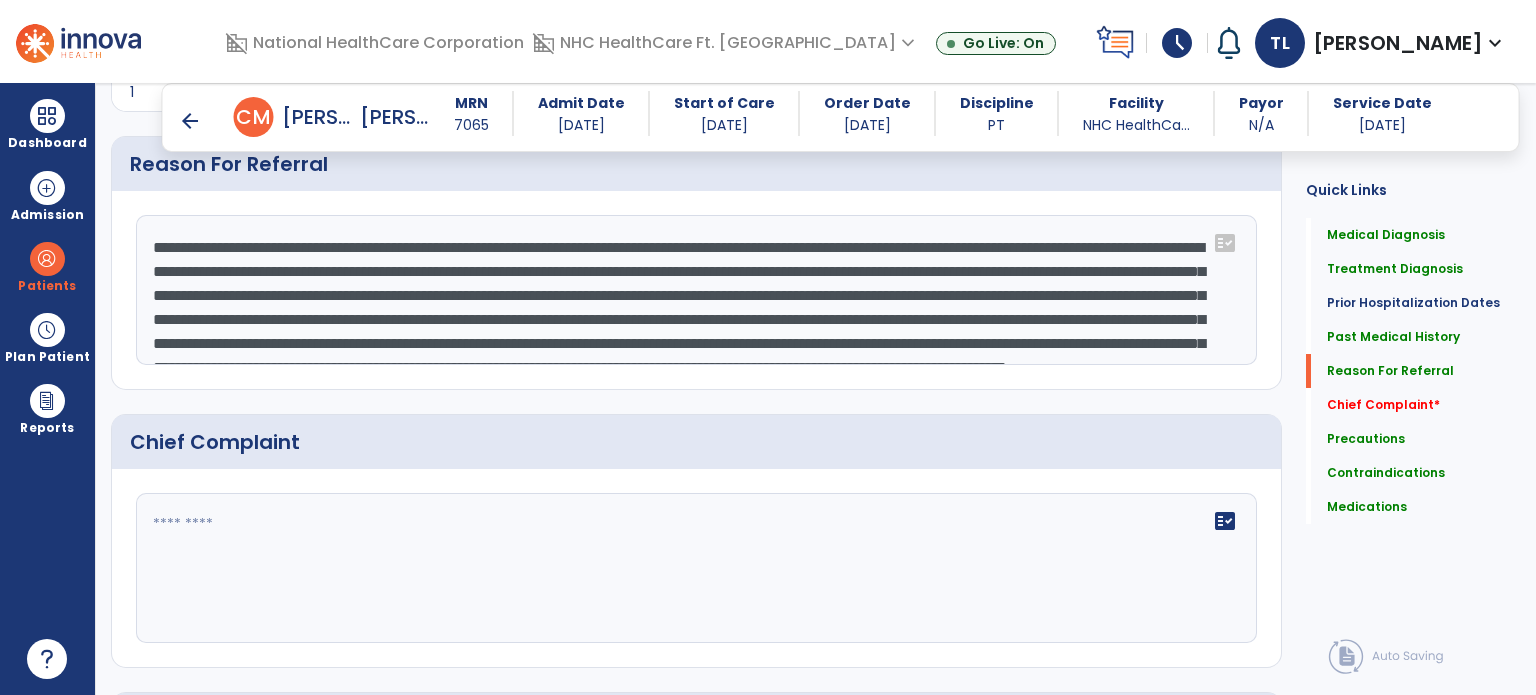 scroll, scrollTop: 969, scrollLeft: 0, axis: vertical 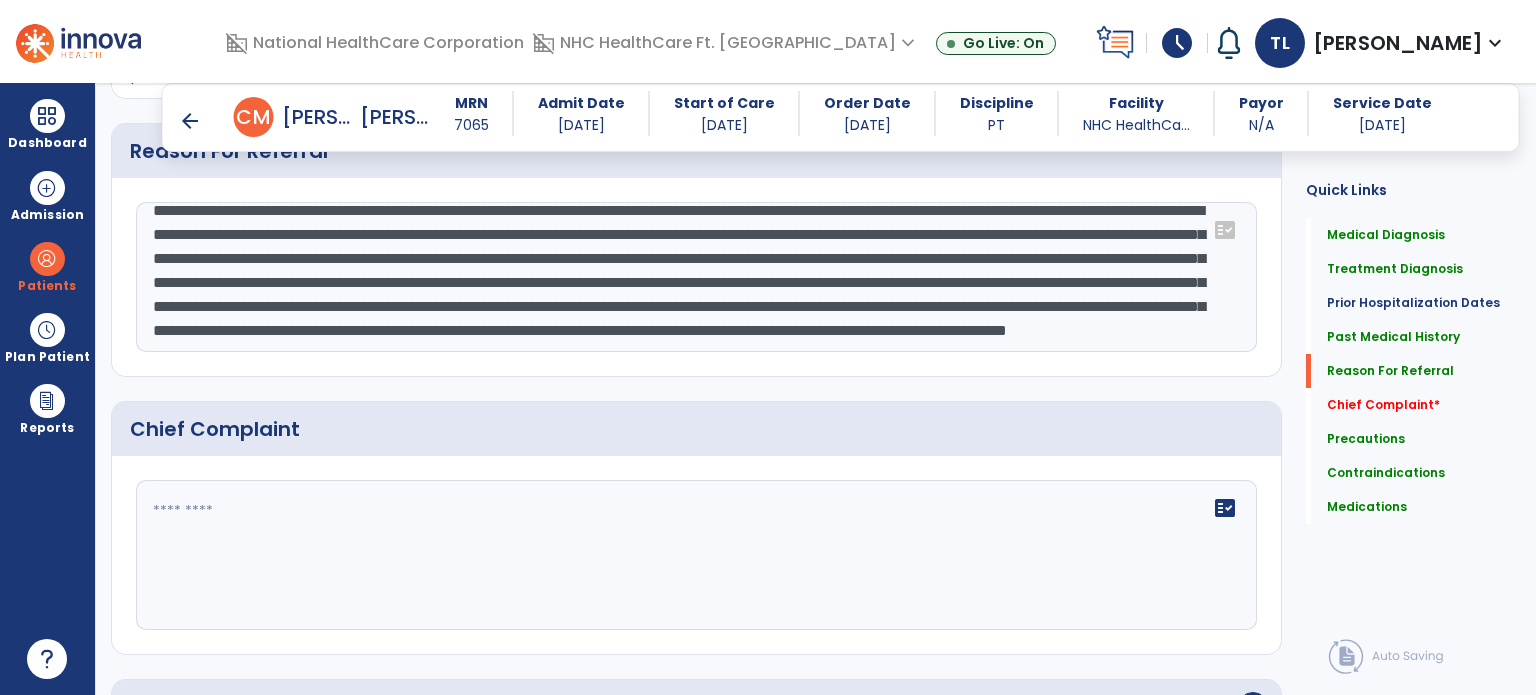 click 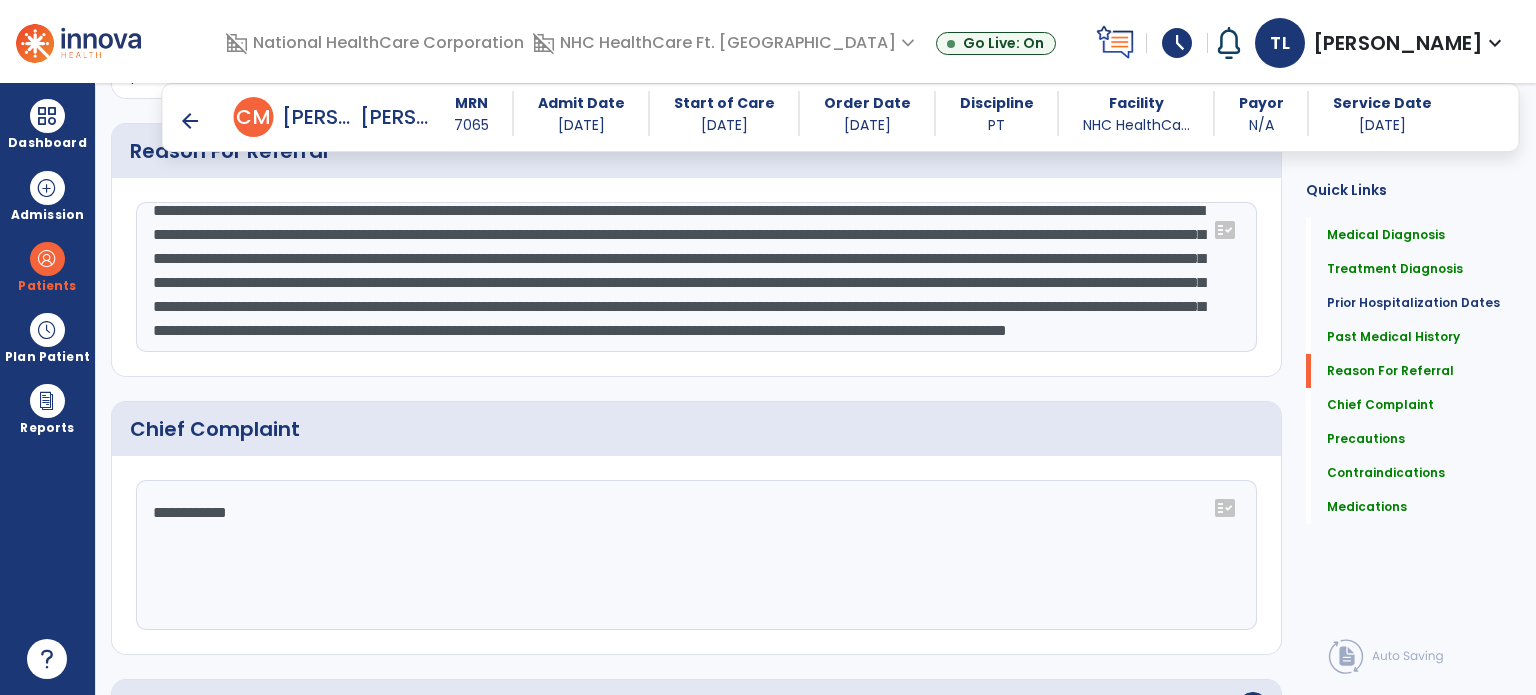 scroll, scrollTop: 6, scrollLeft: 0, axis: vertical 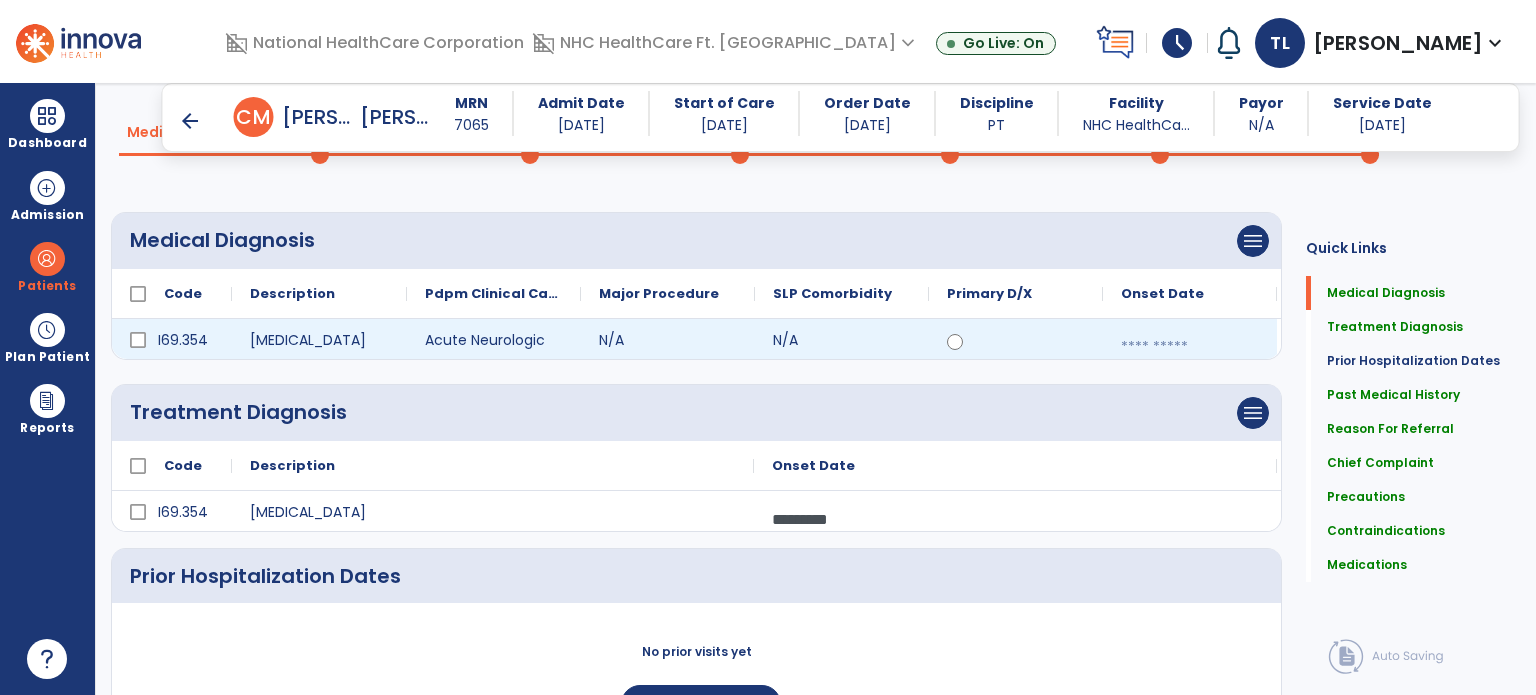 type on "**********" 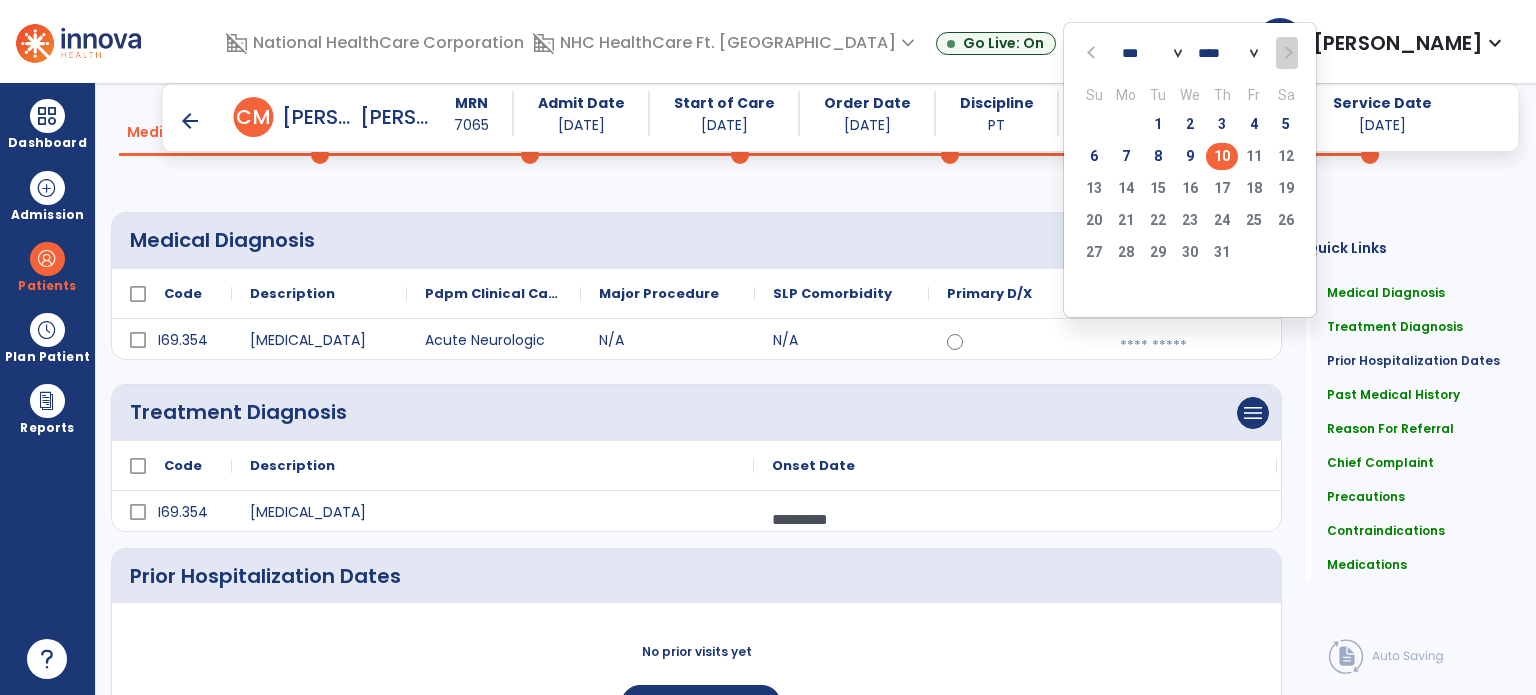 click on "10" 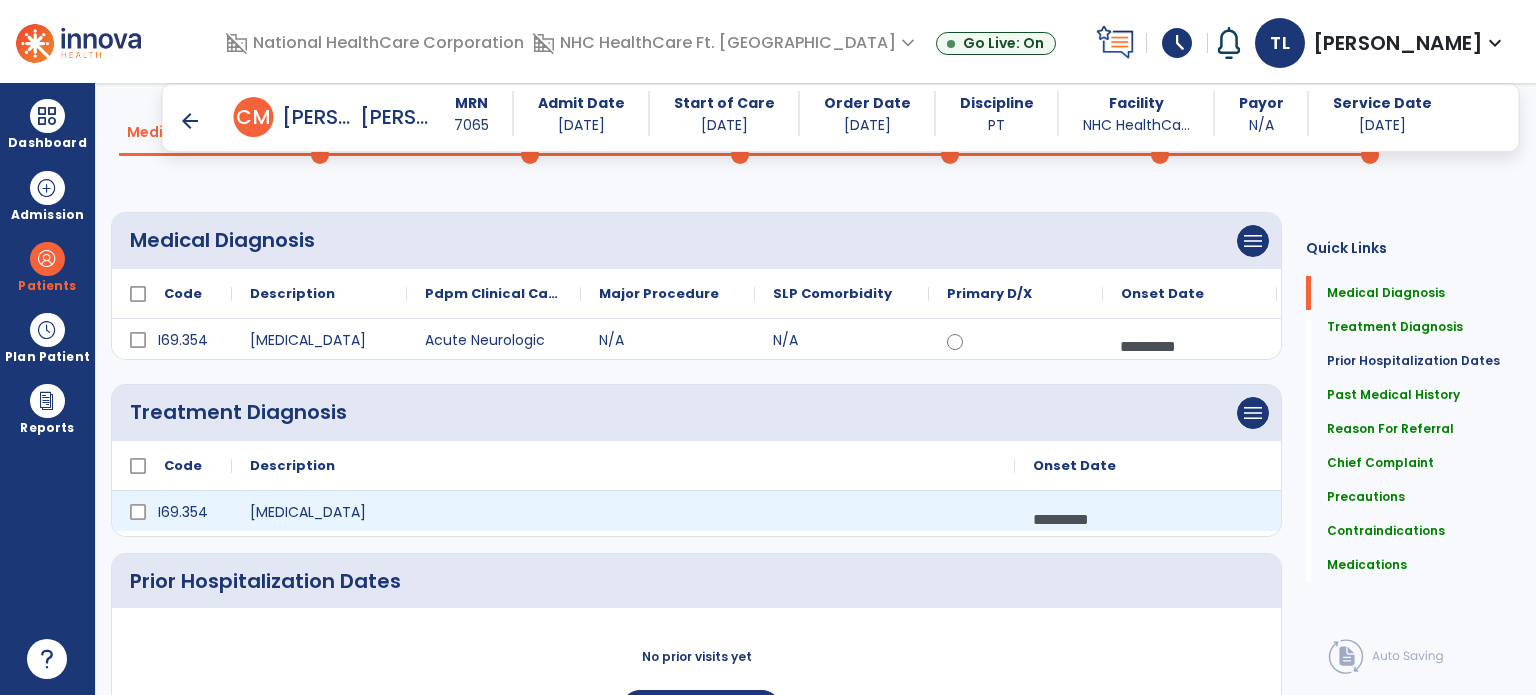 drag, startPoint x: 752, startPoint y: 460, endPoint x: 1014, endPoint y: 521, distance: 269.00745 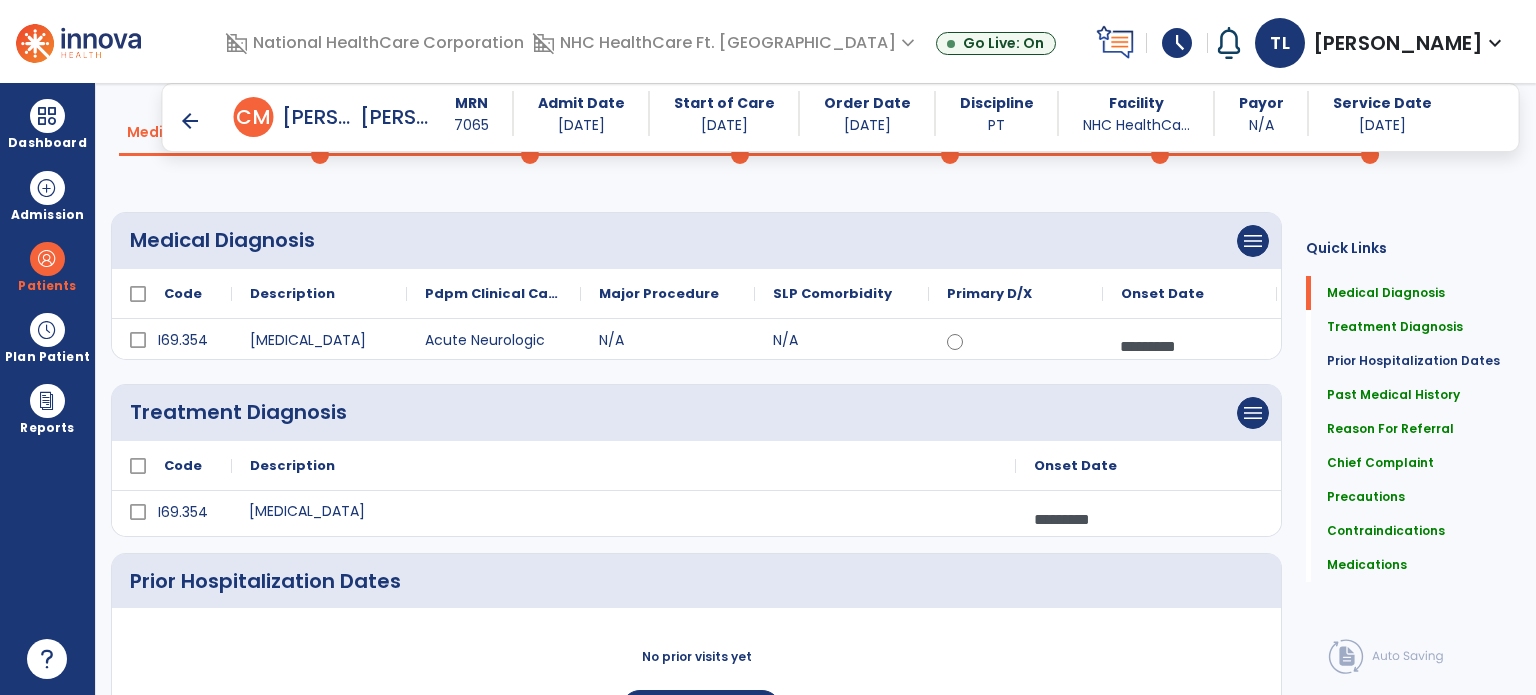 drag, startPoint x: 248, startPoint y: 509, endPoint x: 424, endPoint y: 487, distance: 177.36967 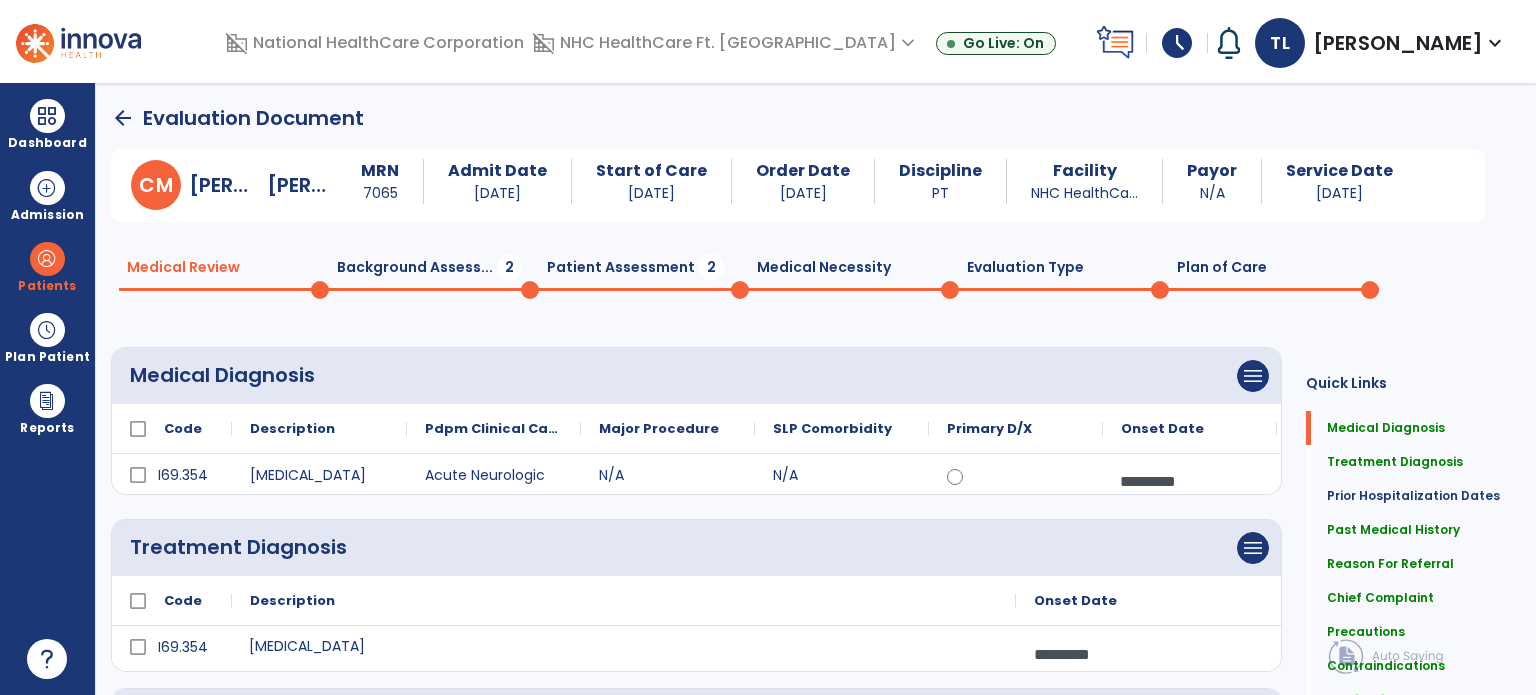 click on "Background Assess...  2" 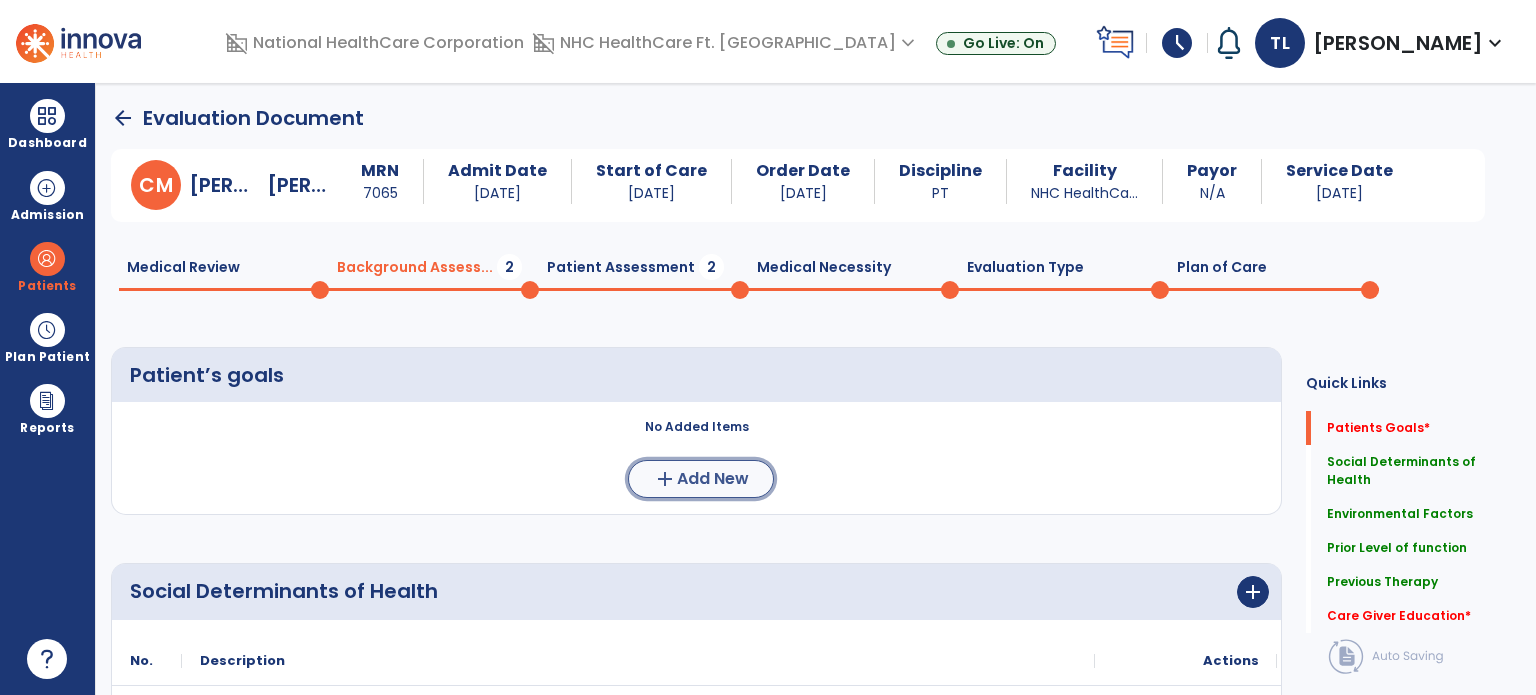 click on "Add New" 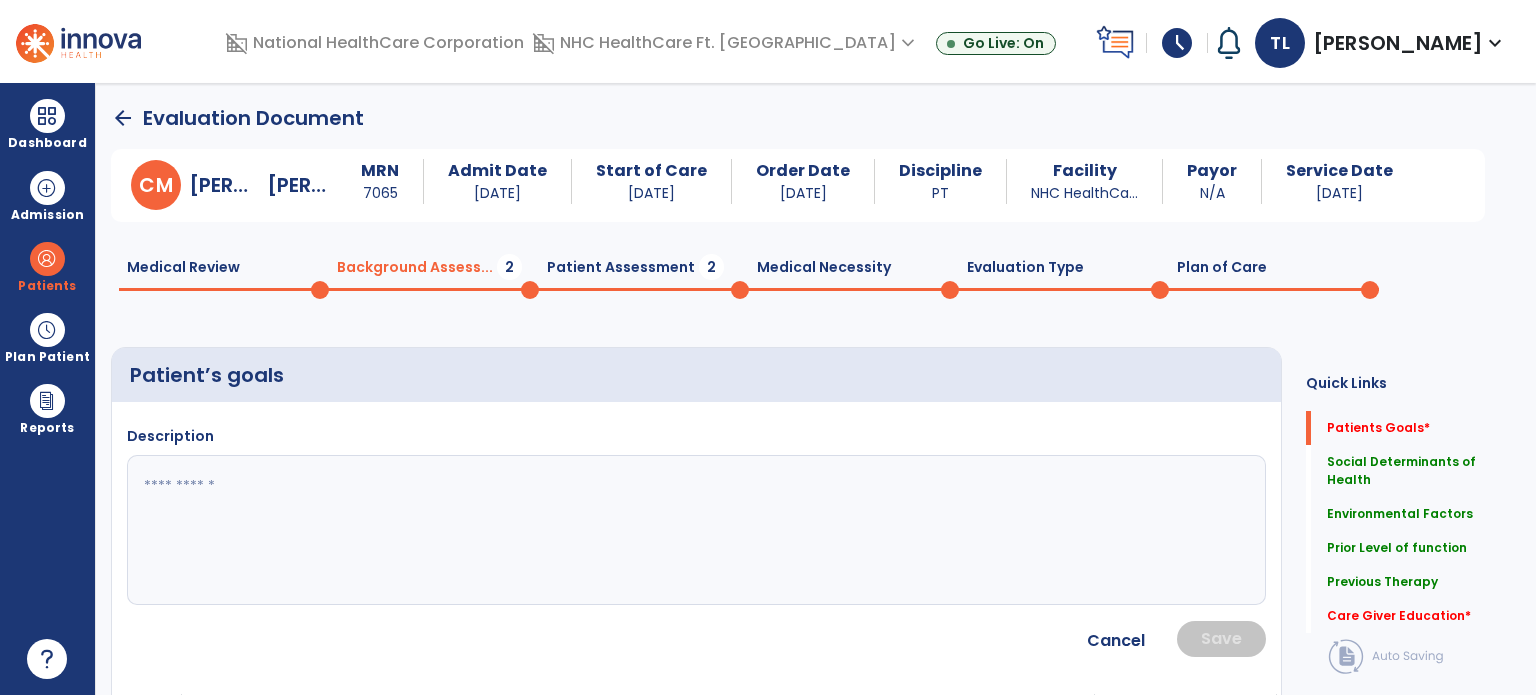 click 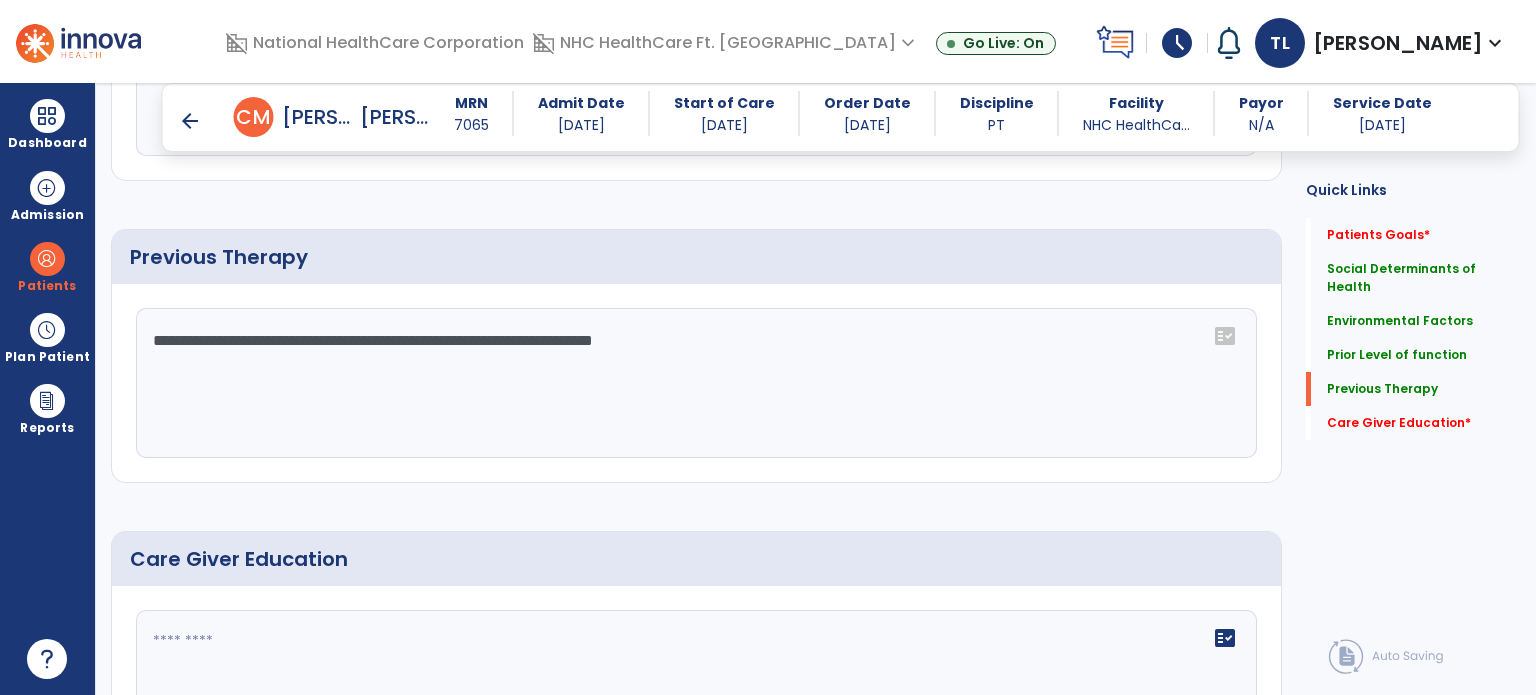 scroll, scrollTop: 1409, scrollLeft: 0, axis: vertical 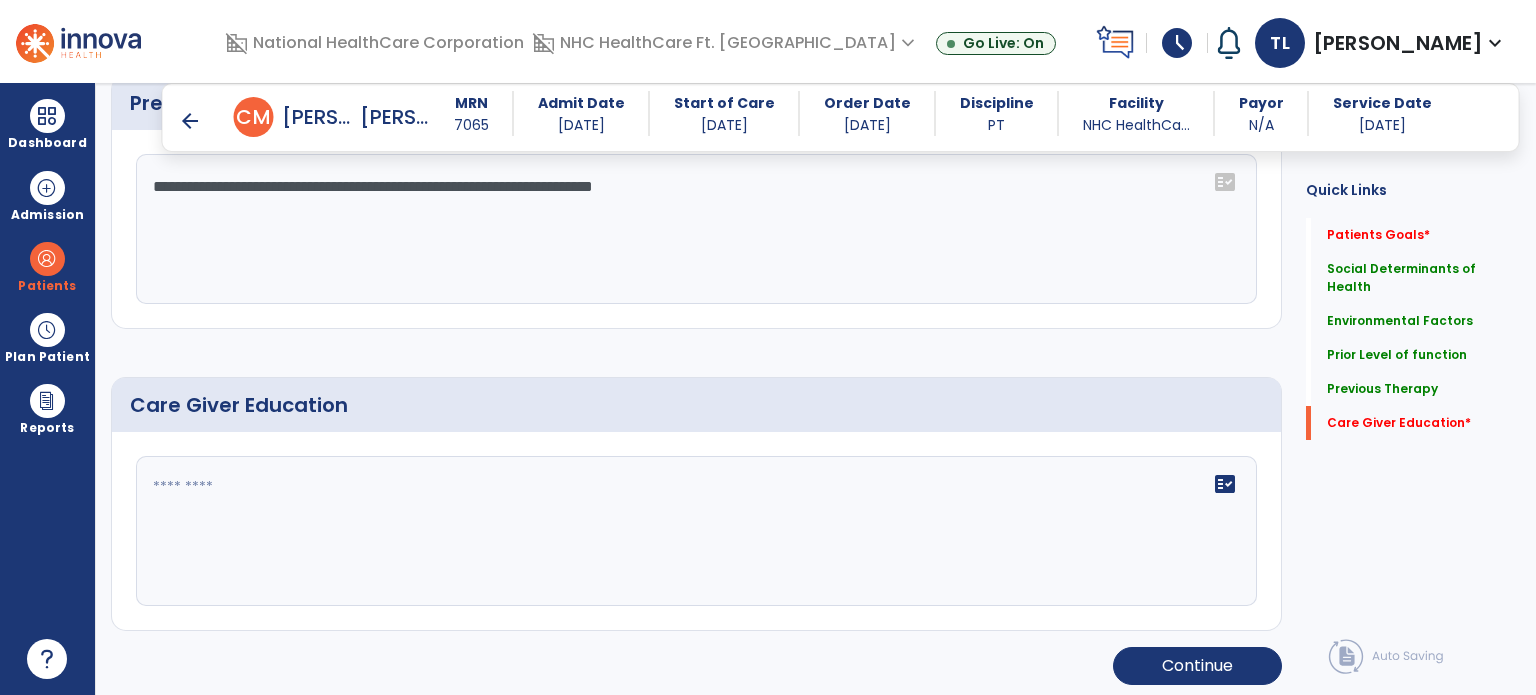 type on "**********" 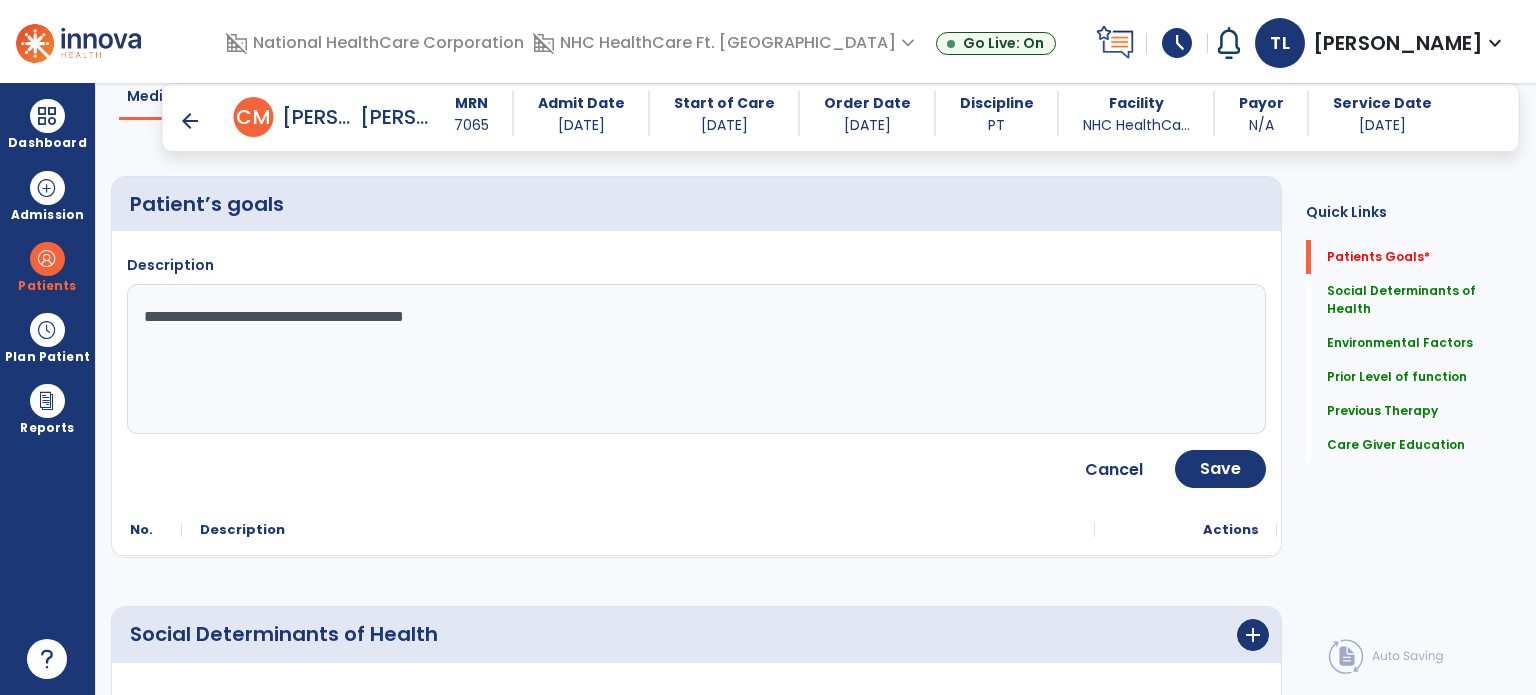 scroll, scrollTop: 118, scrollLeft: 0, axis: vertical 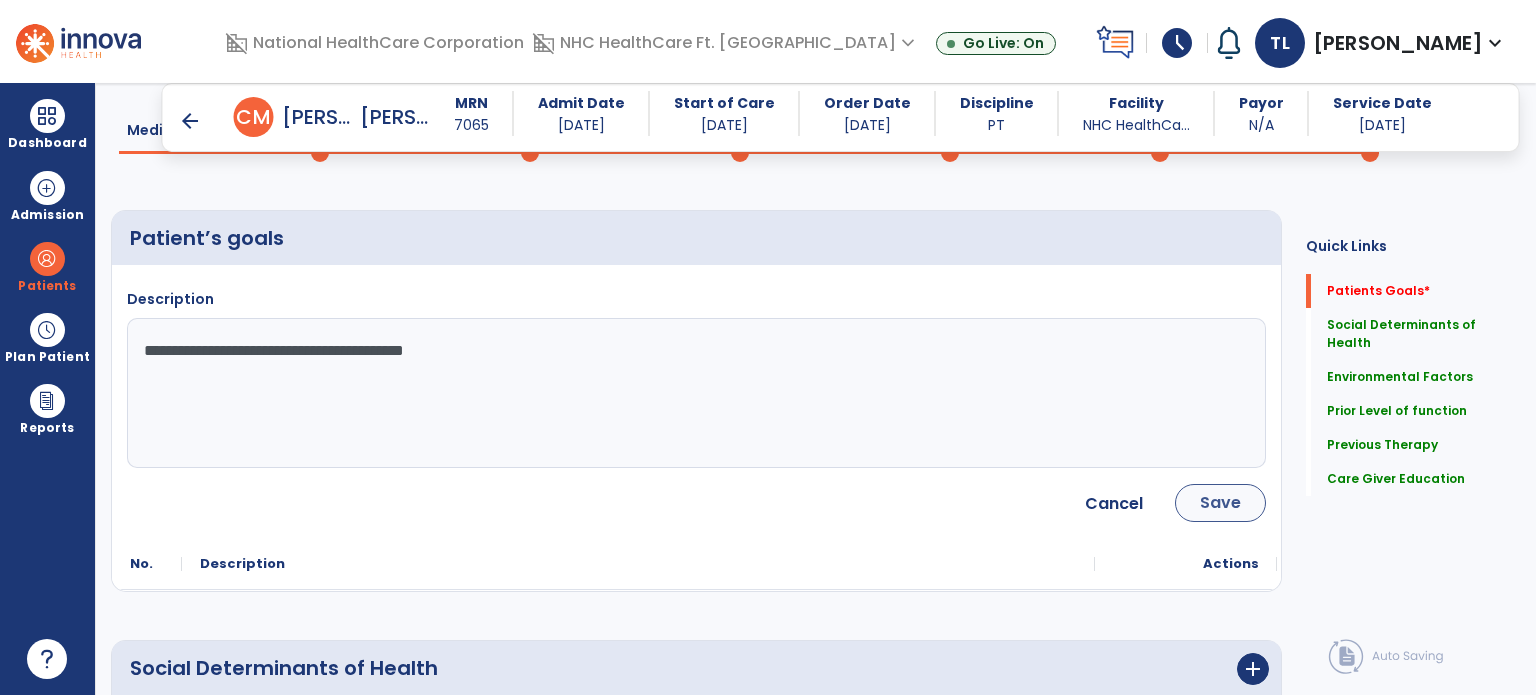 type on "**********" 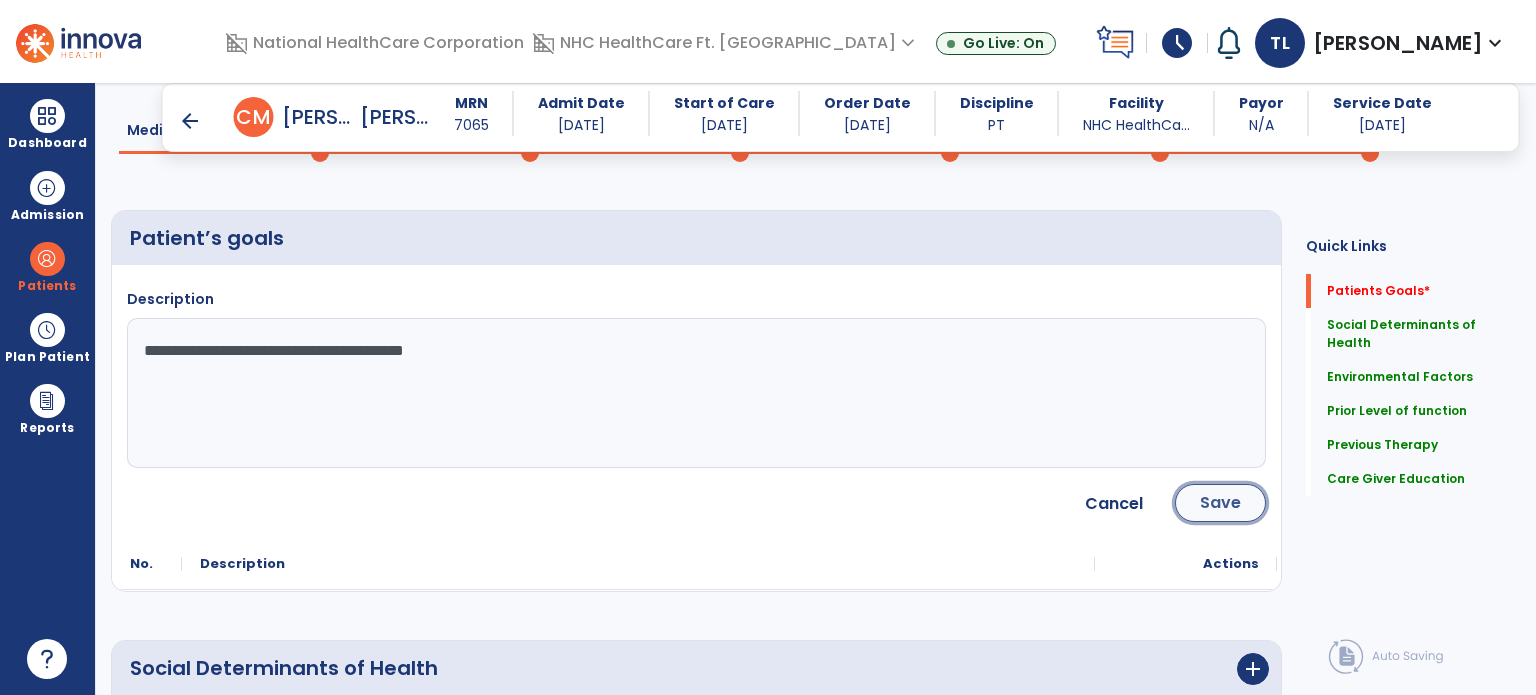 click on "Save" 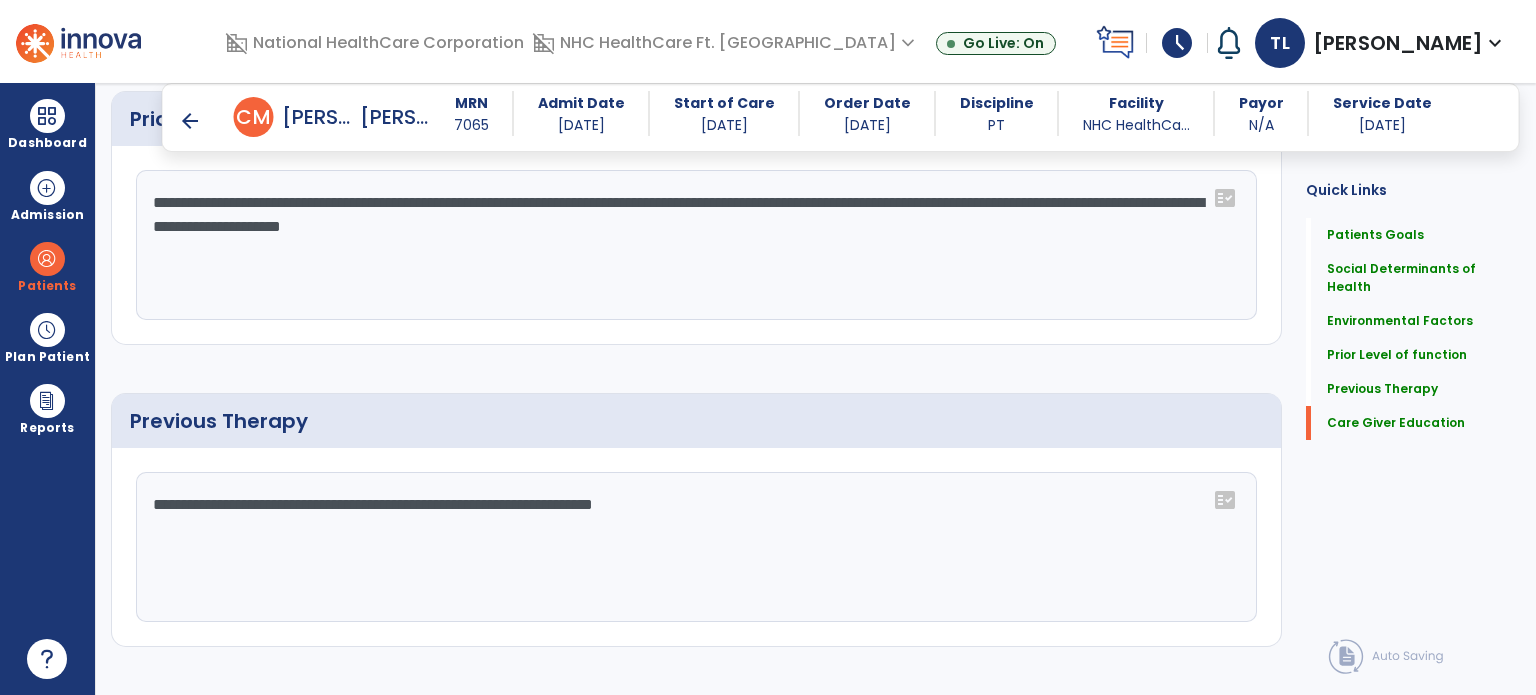 scroll, scrollTop: 1192, scrollLeft: 0, axis: vertical 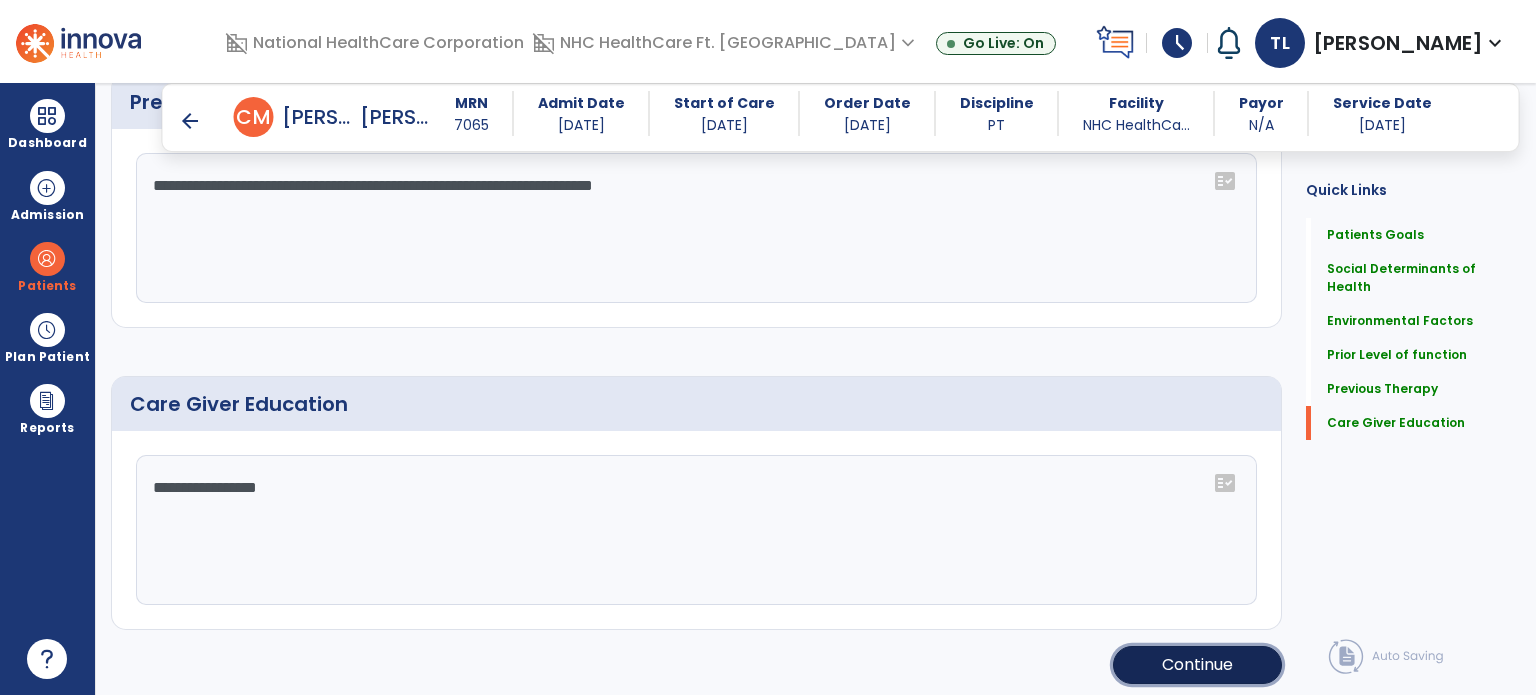 click on "Continue" 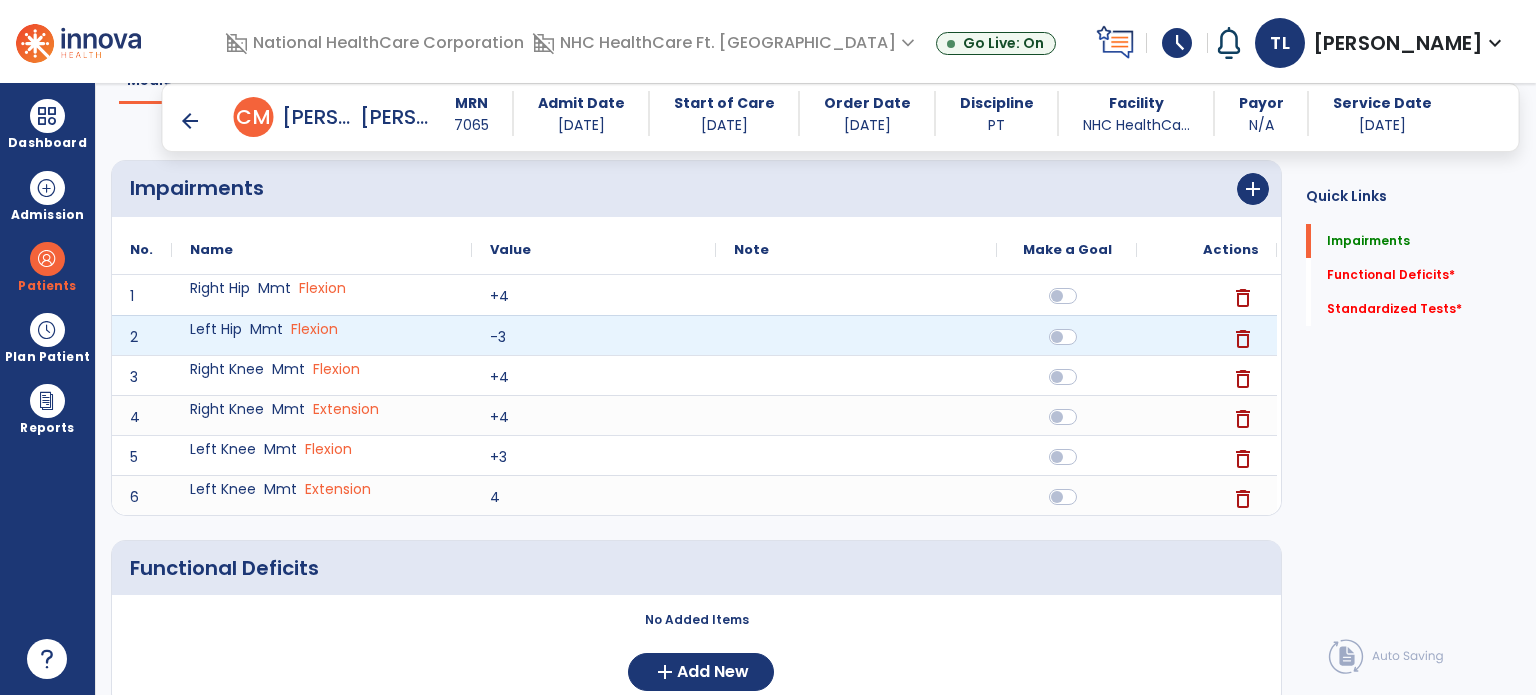 scroll, scrollTop: 100, scrollLeft: 0, axis: vertical 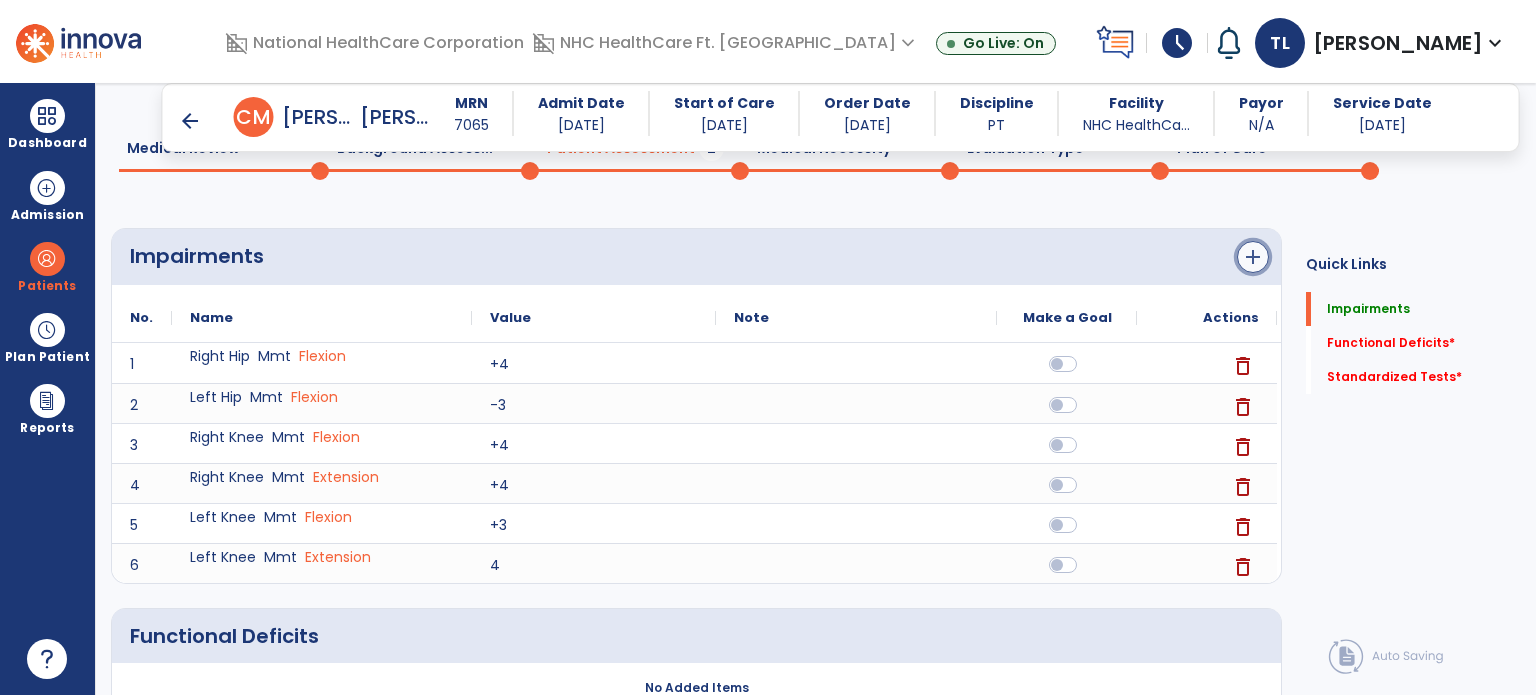click on "add" 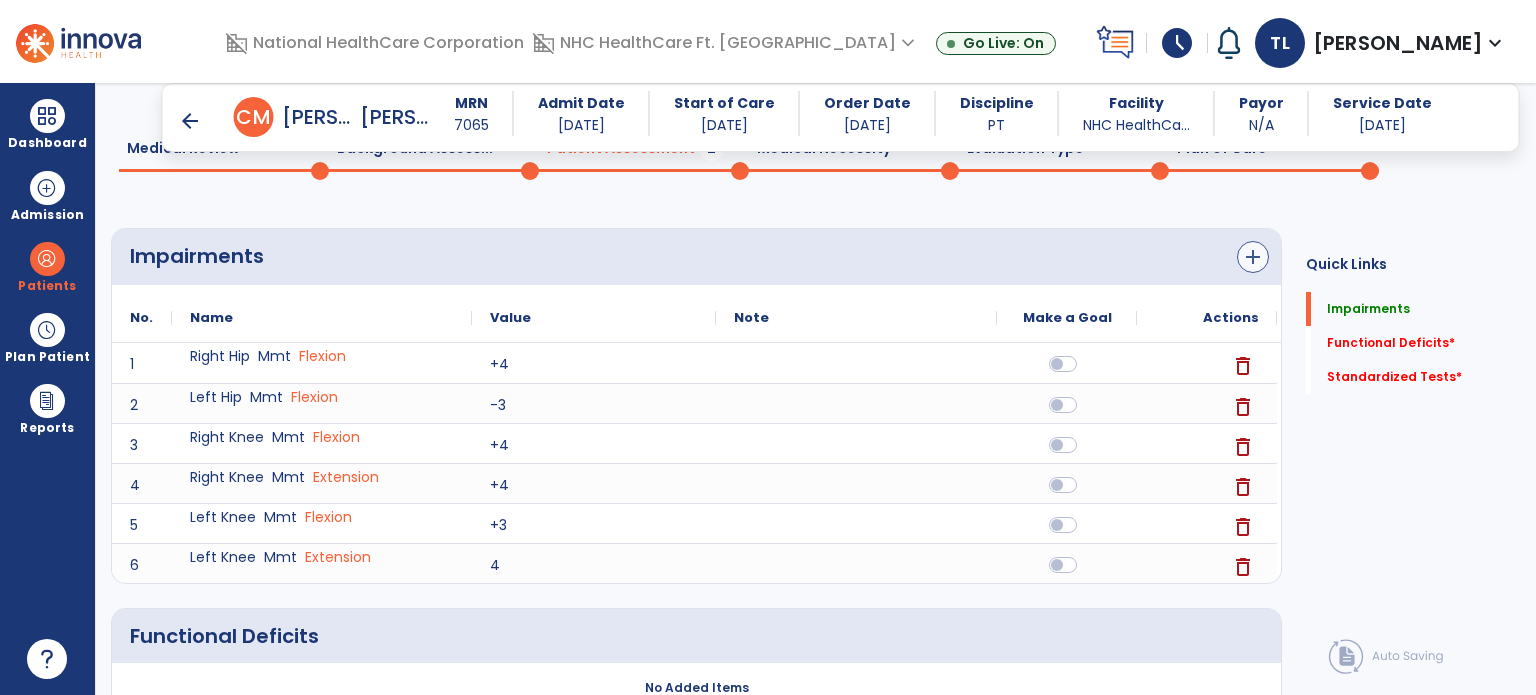 scroll, scrollTop: 0, scrollLeft: 0, axis: both 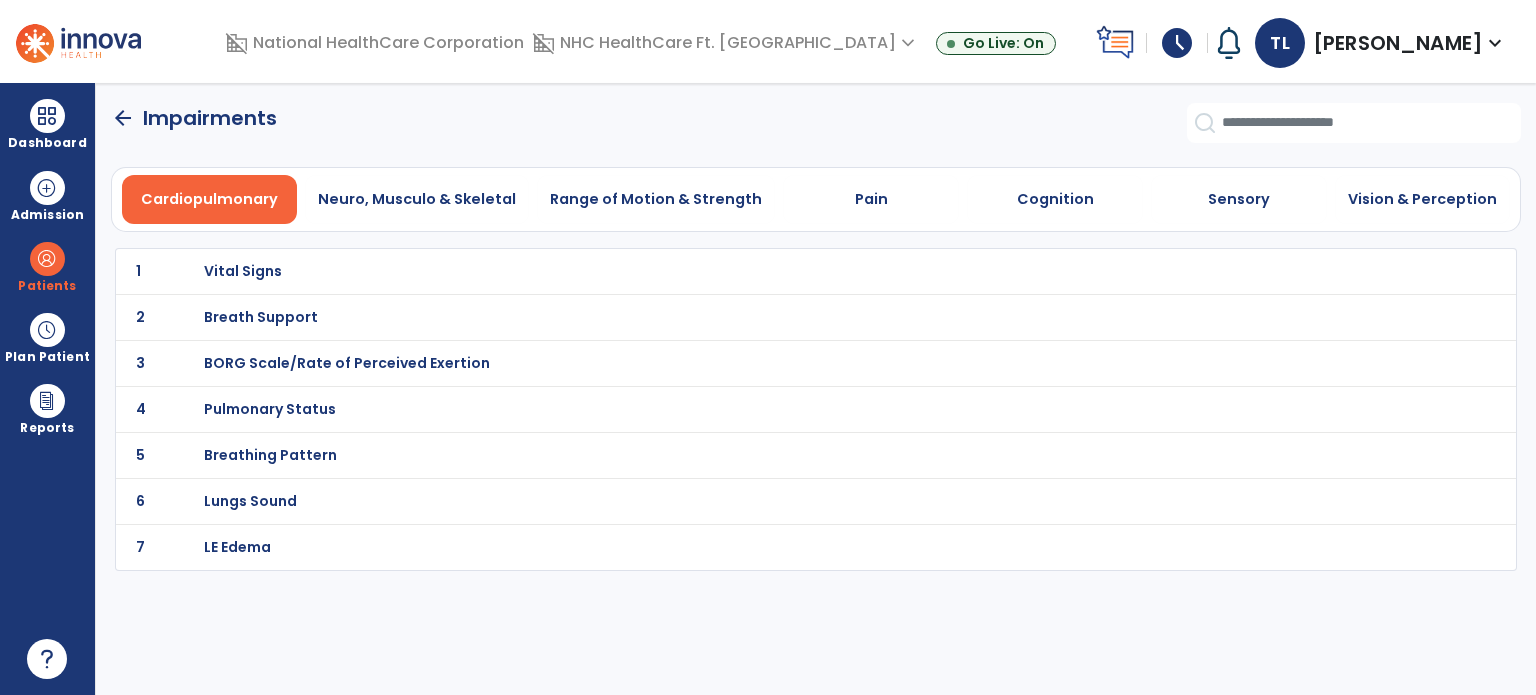 click on "Vital Signs" at bounding box center (772, 271) 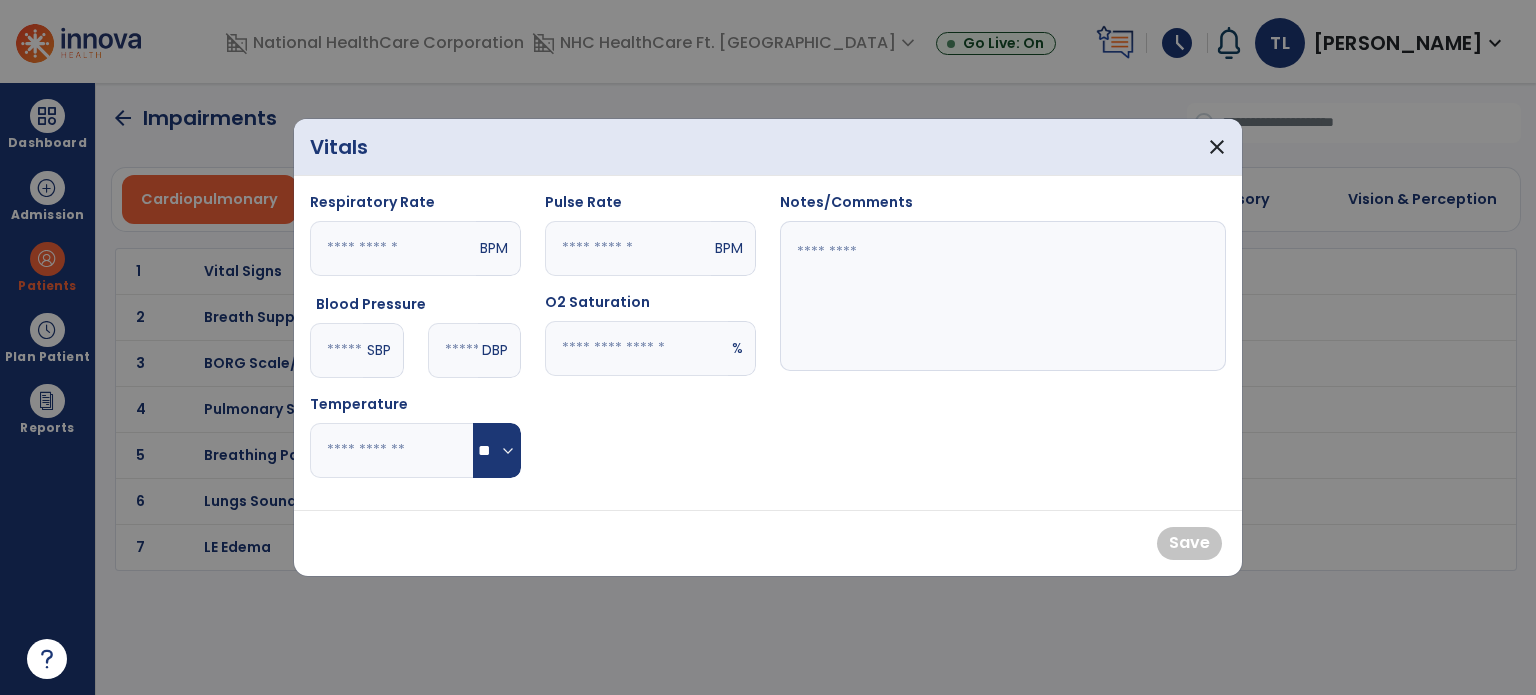 click at bounding box center (636, 348) 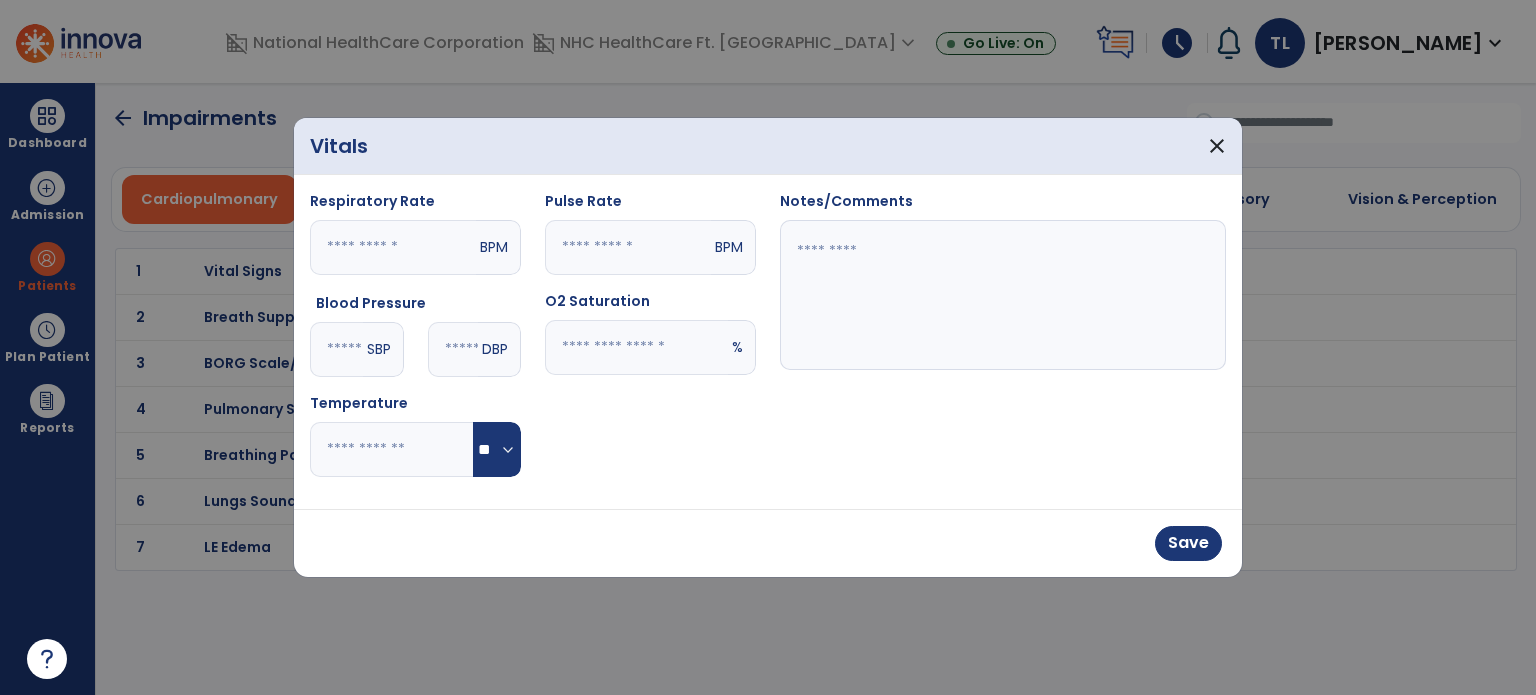 click at bounding box center (628, 247) 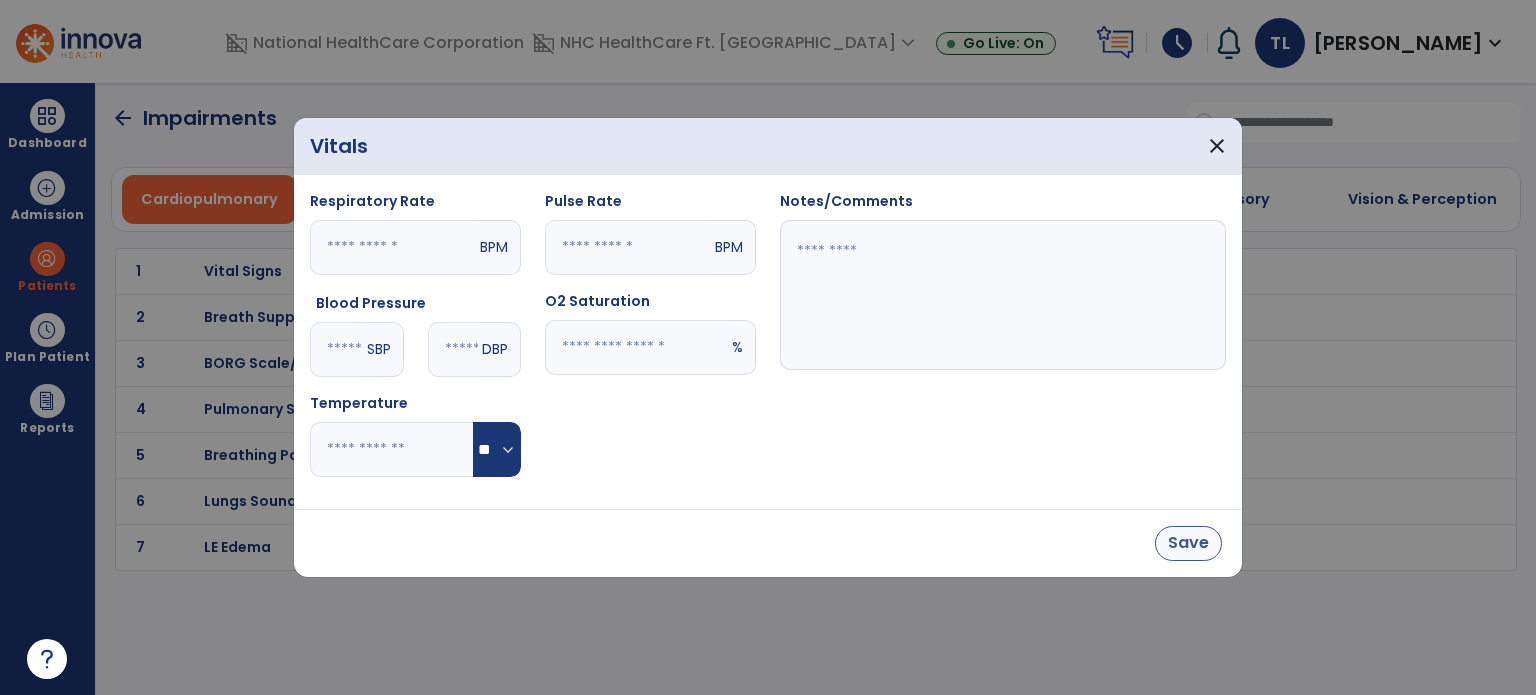 type on "**" 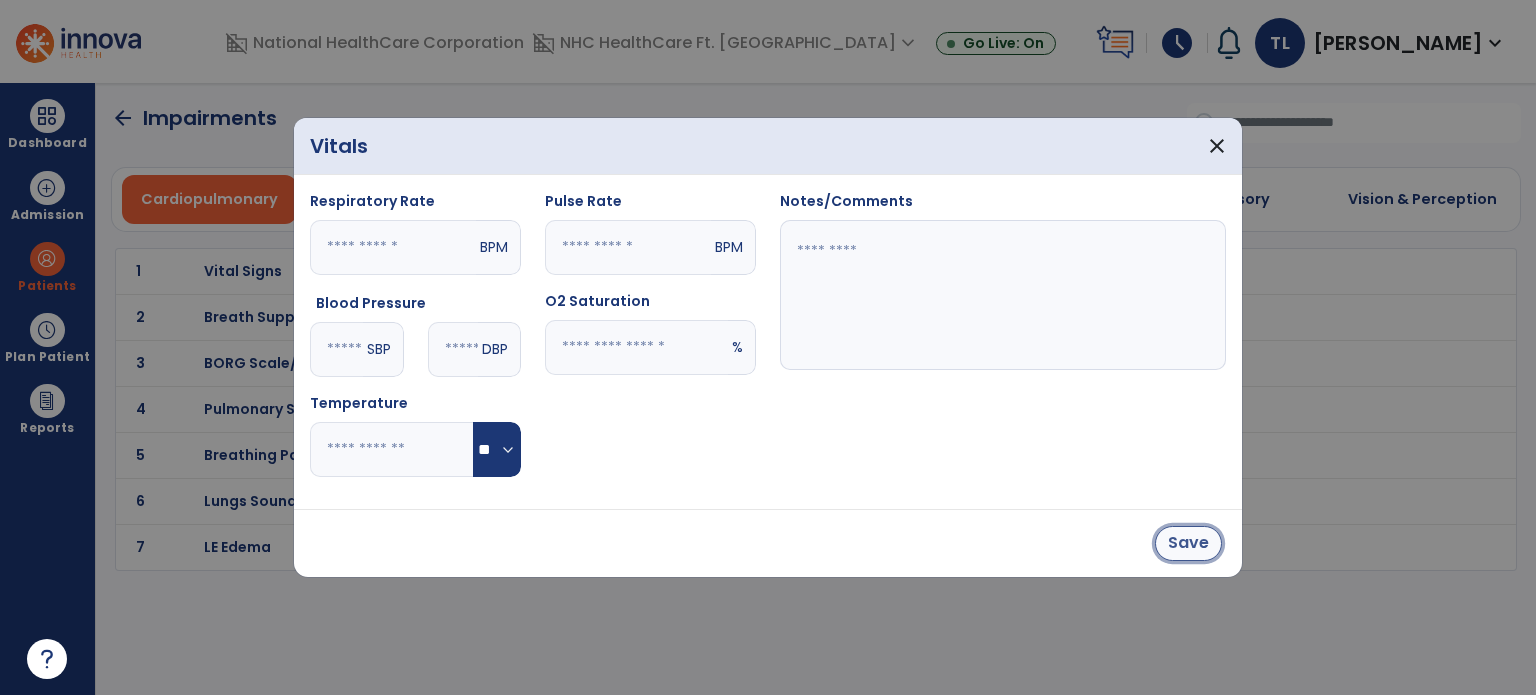 click on "Save" at bounding box center [1188, 543] 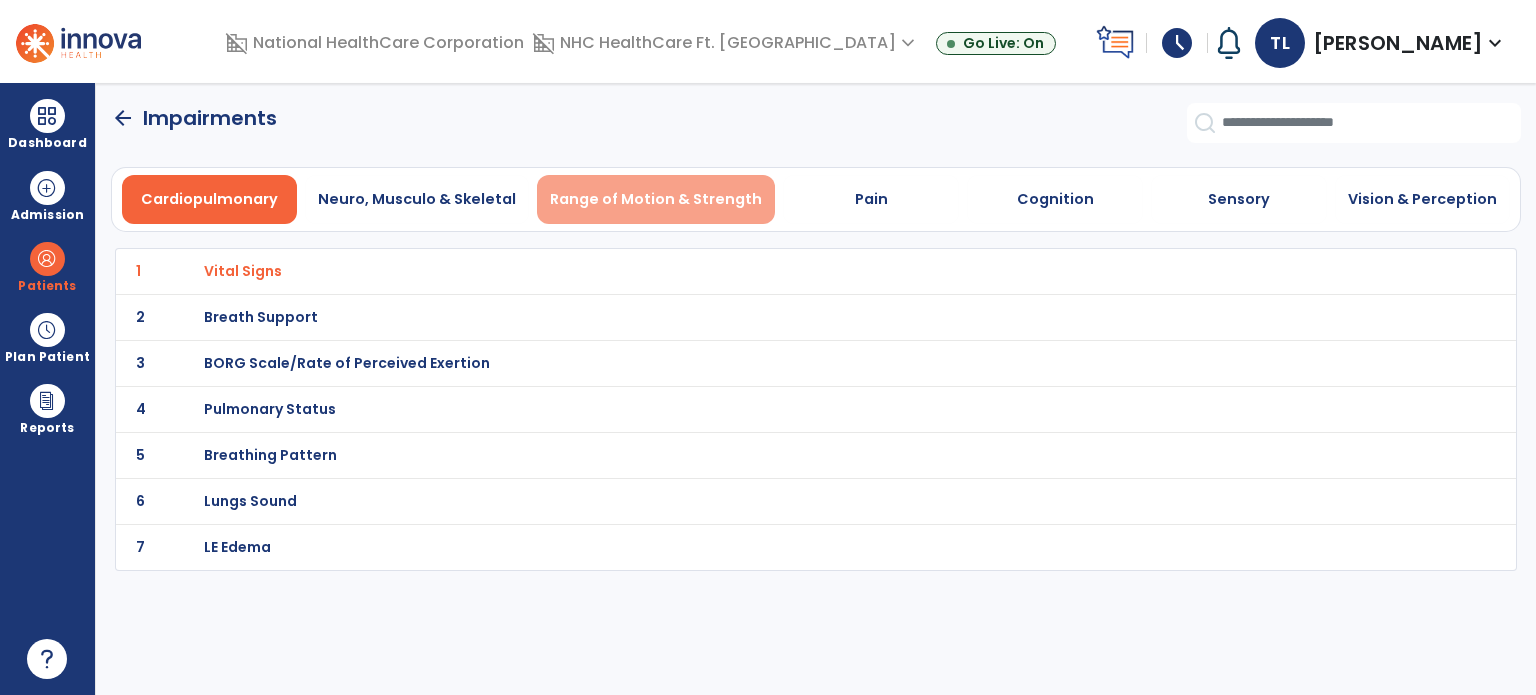 click on "Range of Motion & Strength" at bounding box center (656, 199) 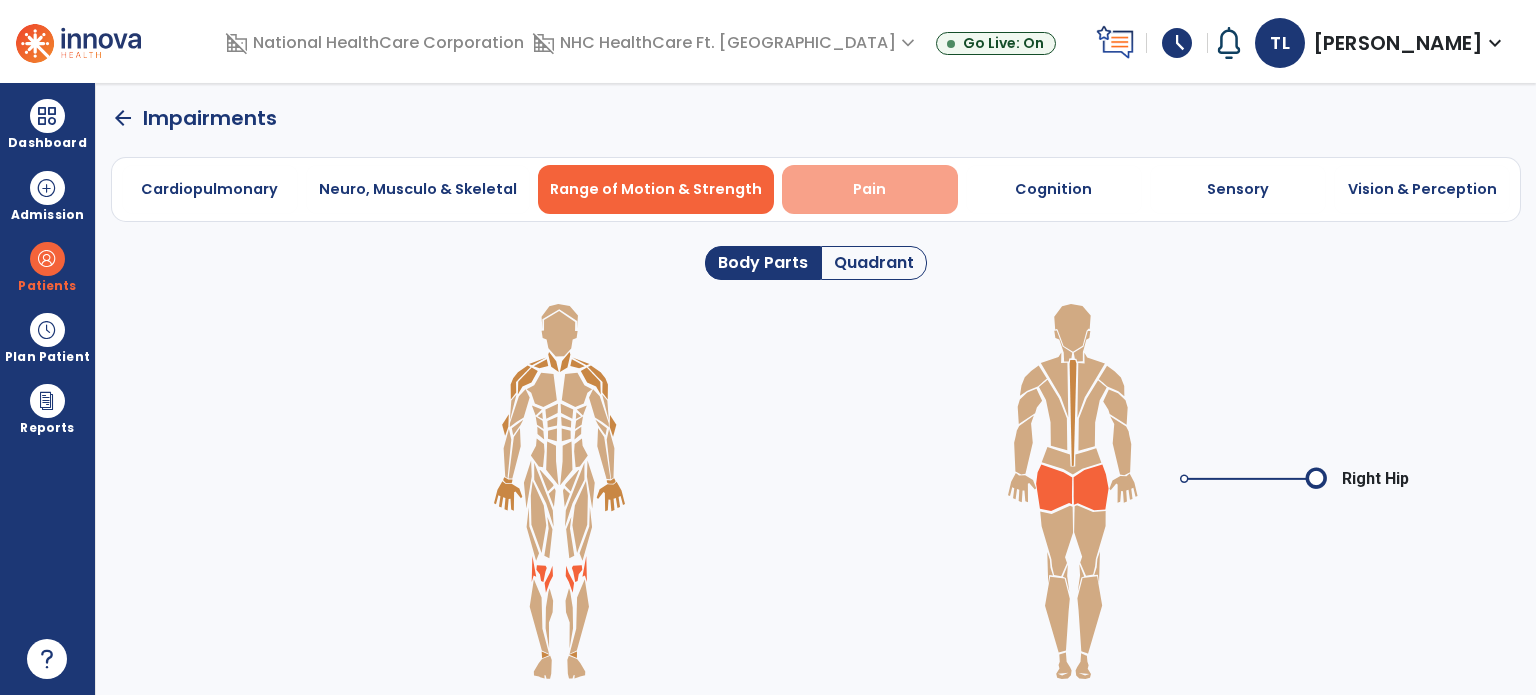 click on "Pain" at bounding box center [869, 189] 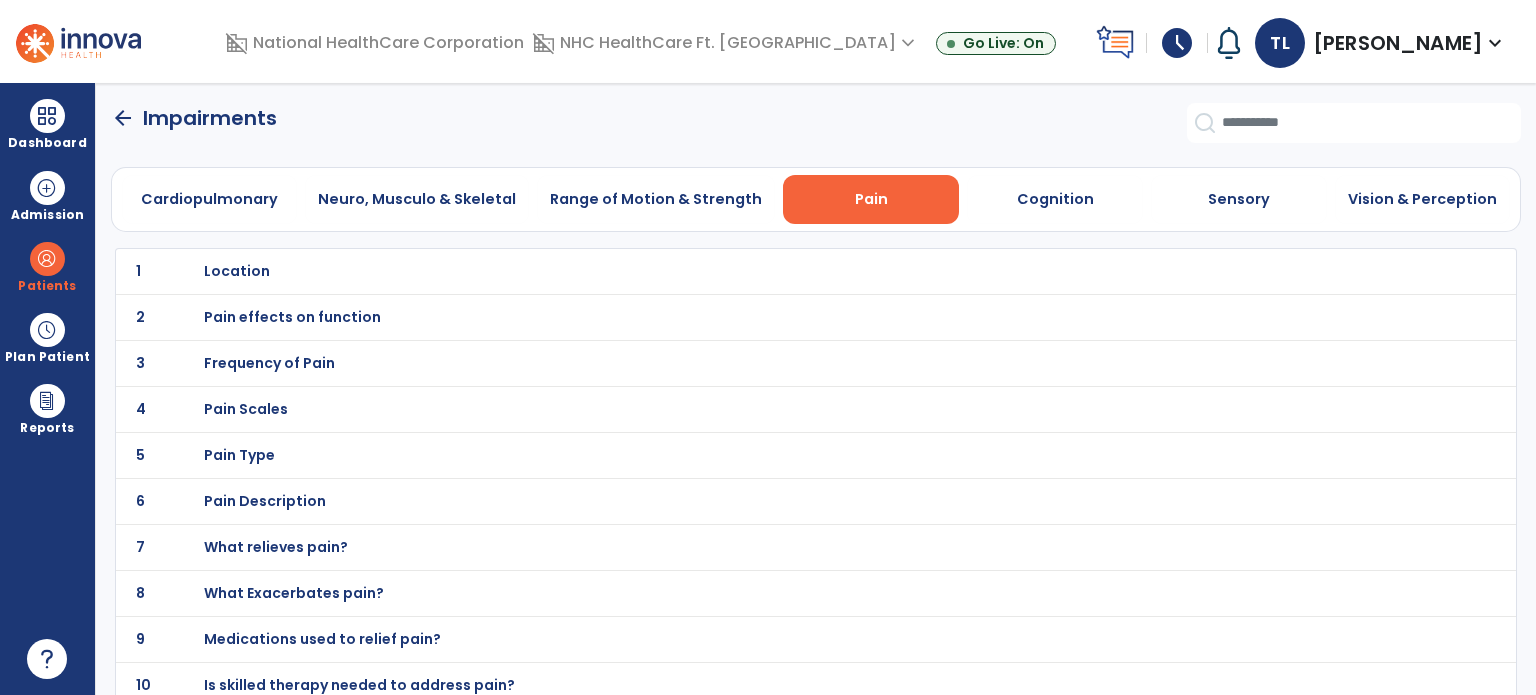 scroll, scrollTop: 11, scrollLeft: 0, axis: vertical 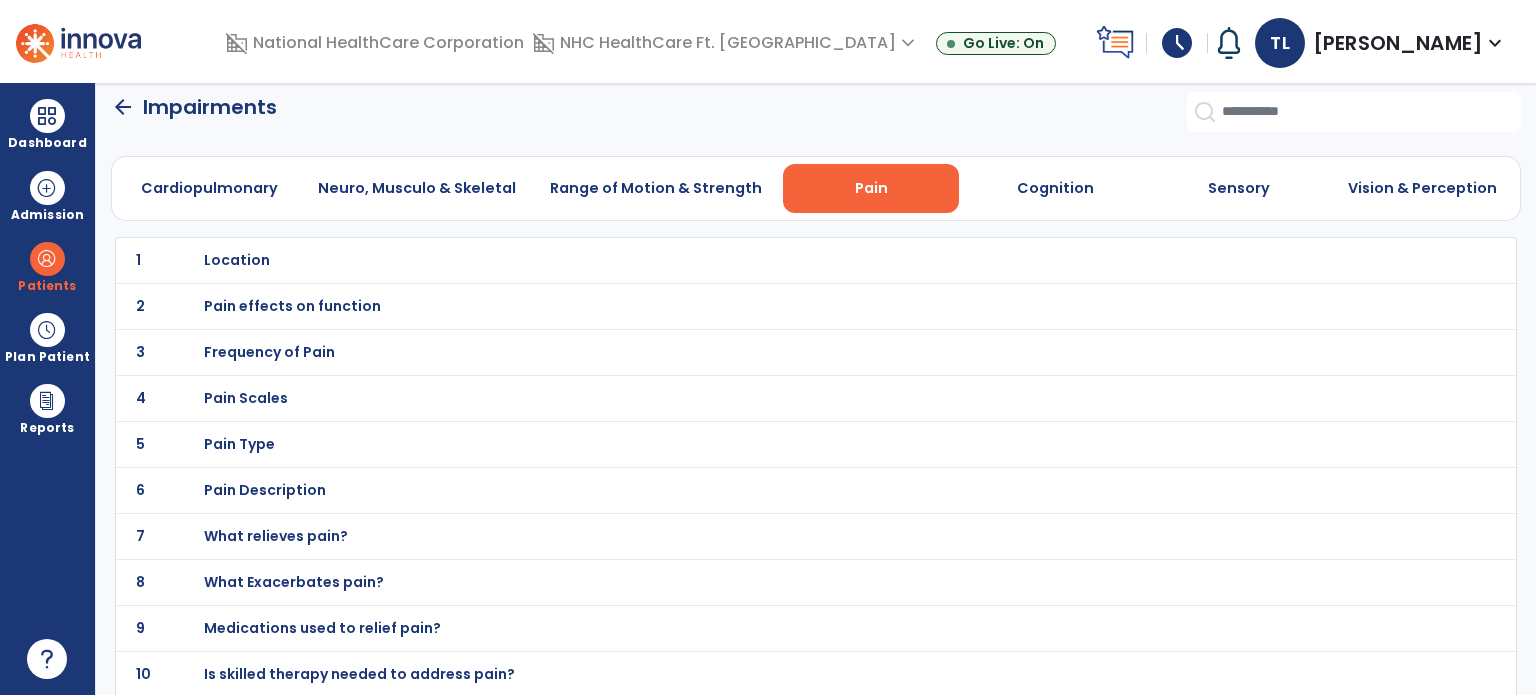 click on "Location" at bounding box center [237, 260] 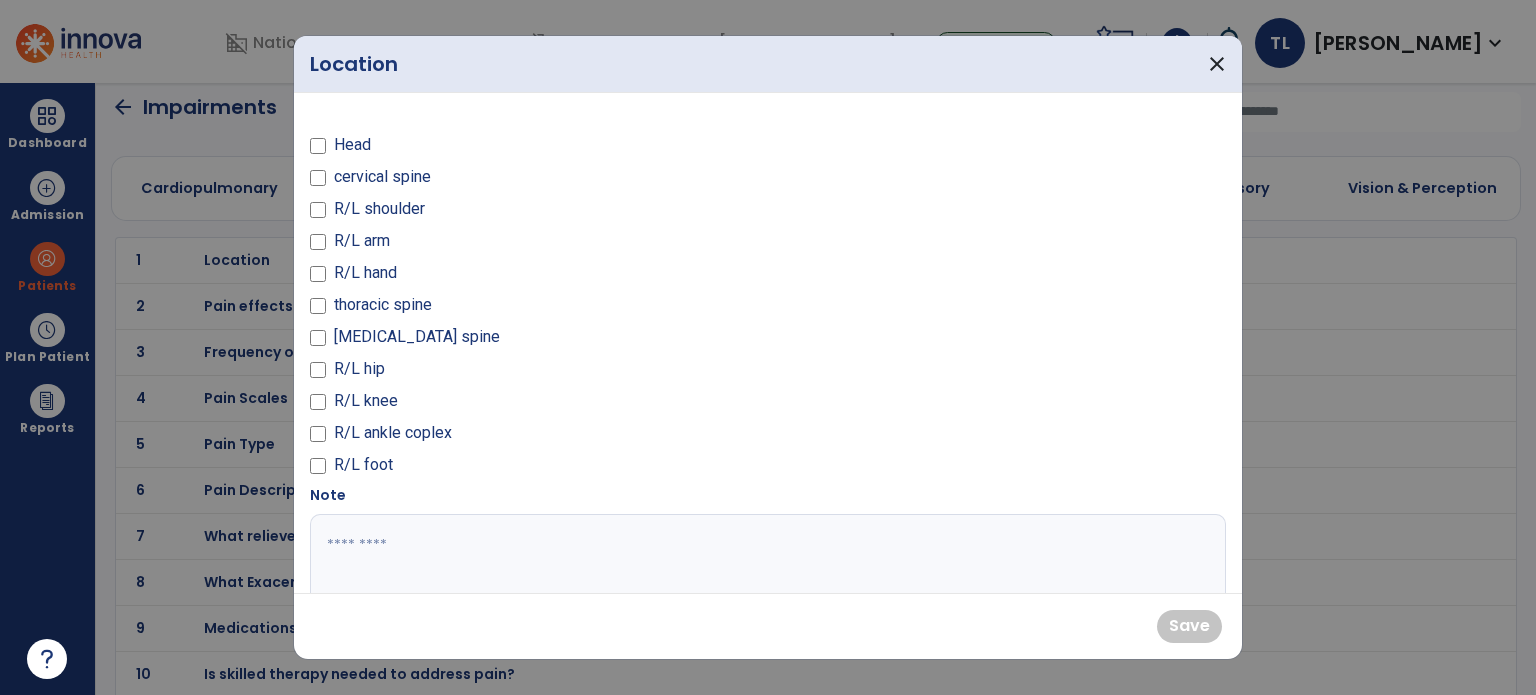 click on "[MEDICAL_DATA] spine" at bounding box center (417, 337) 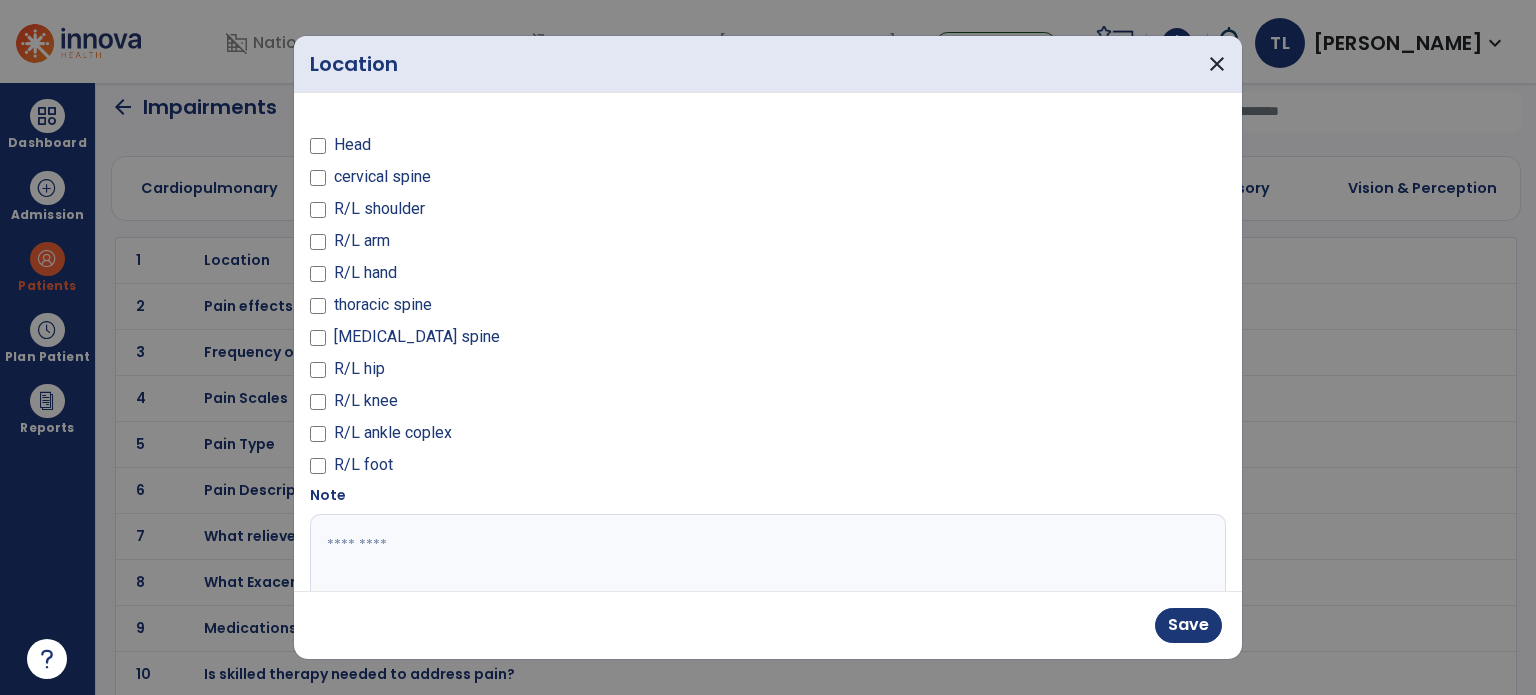 click at bounding box center (766, 589) 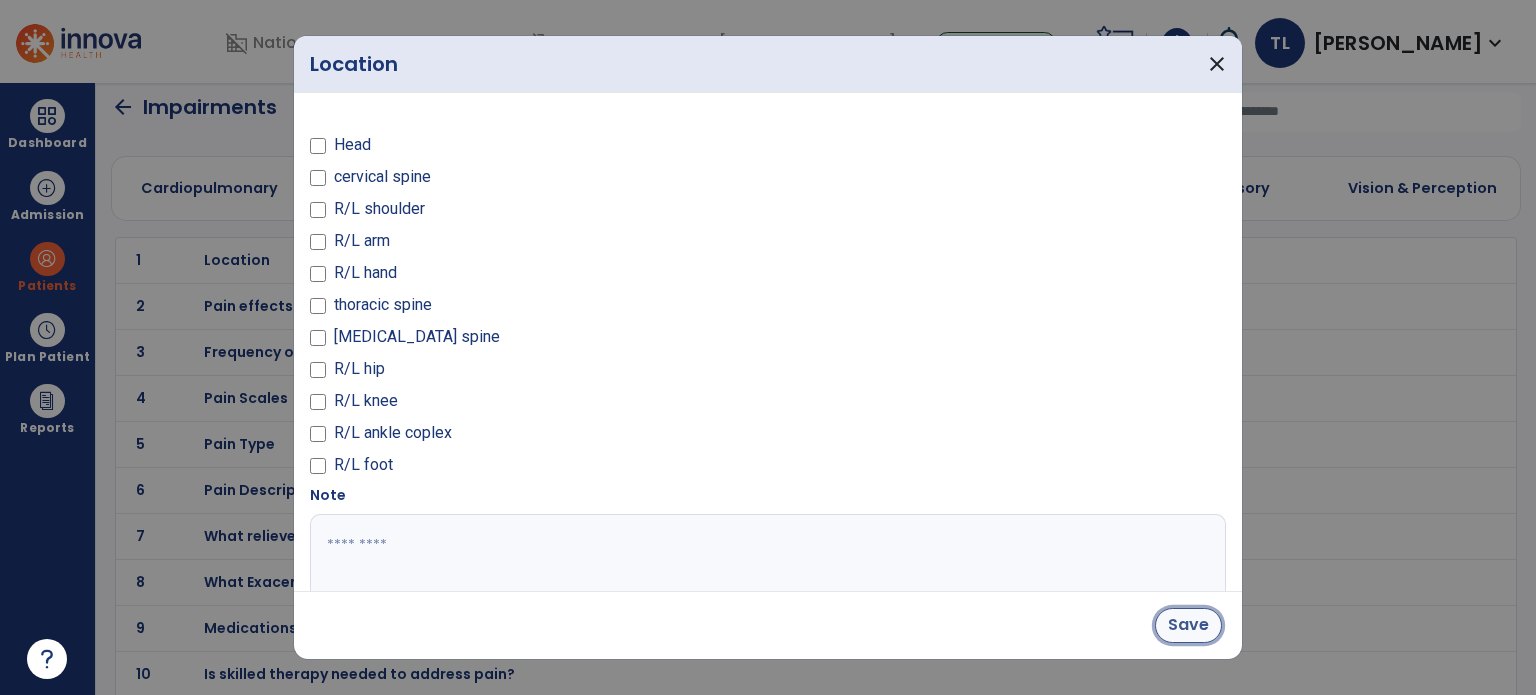 click on "Save" at bounding box center (1188, 625) 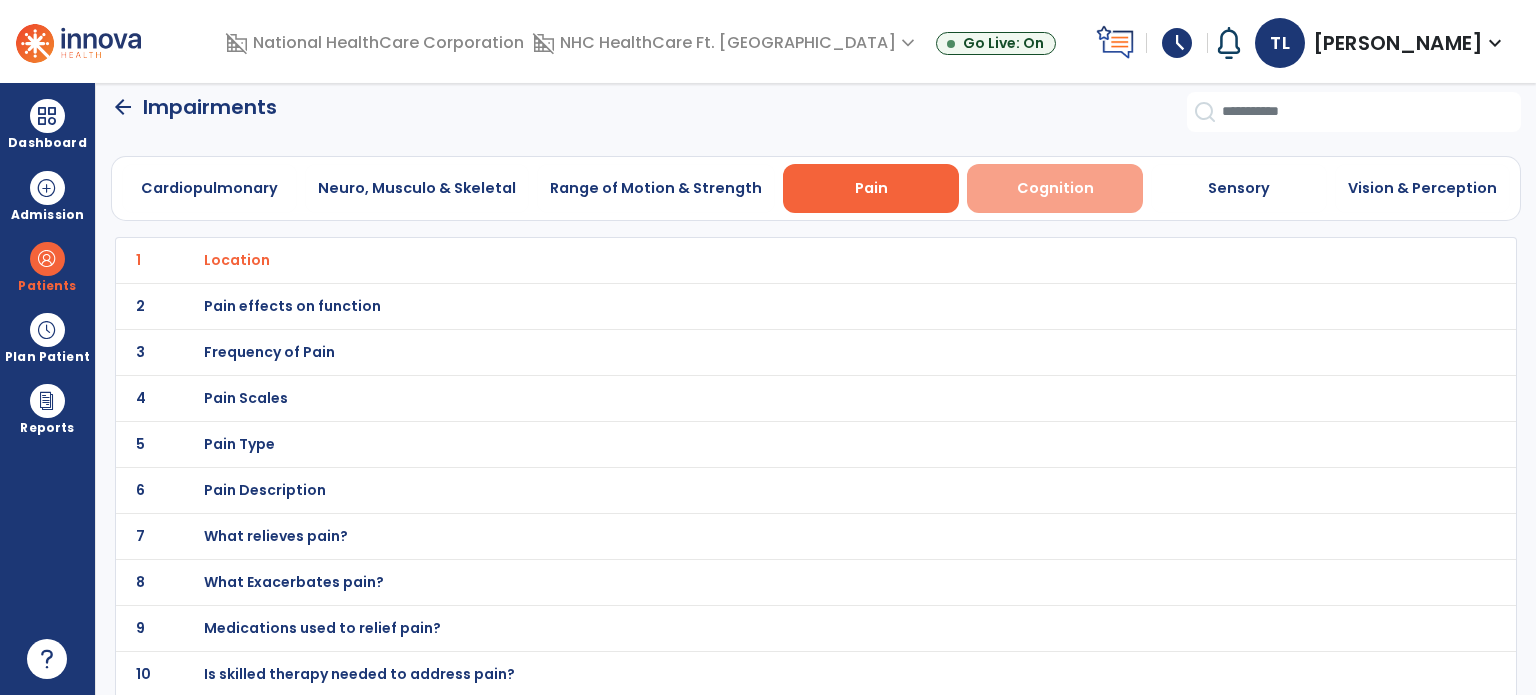 click on "Cognition" at bounding box center (1055, 188) 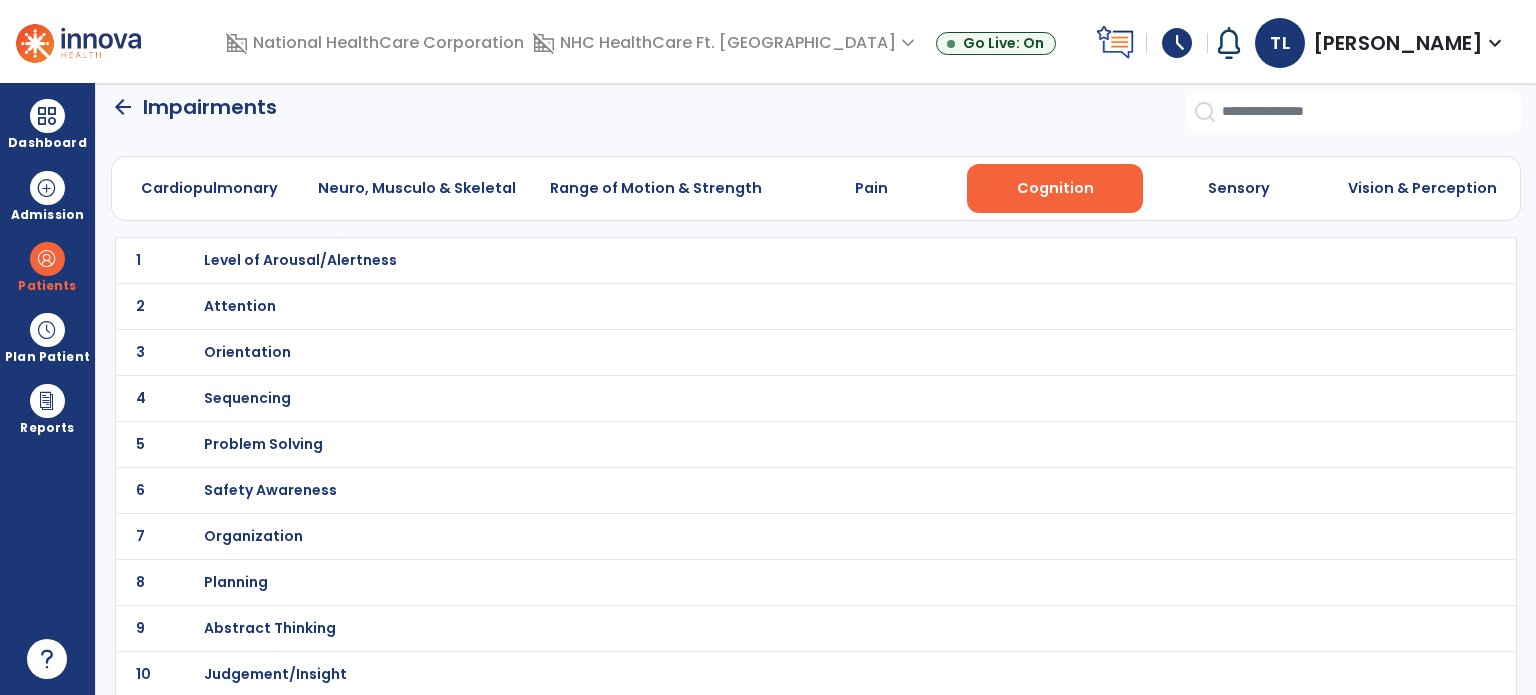 click on "1 Level of Arousal/Alertness" 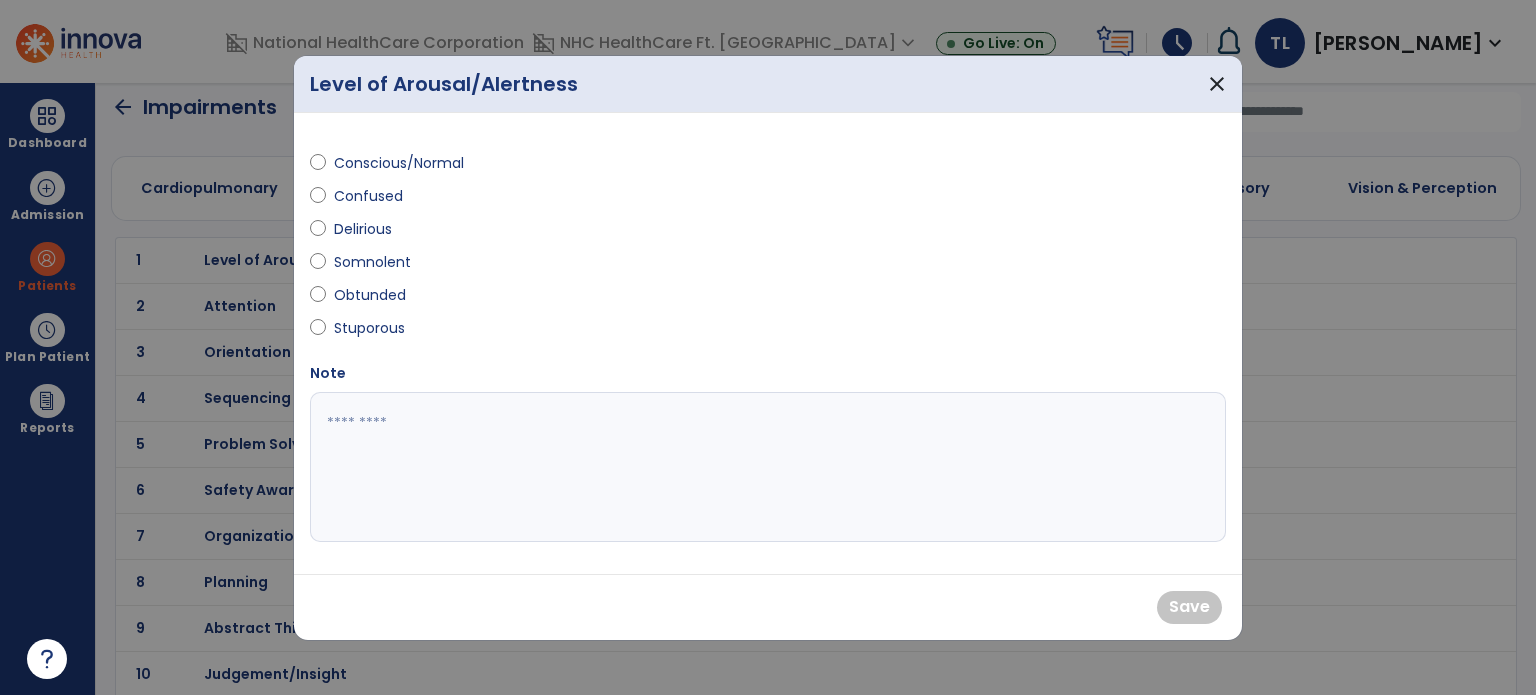 click on "Conscious/Normal" at bounding box center (399, 163) 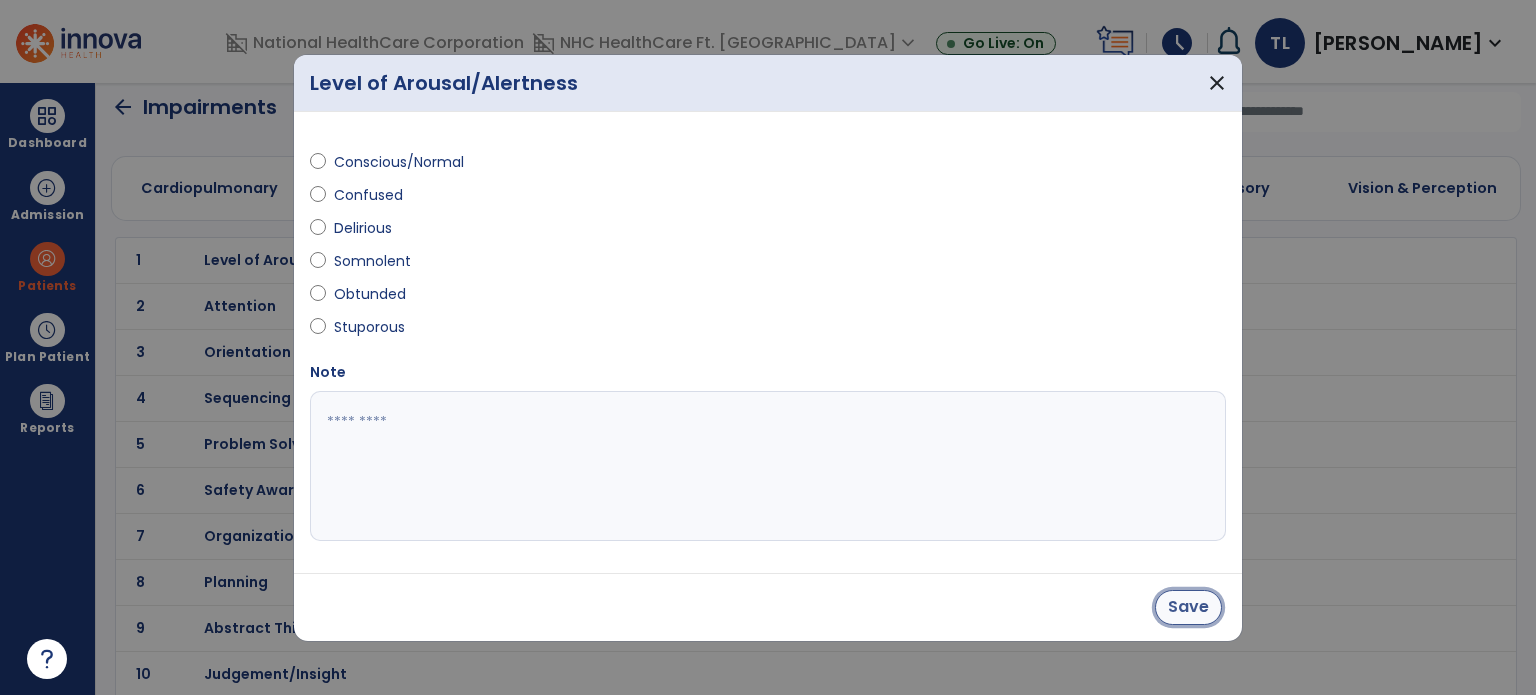 click on "Save" at bounding box center [1188, 607] 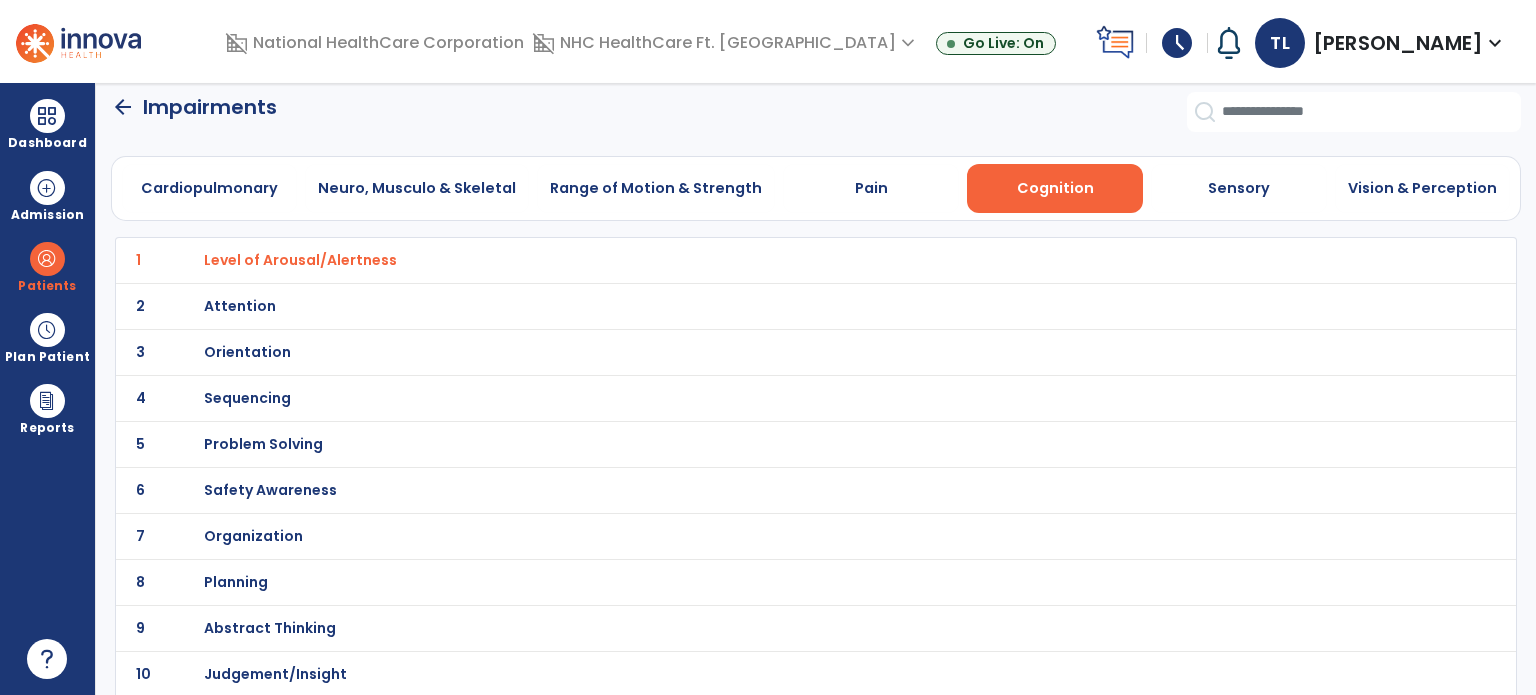 click on "Orientation" at bounding box center [772, 260] 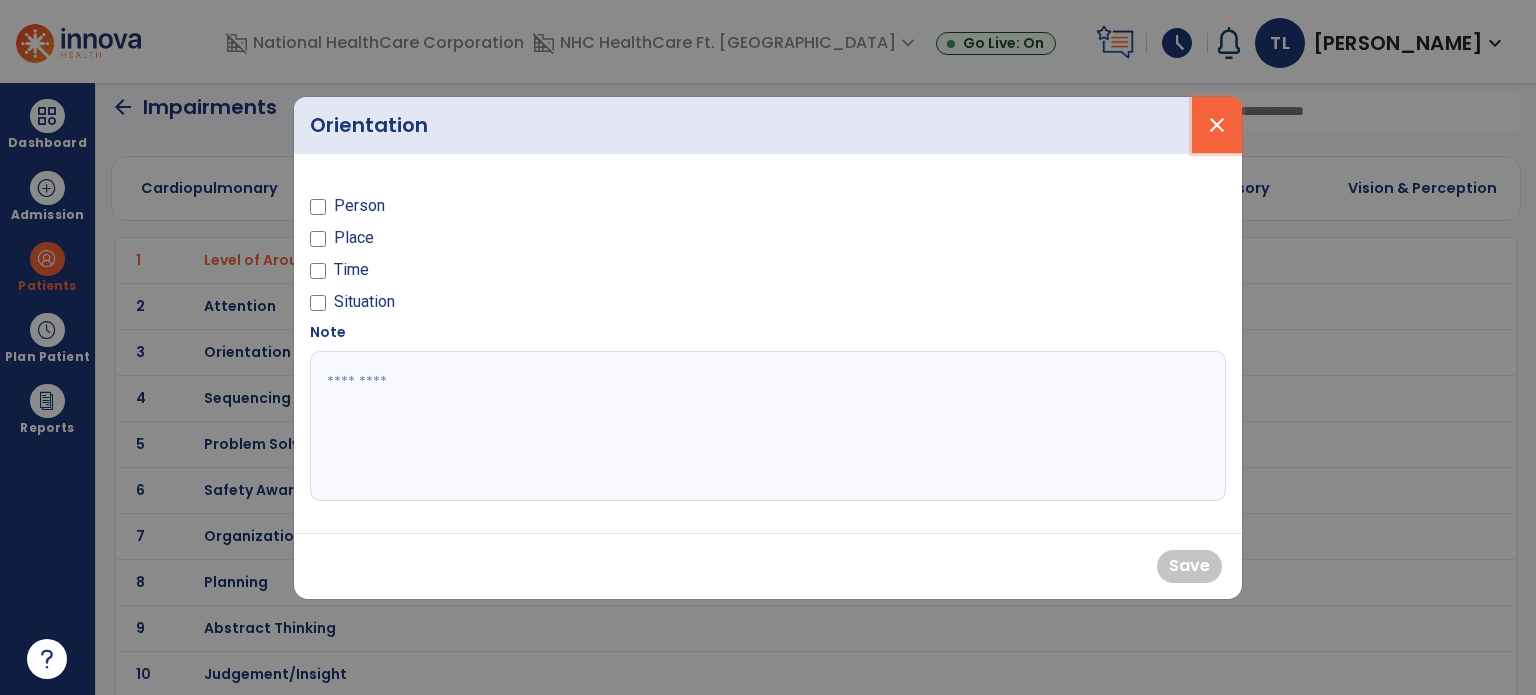click on "close" at bounding box center (1217, 125) 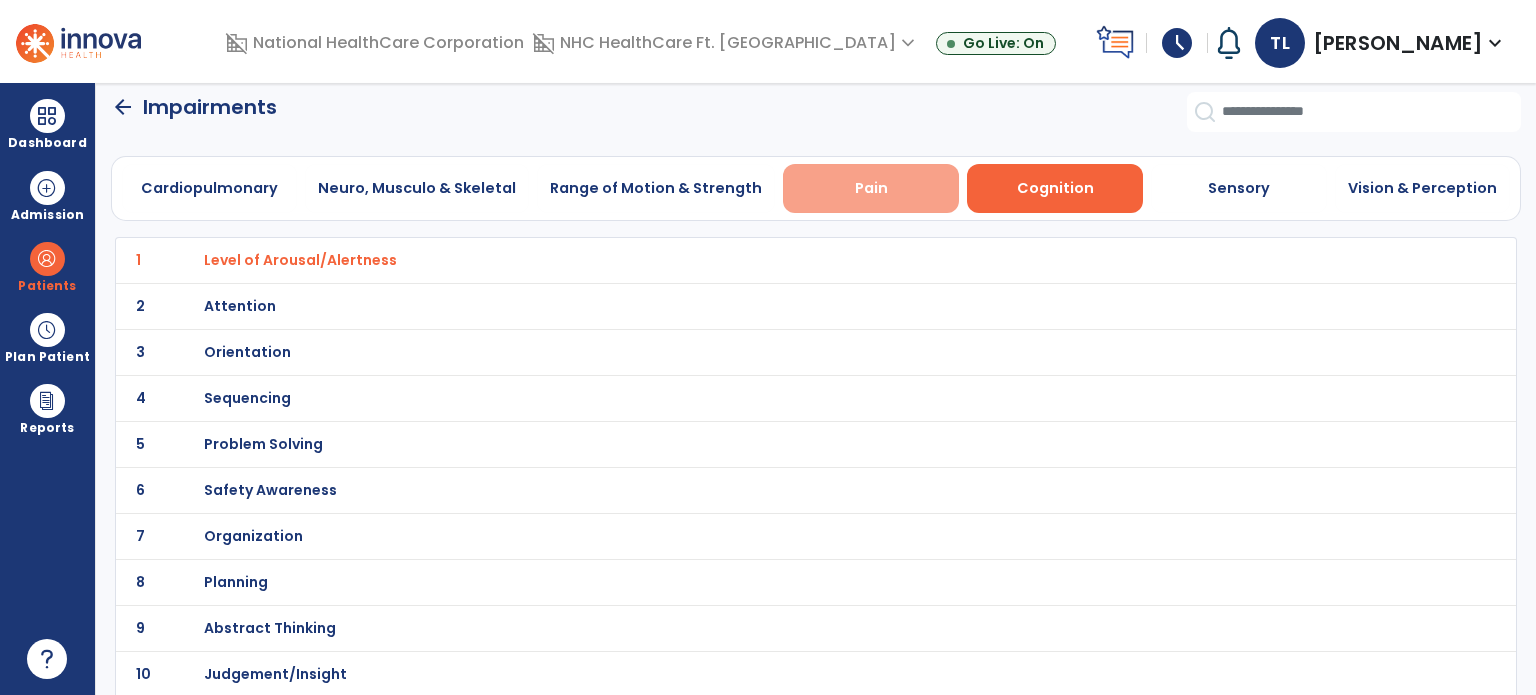 click on "Pain" at bounding box center (871, 188) 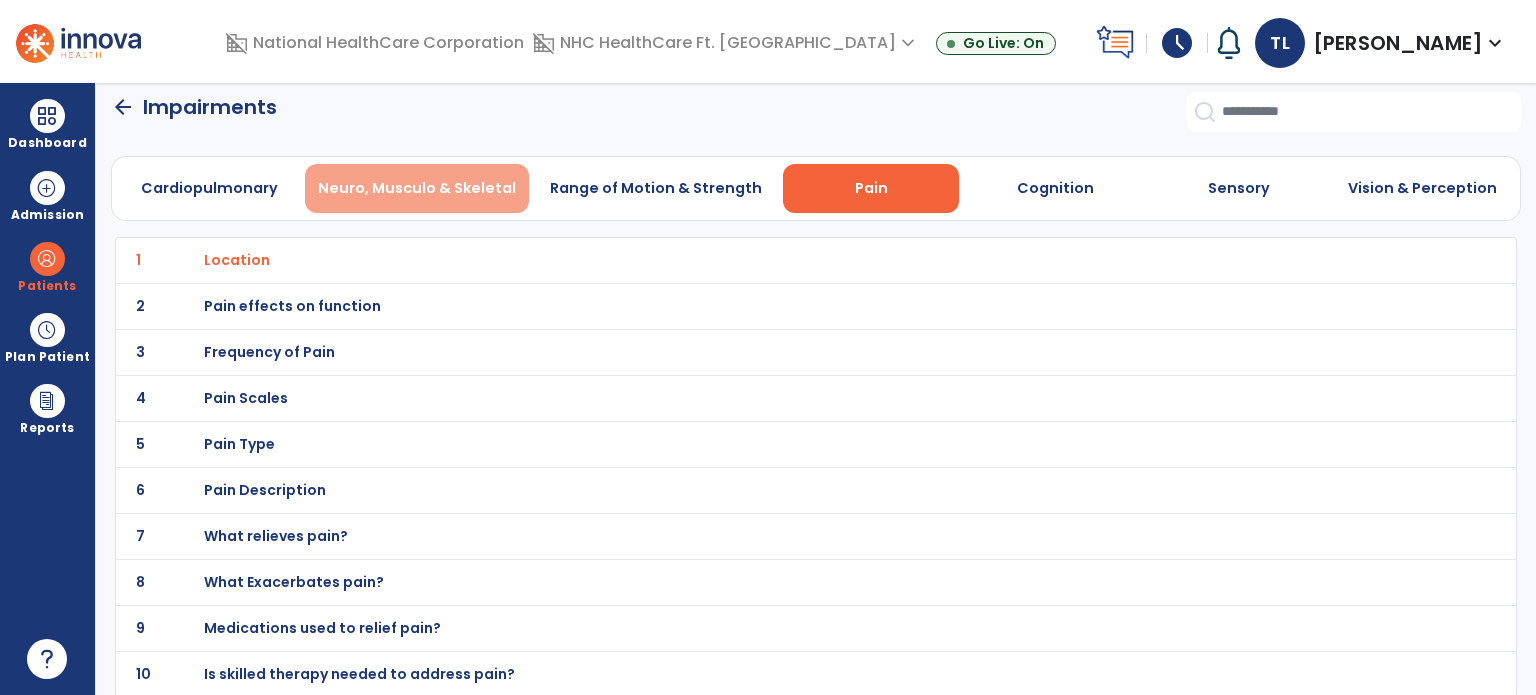 click on "Neuro, Musculo & Skeletal" at bounding box center (417, 188) 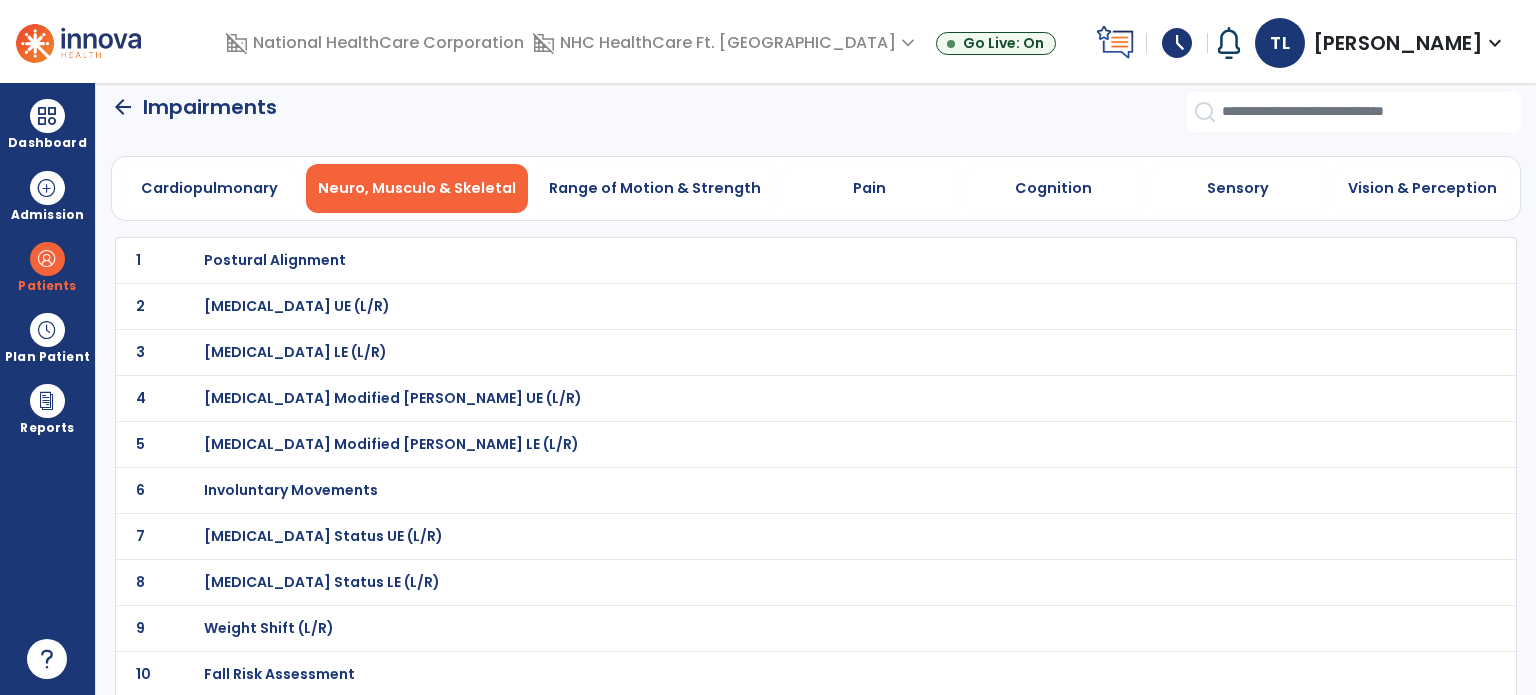 click on "arrow_back" 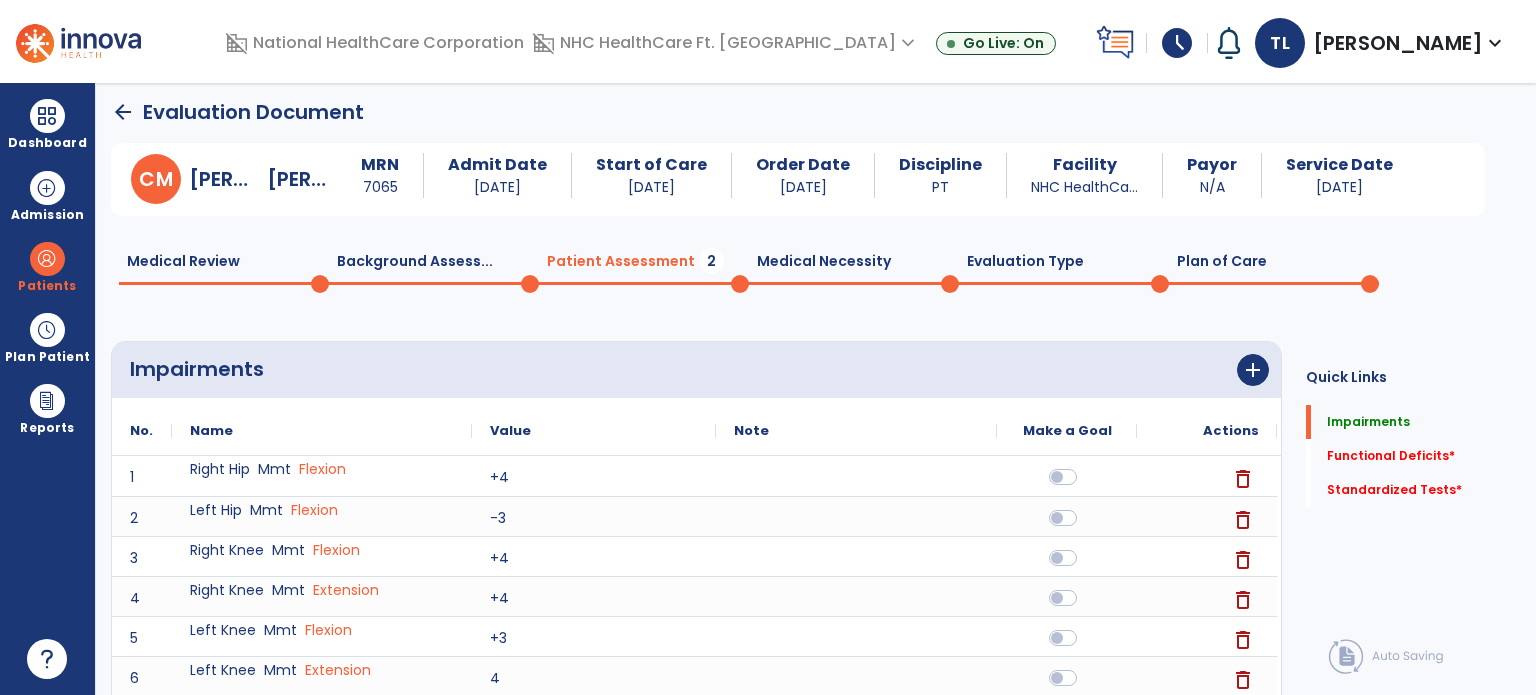 scroll, scrollTop: 3, scrollLeft: 0, axis: vertical 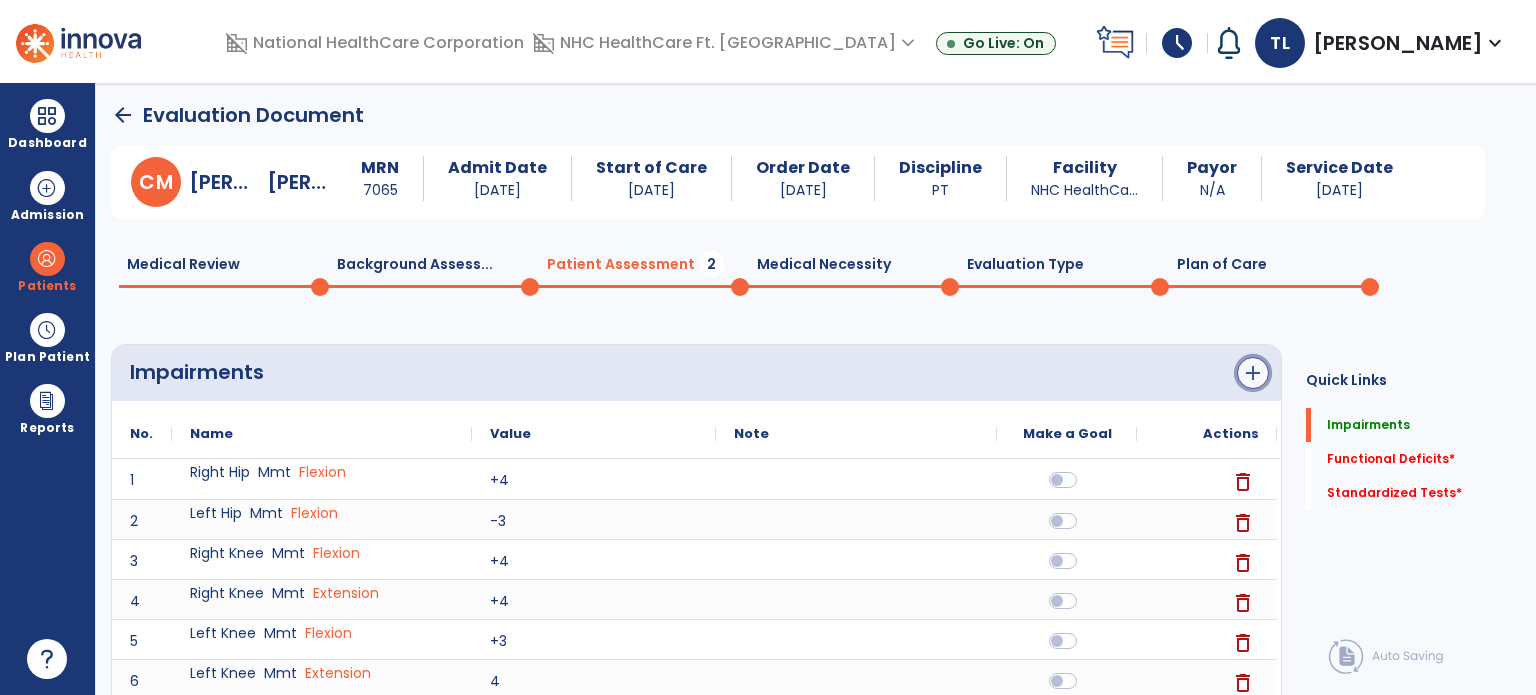 click on "add" 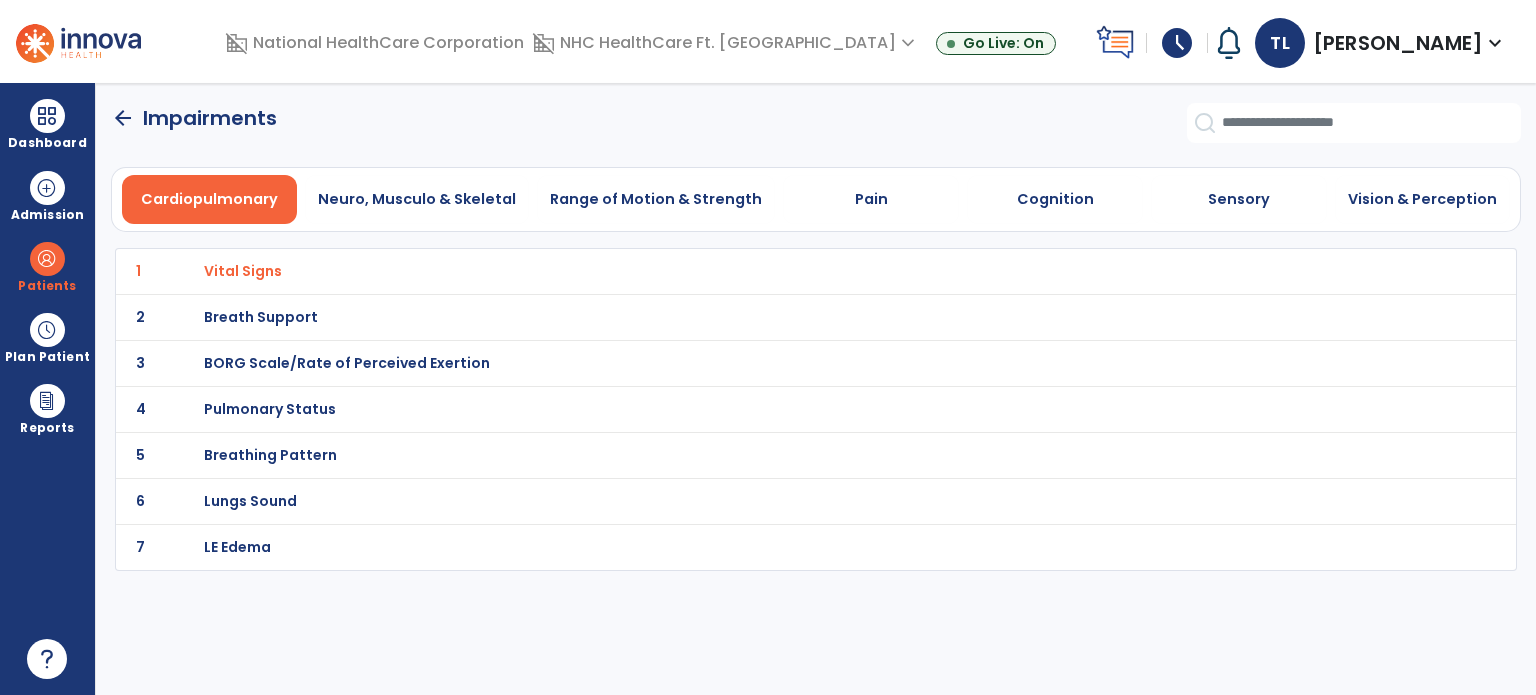 scroll, scrollTop: 0, scrollLeft: 0, axis: both 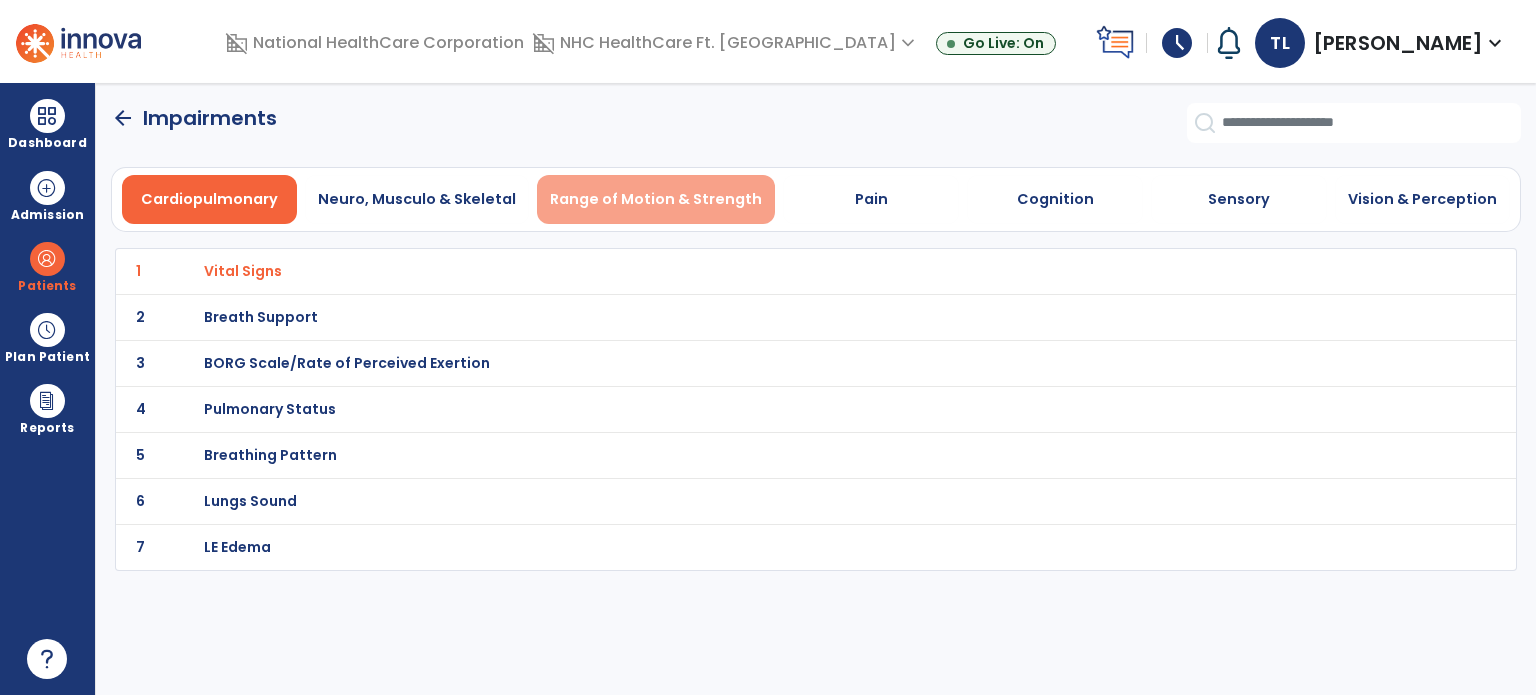 click on "Range of Motion & Strength" at bounding box center (656, 199) 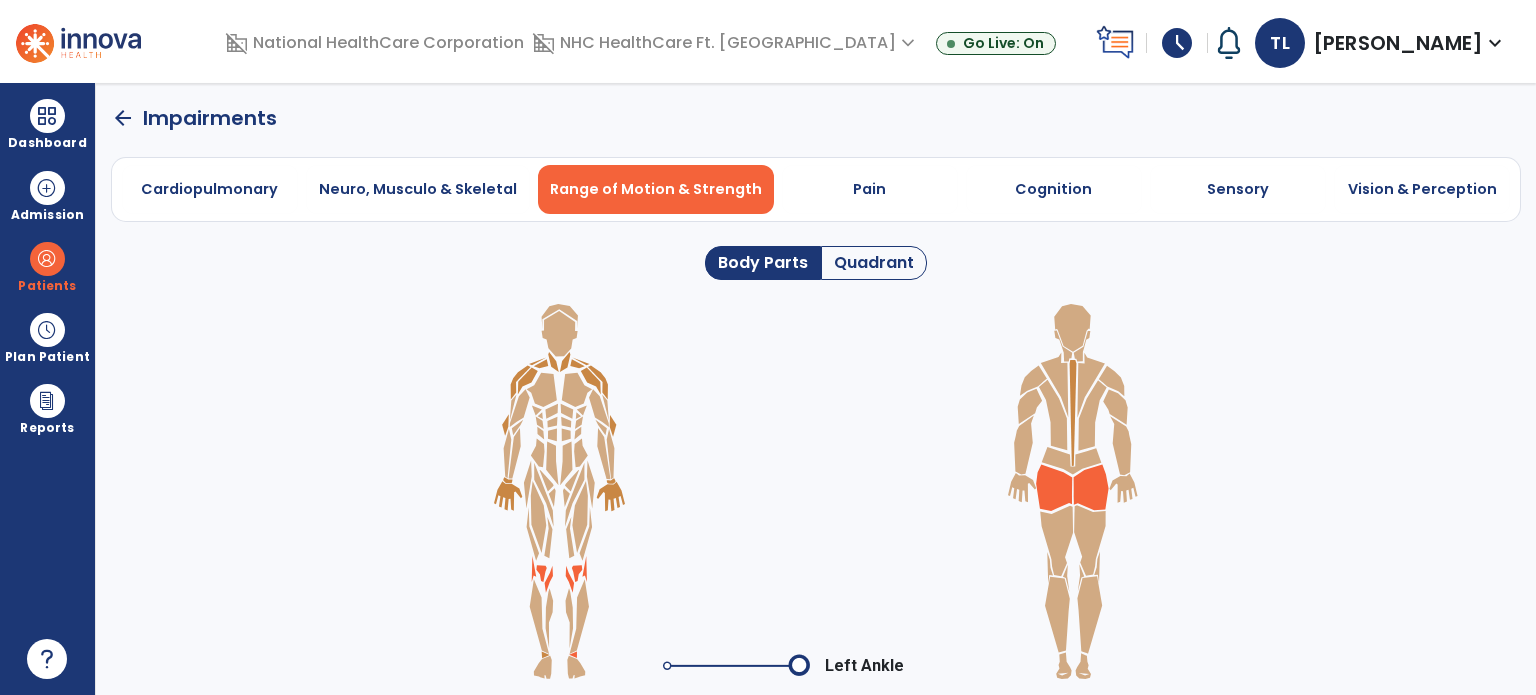 click 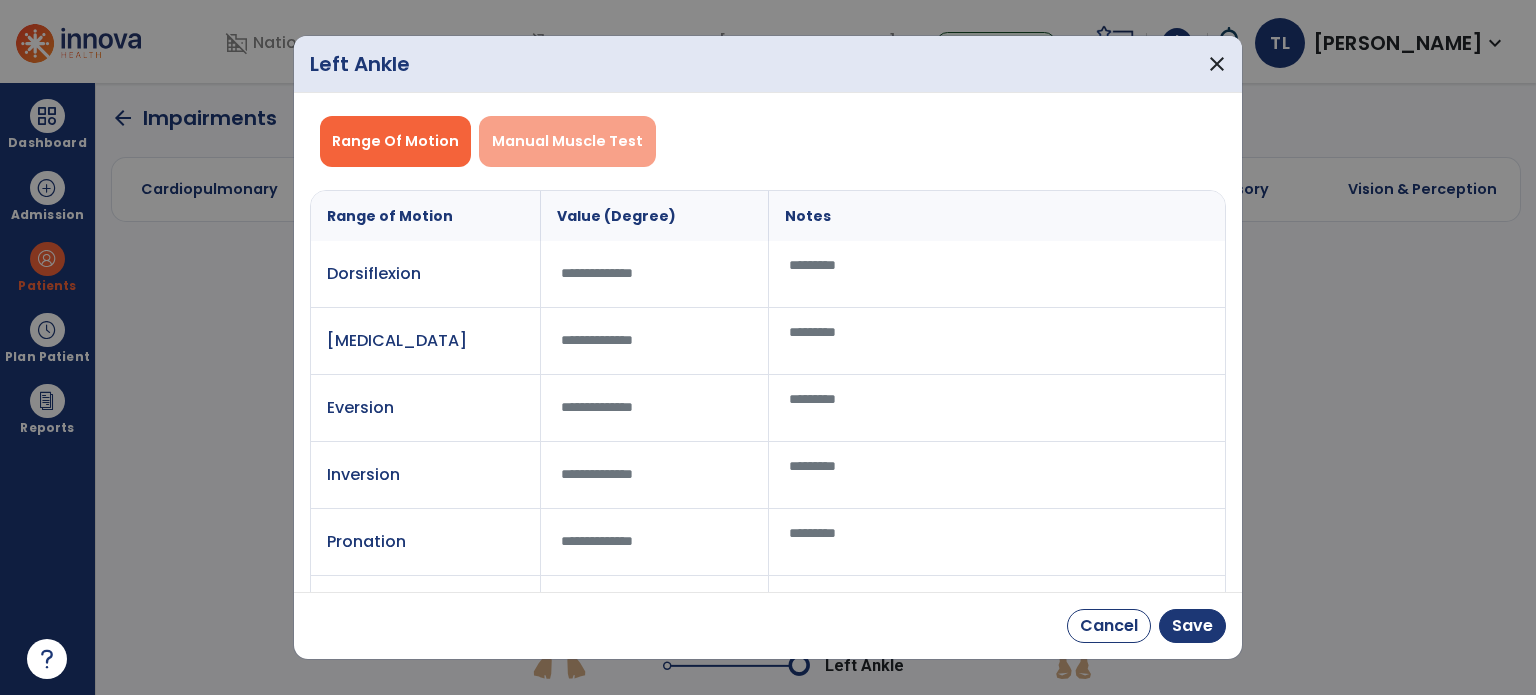 click on "Manual Muscle Test" at bounding box center (567, 141) 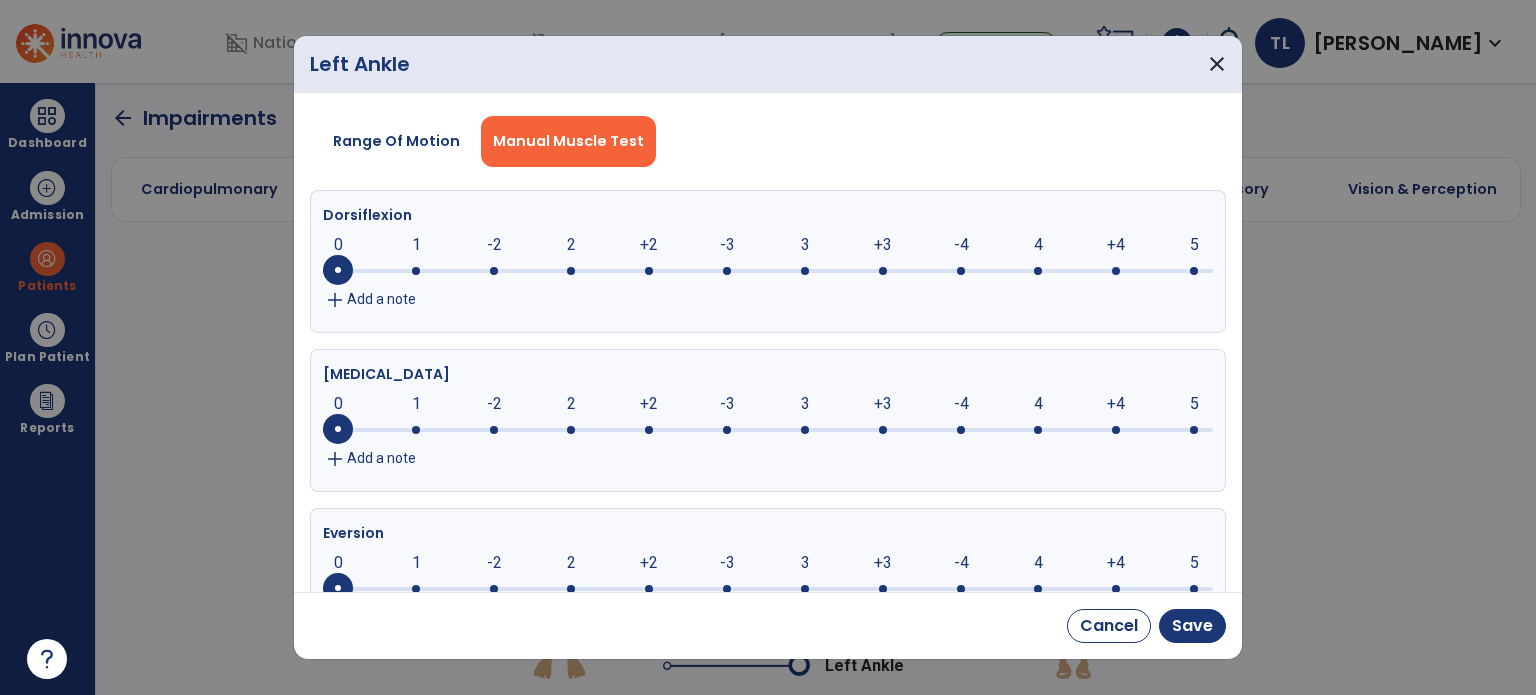 click 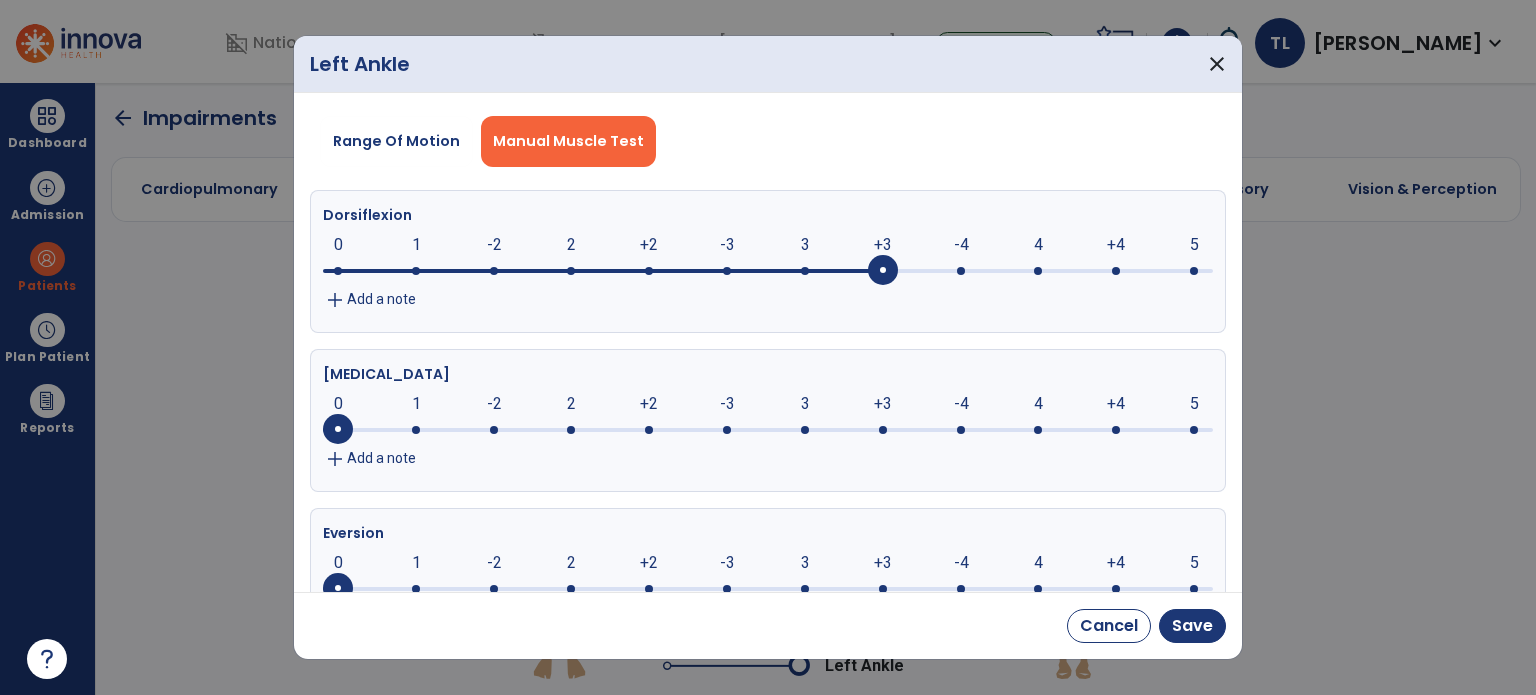 click 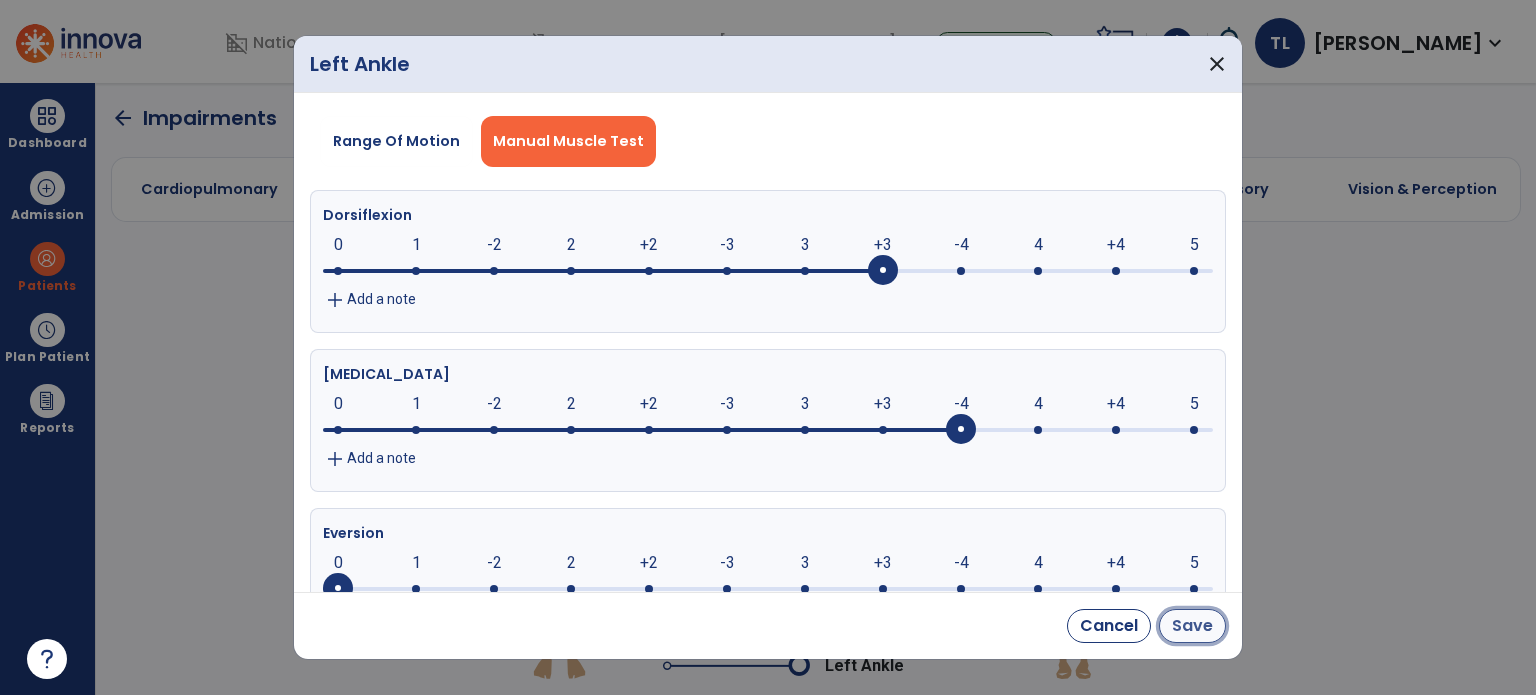 click on "Save" at bounding box center (1192, 626) 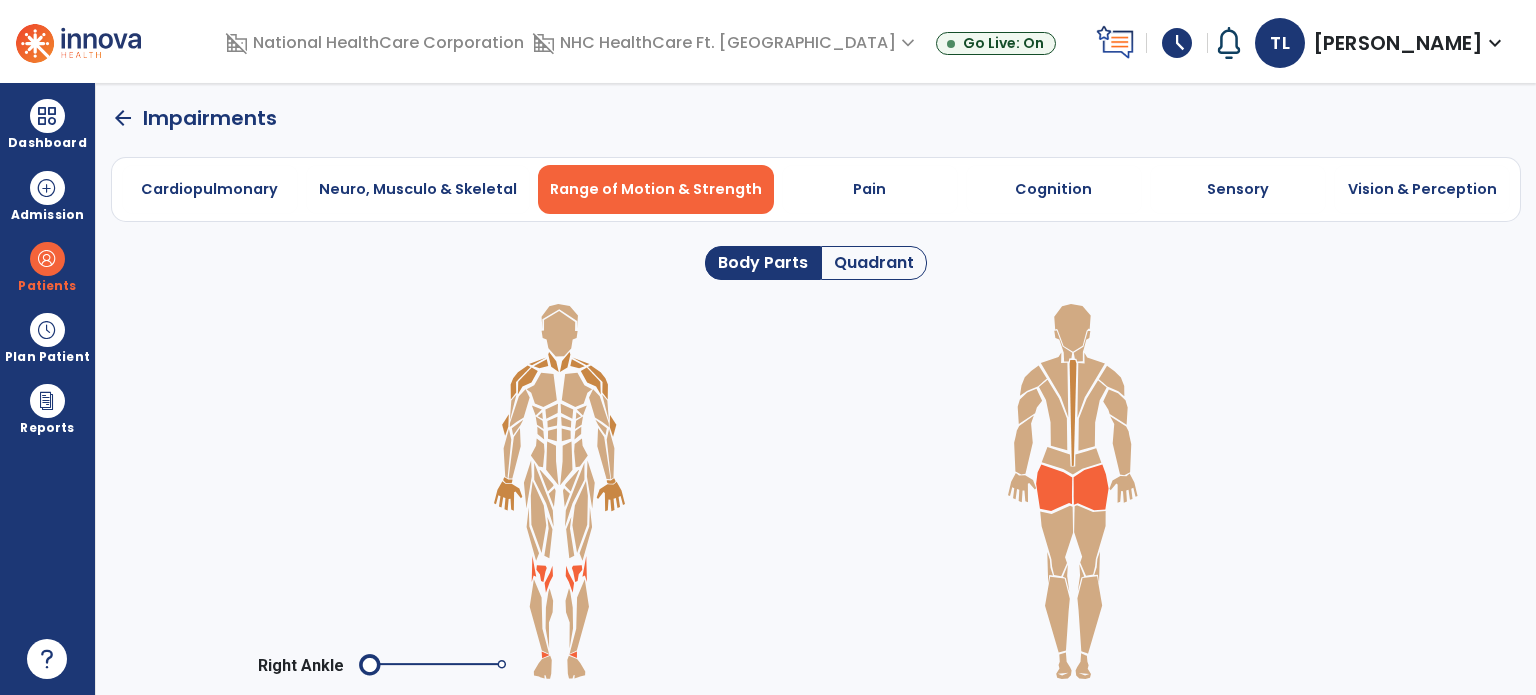click 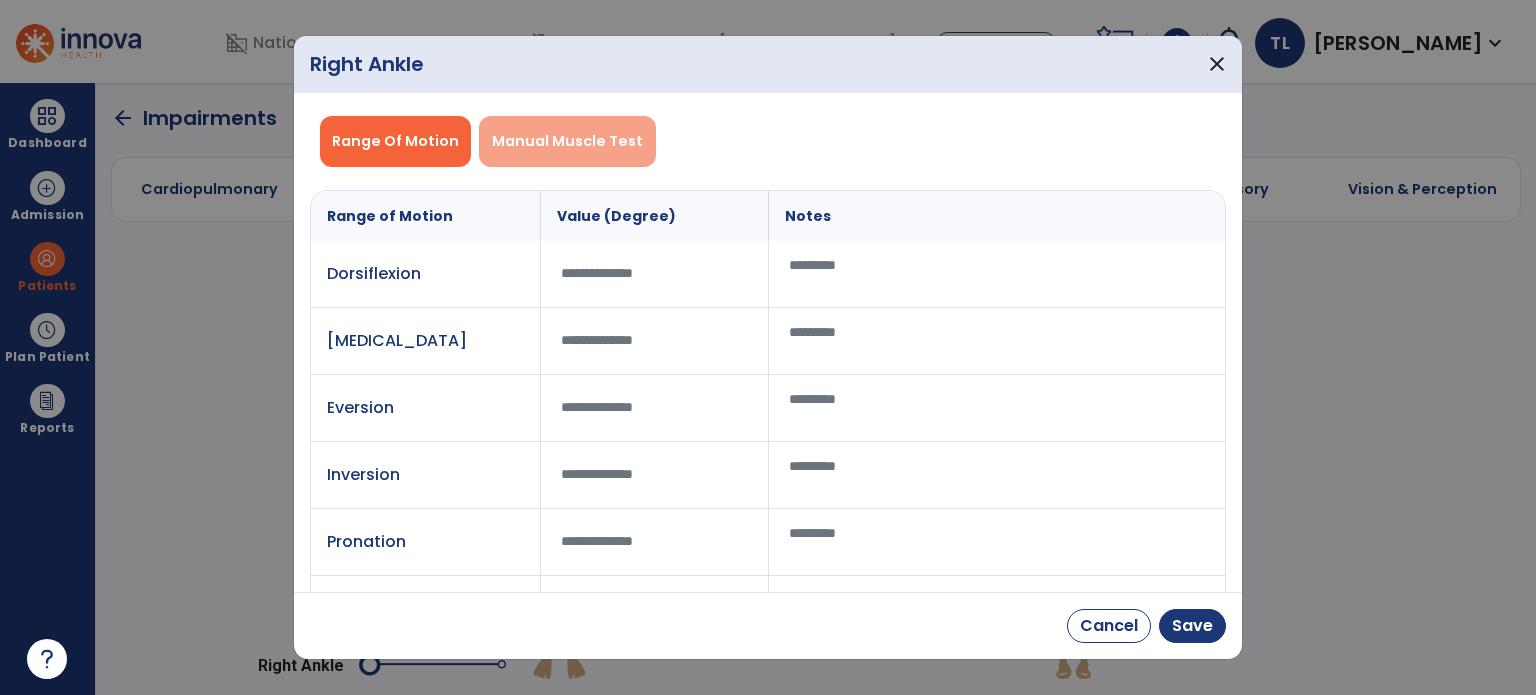 click on "Manual Muscle Test" at bounding box center [567, 141] 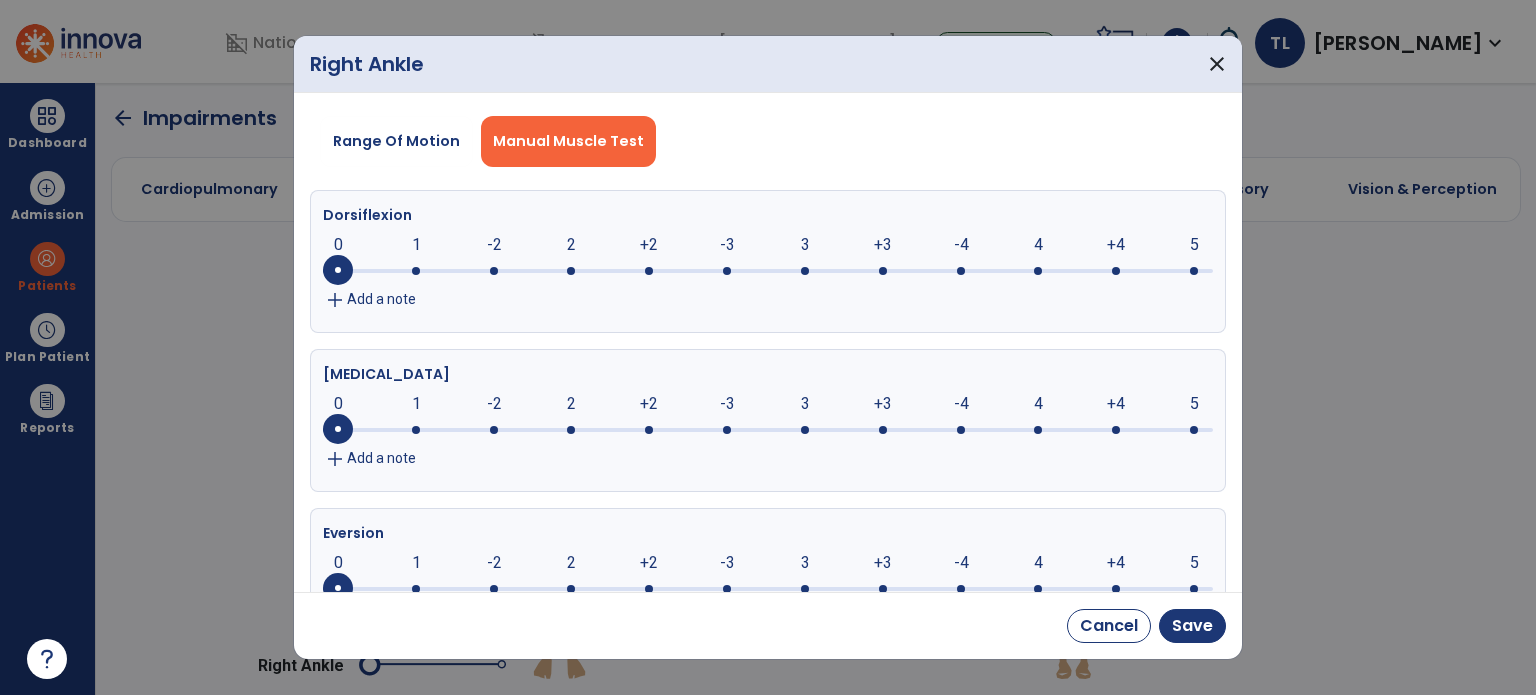 click 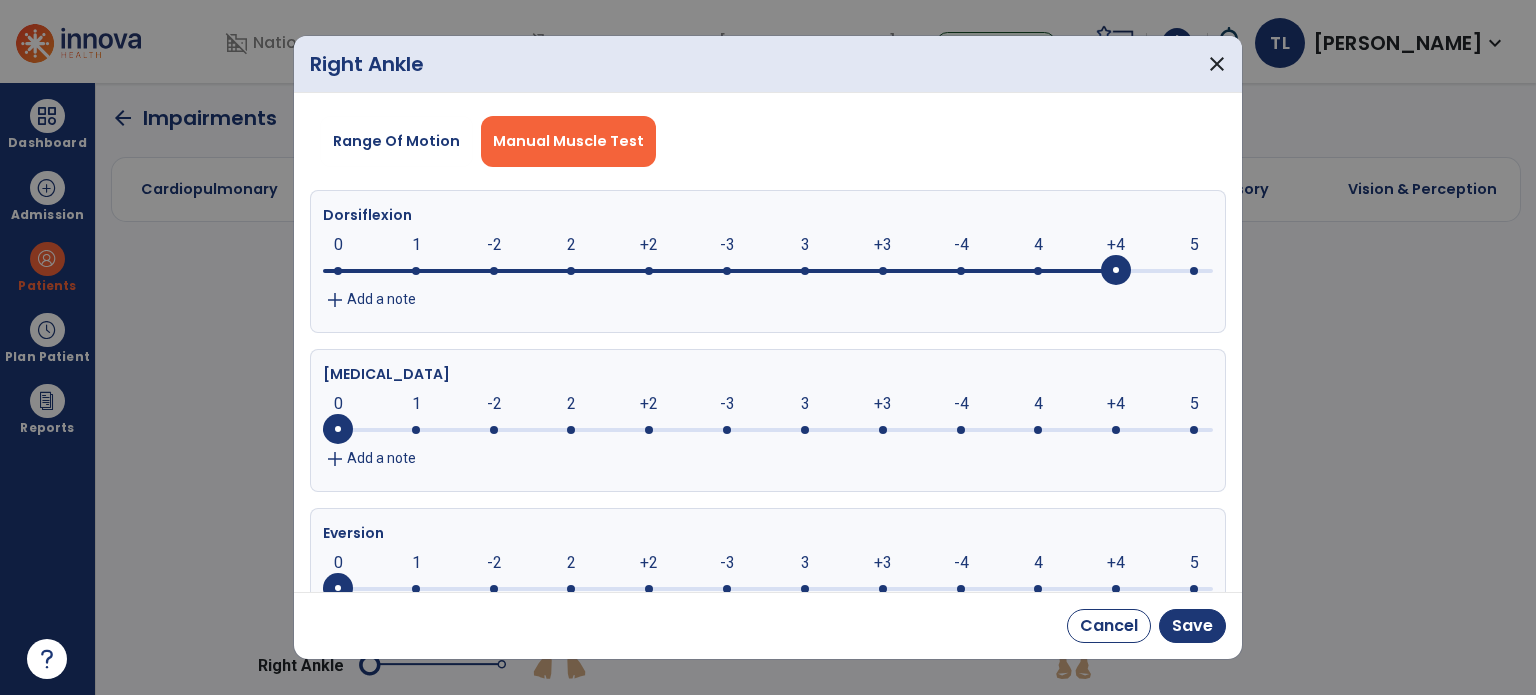 click 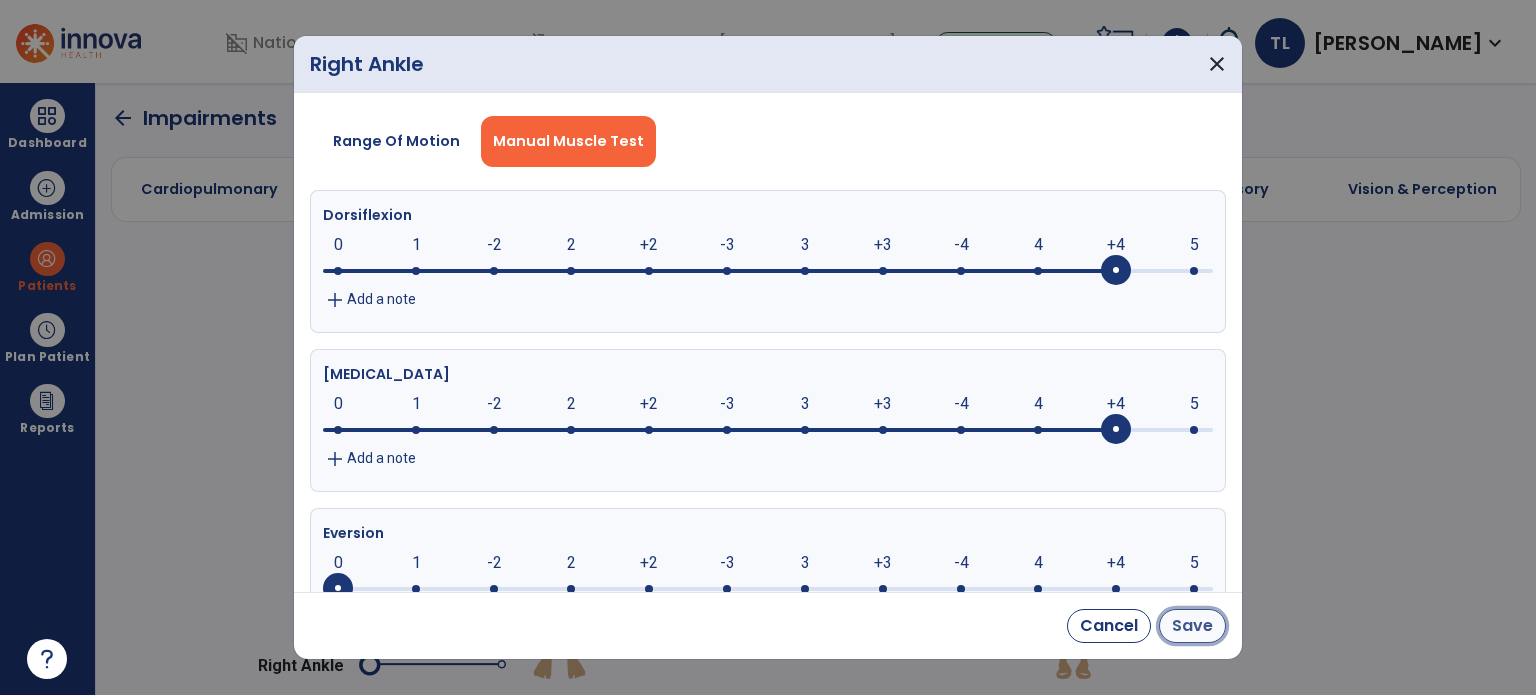 click on "Save" at bounding box center [1192, 626] 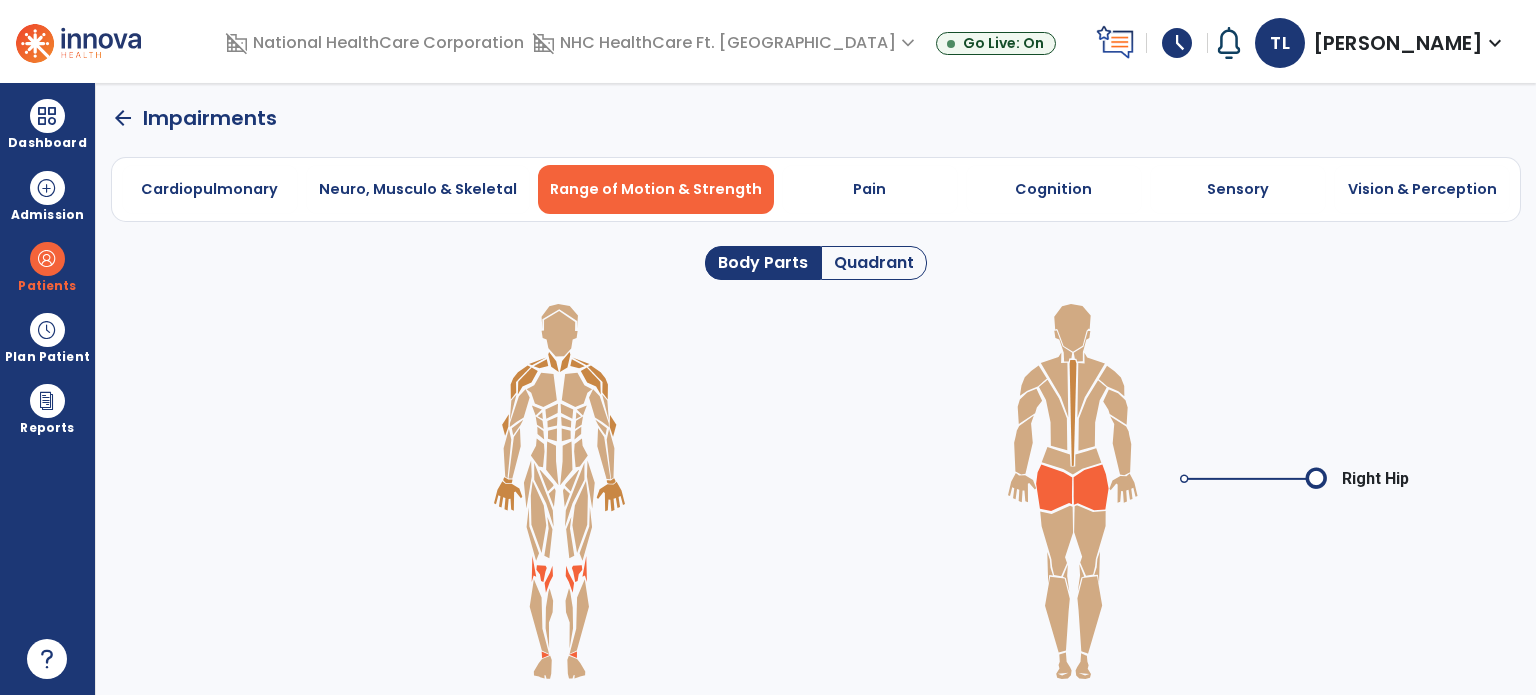 drag, startPoint x: 1093, startPoint y: 490, endPoint x: 1084, endPoint y: 473, distance: 19.235384 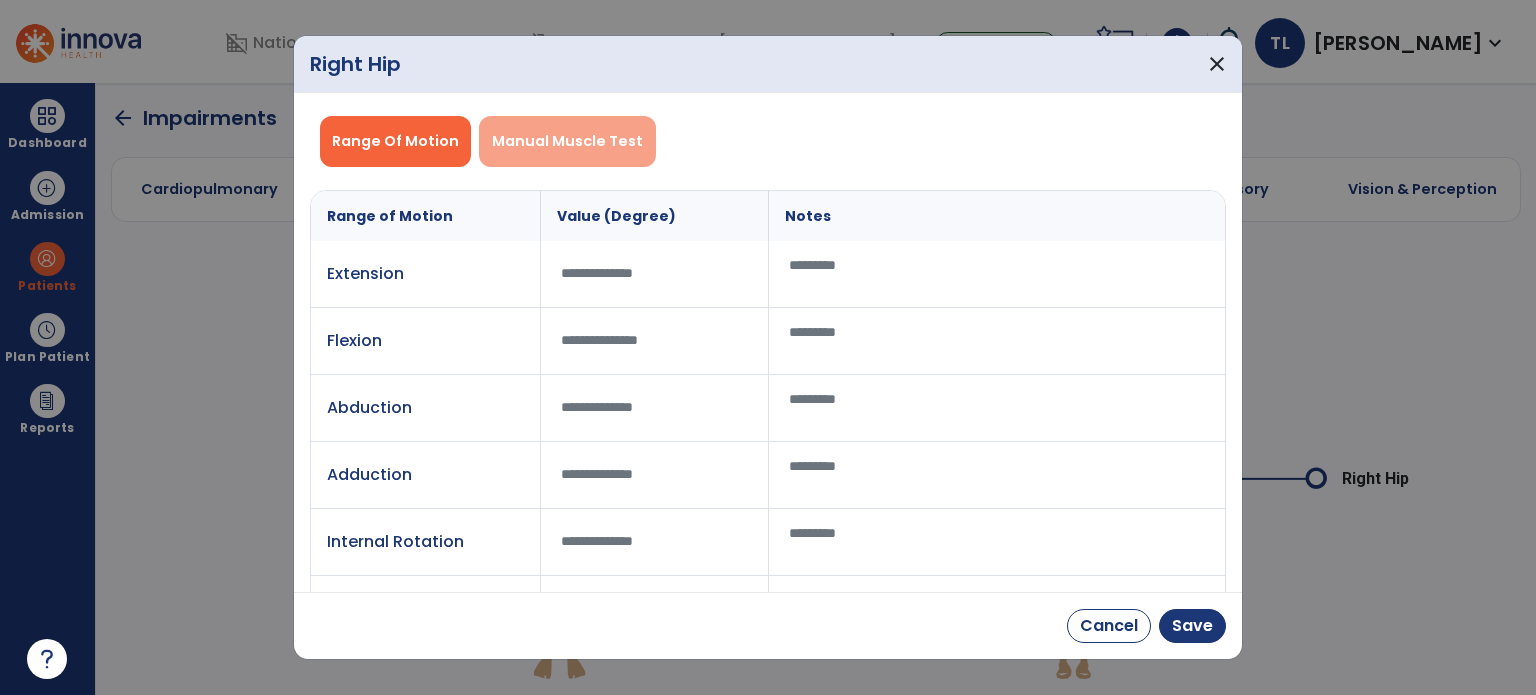 click on "Manual Muscle Test" at bounding box center (567, 141) 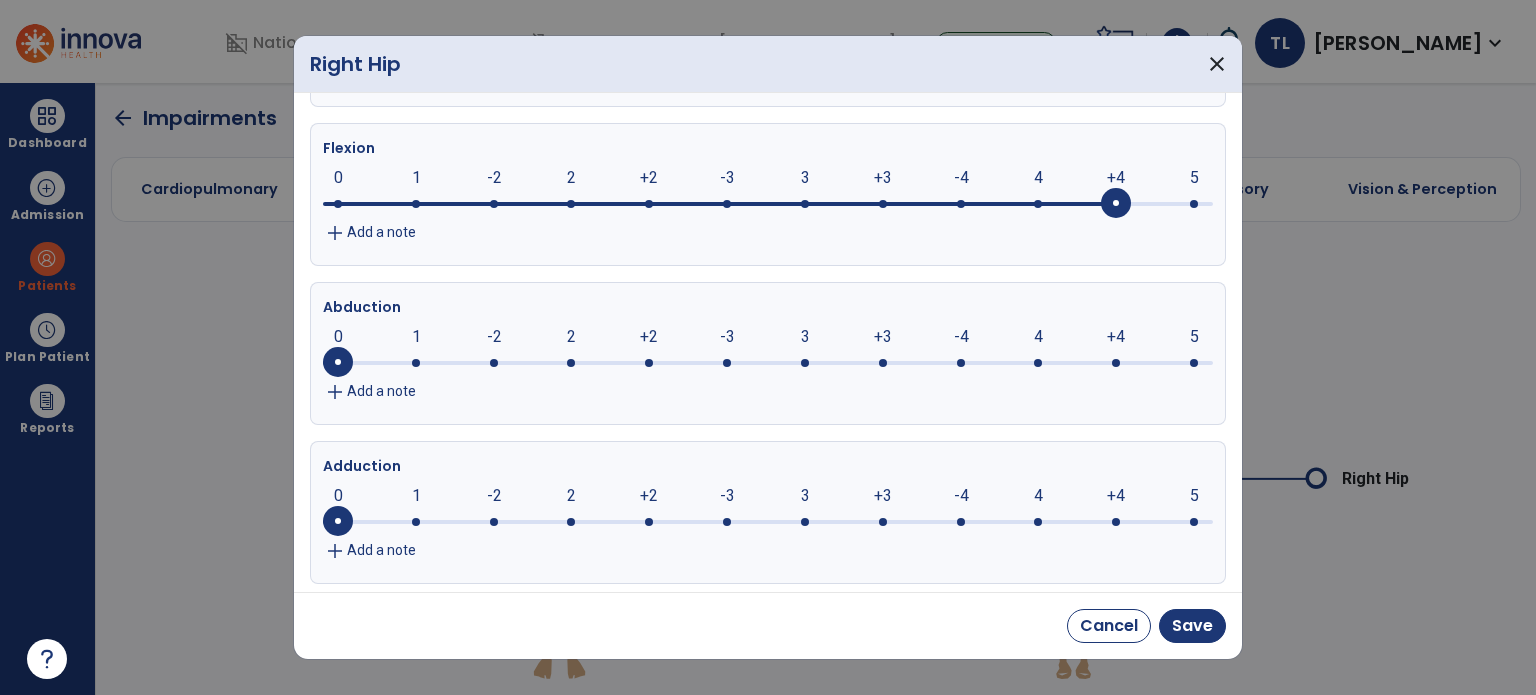 scroll, scrollTop: 234, scrollLeft: 0, axis: vertical 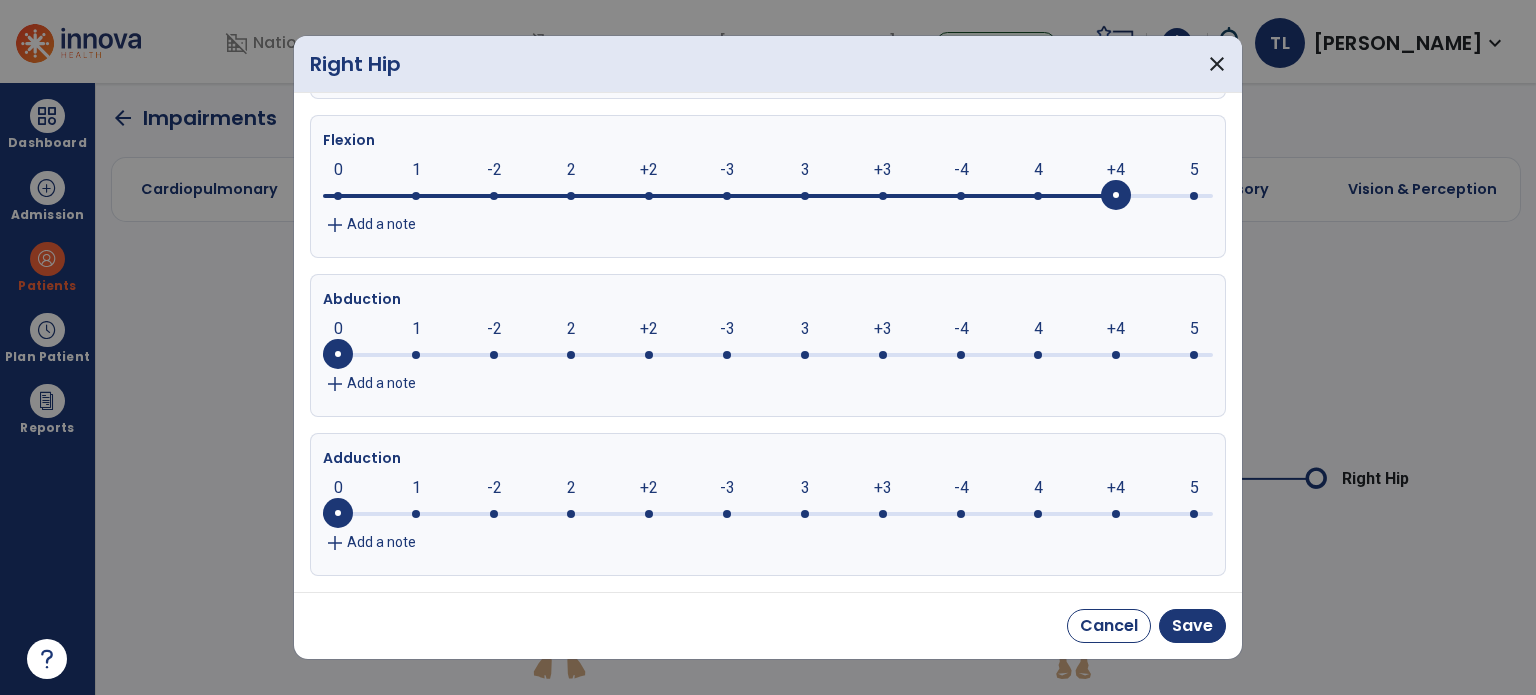 click 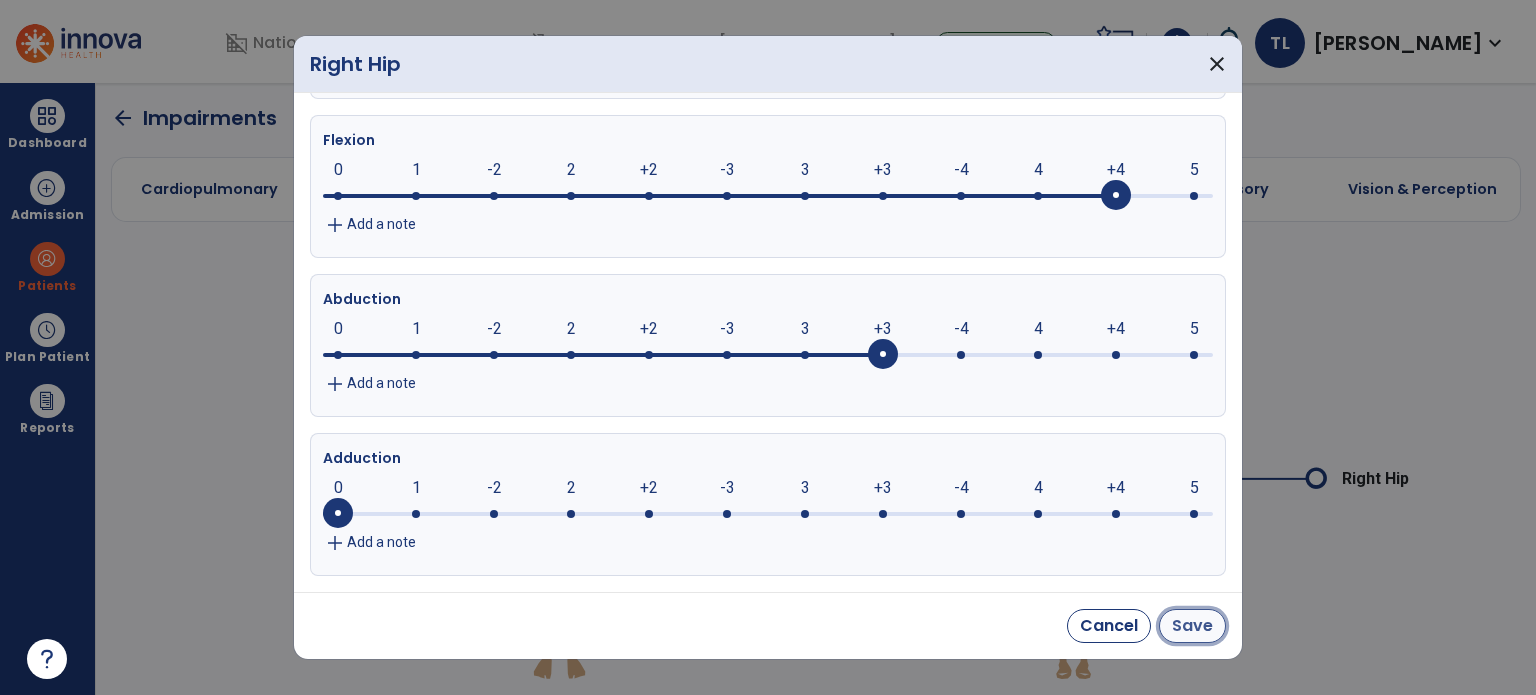 click on "Save" at bounding box center [1192, 626] 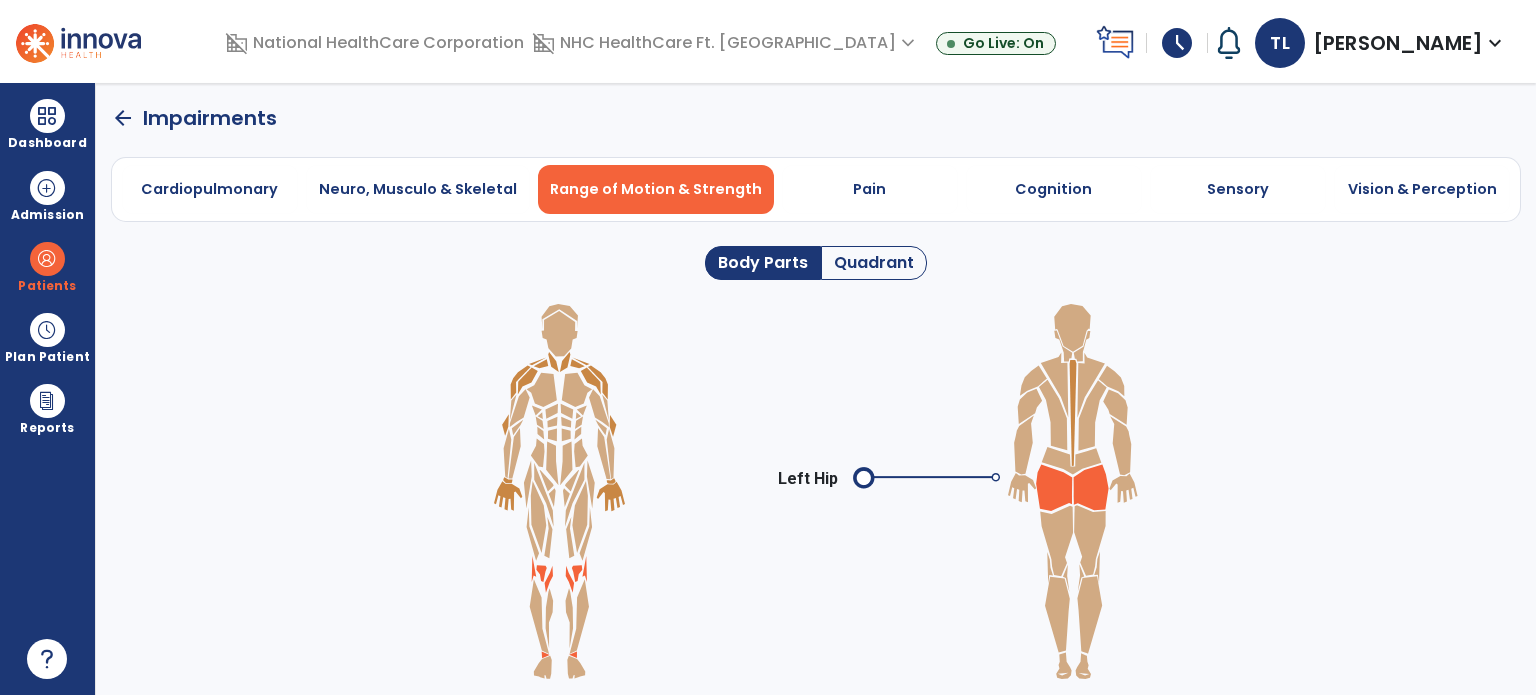 click 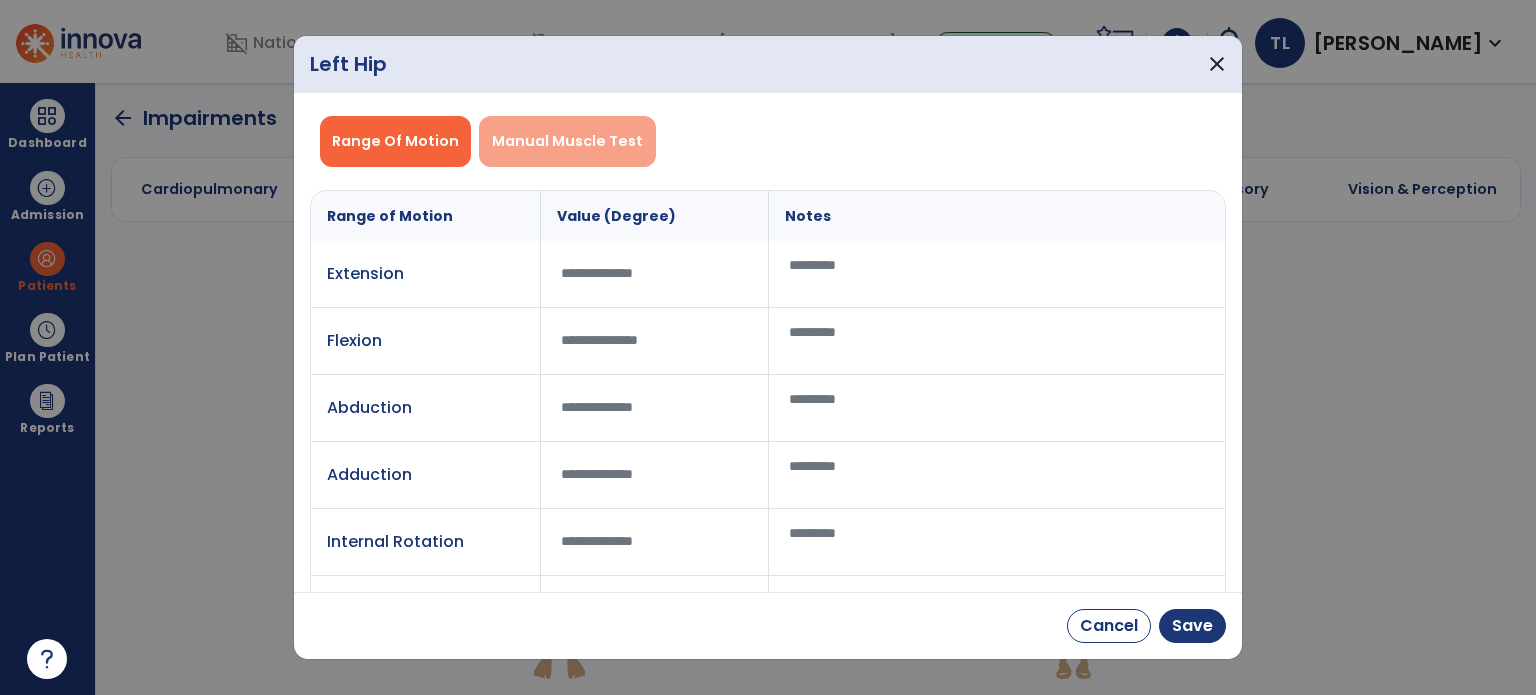 click on "Manual Muscle Test" at bounding box center (567, 141) 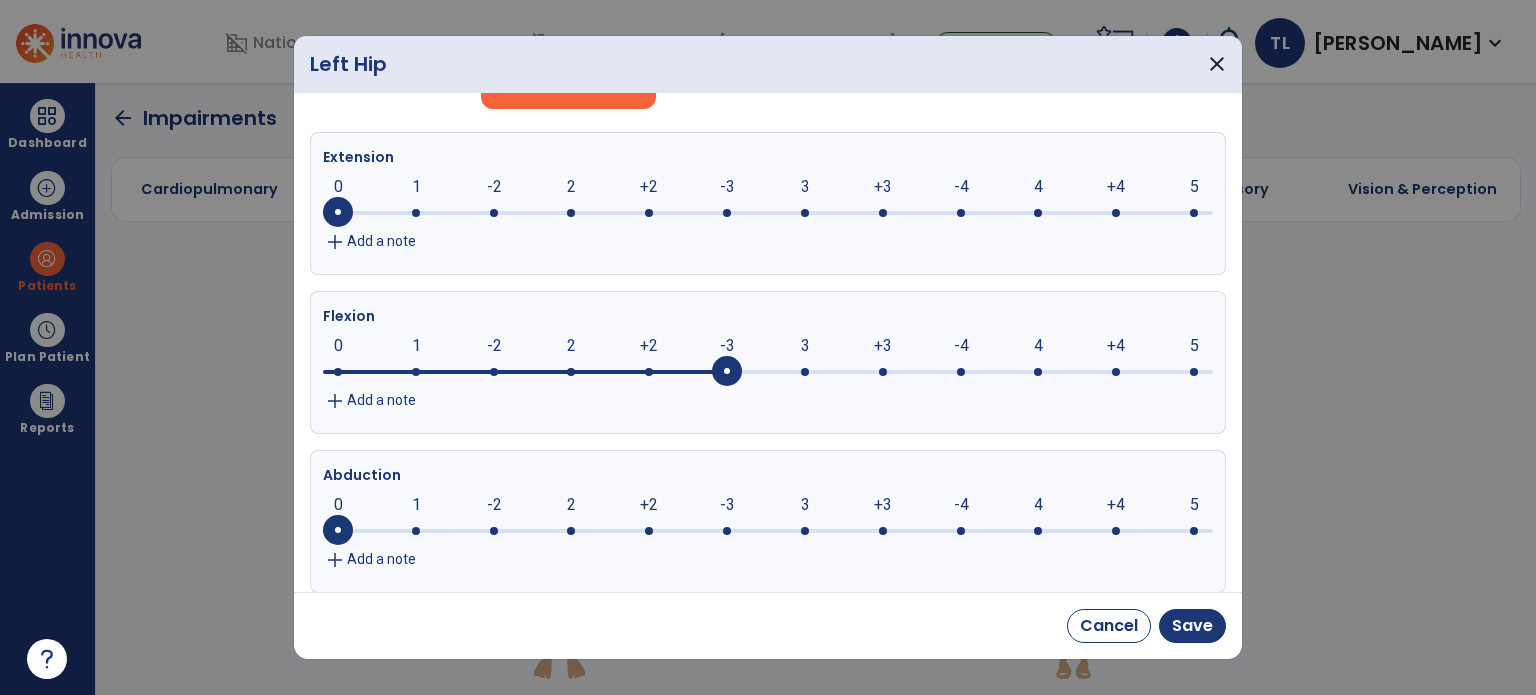 scroll, scrollTop: 59, scrollLeft: 0, axis: vertical 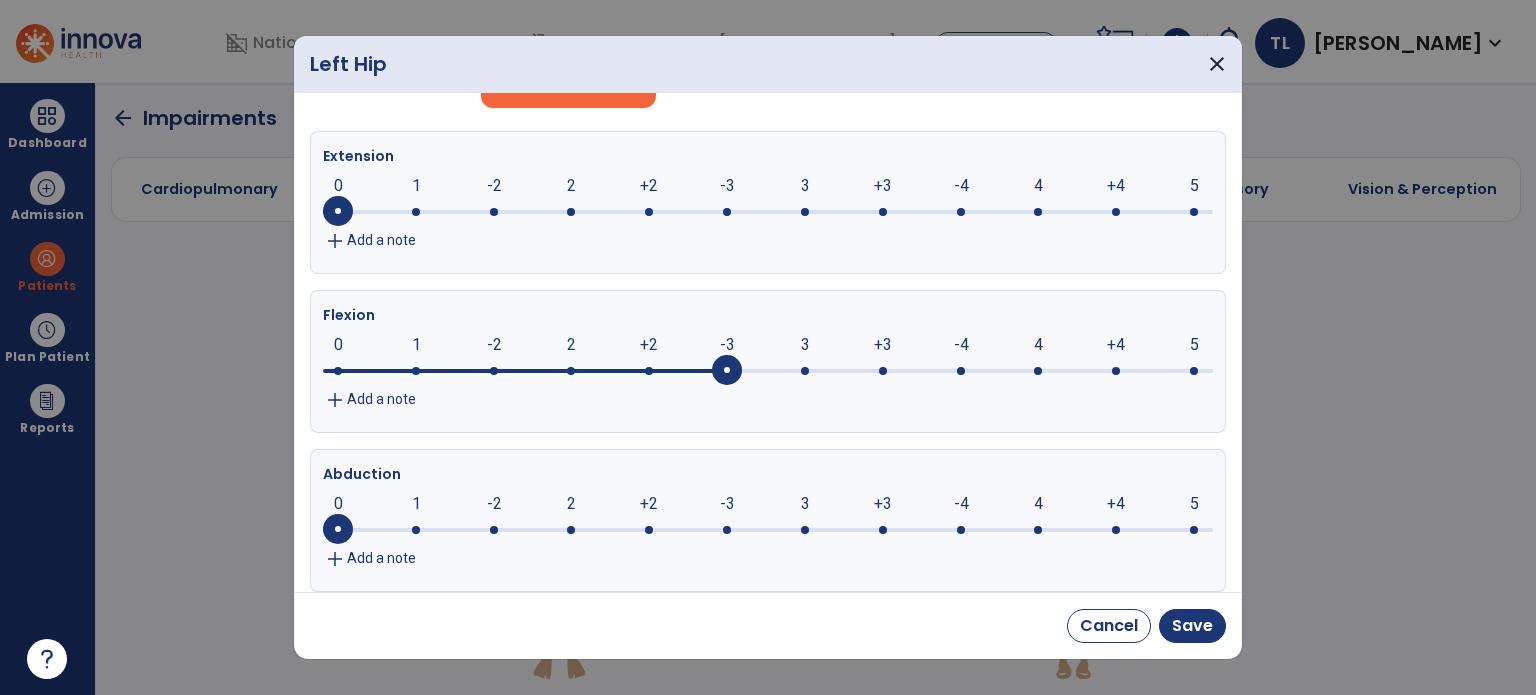 click 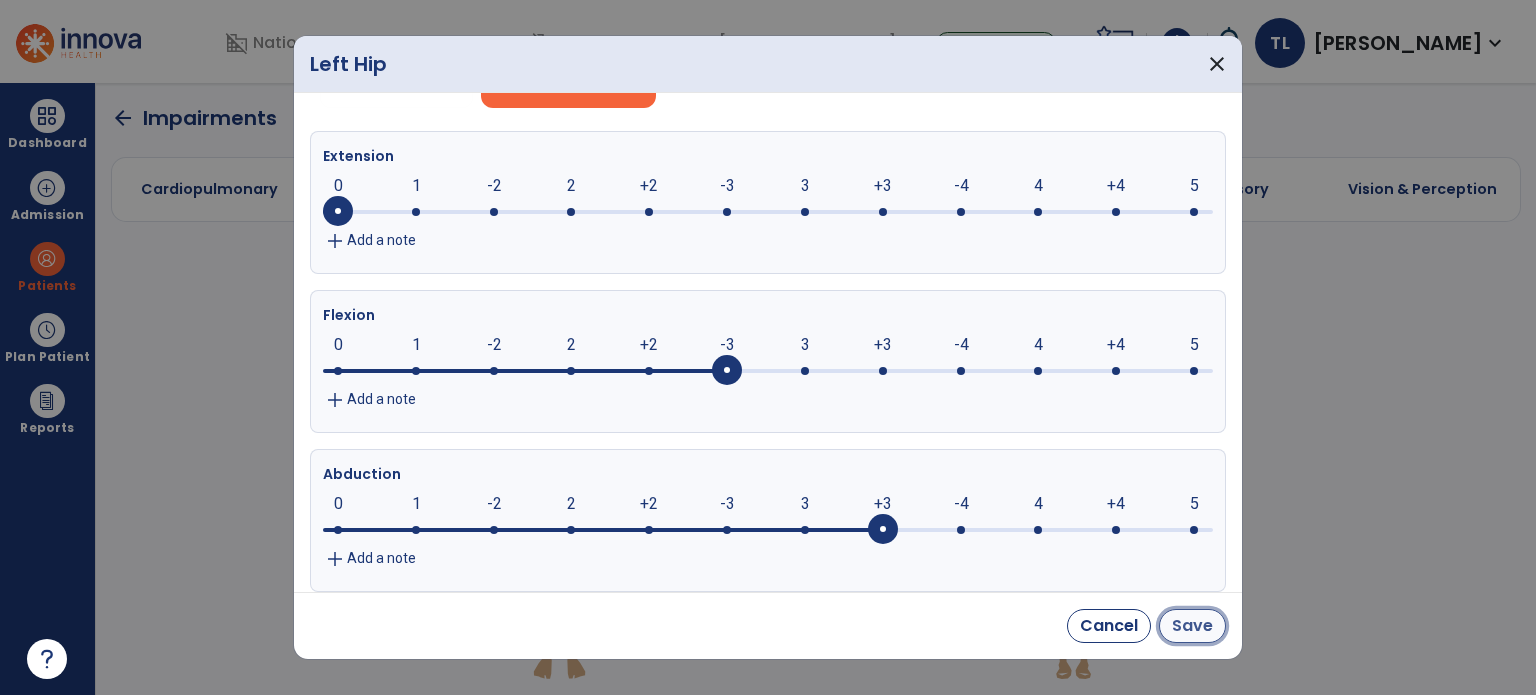 click on "Save" at bounding box center (1192, 626) 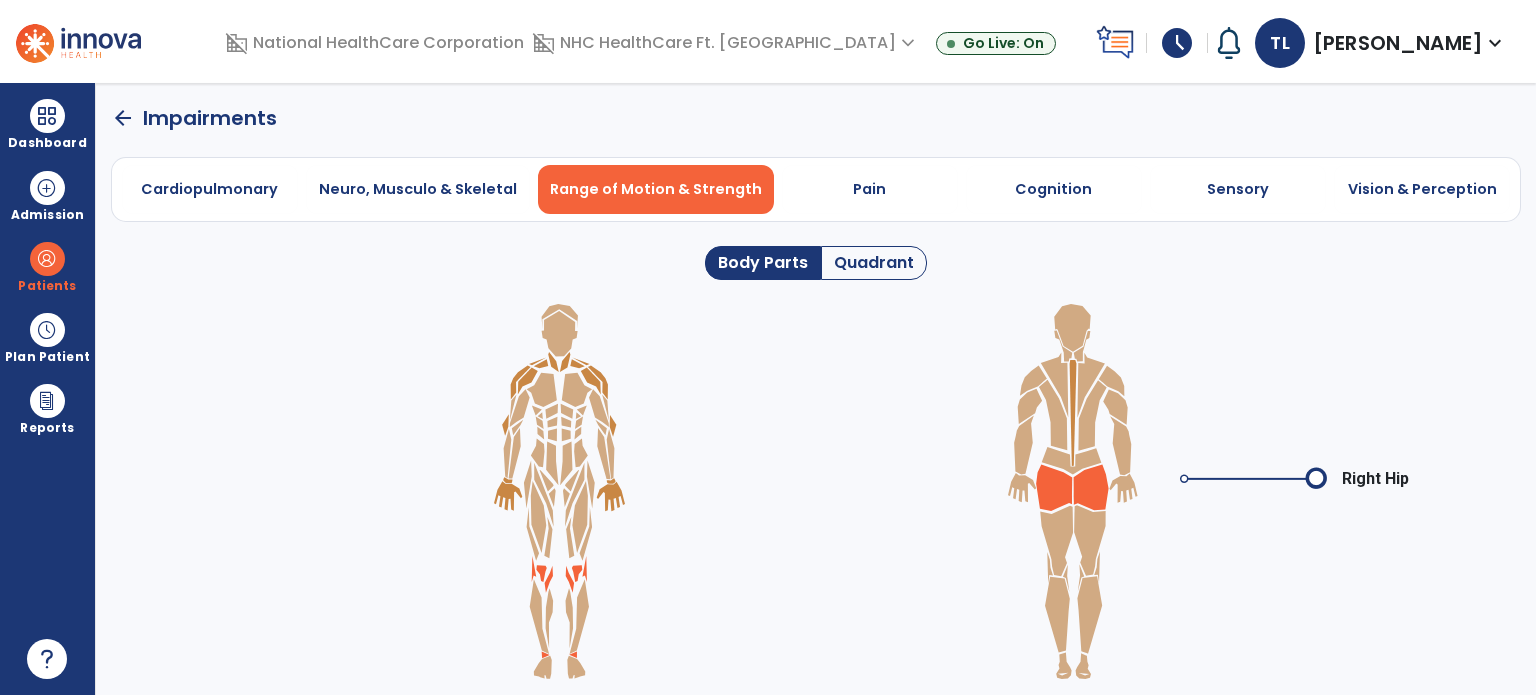 click 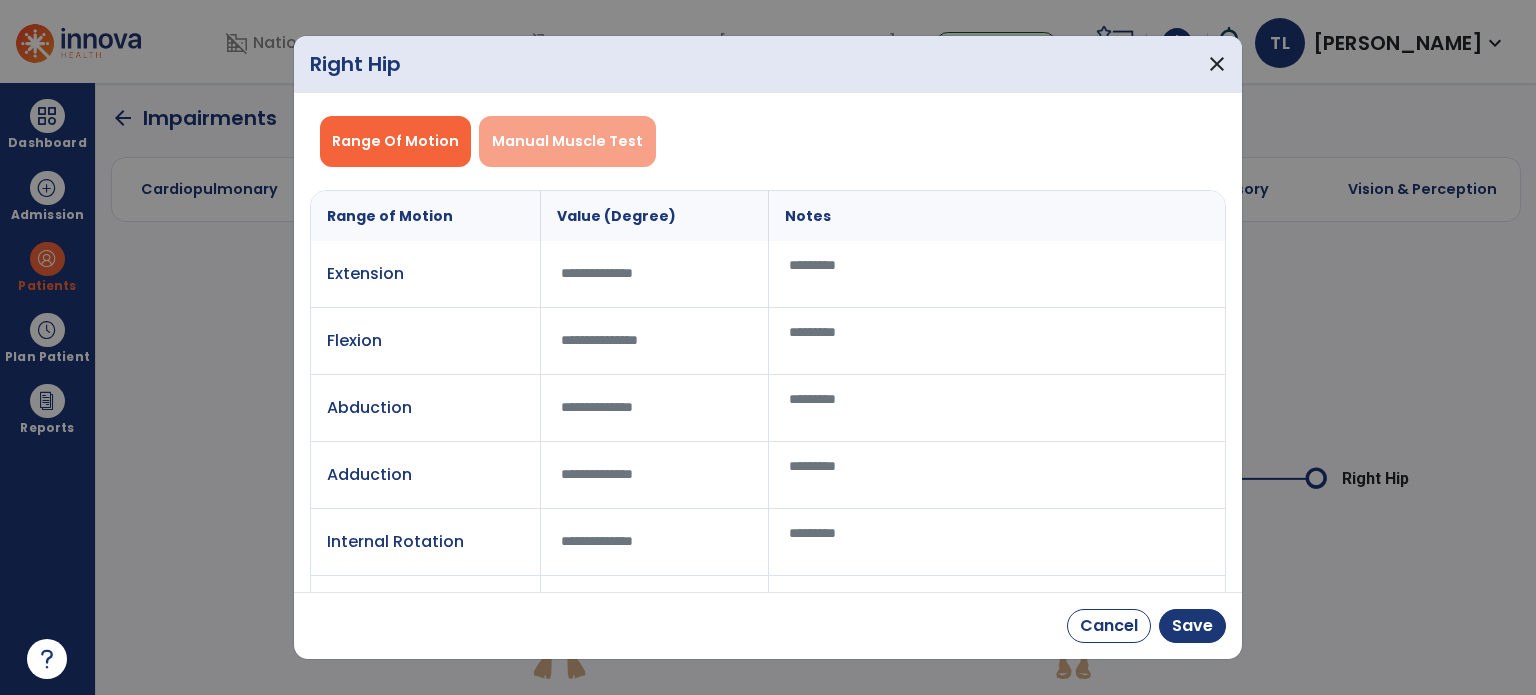 click on "Manual Muscle Test" at bounding box center (567, 141) 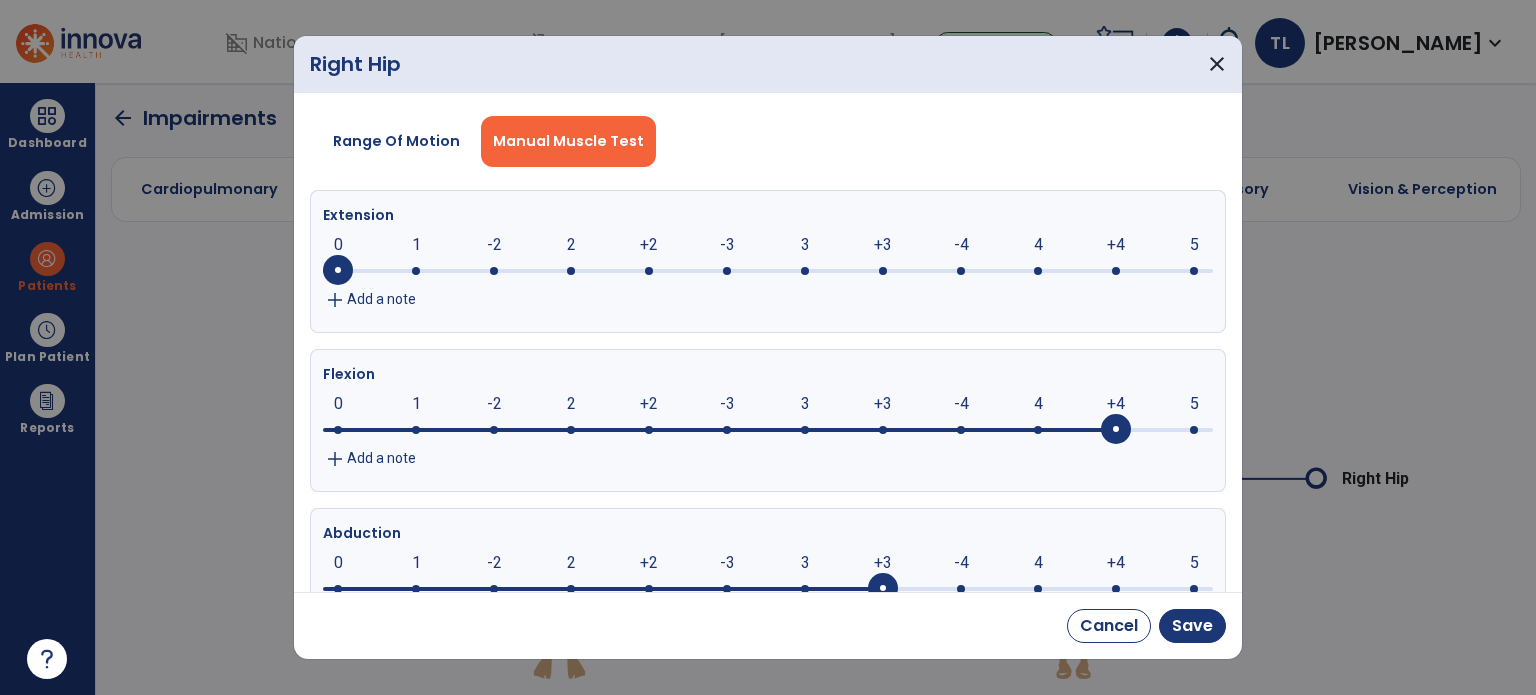 scroll, scrollTop: 40, scrollLeft: 0, axis: vertical 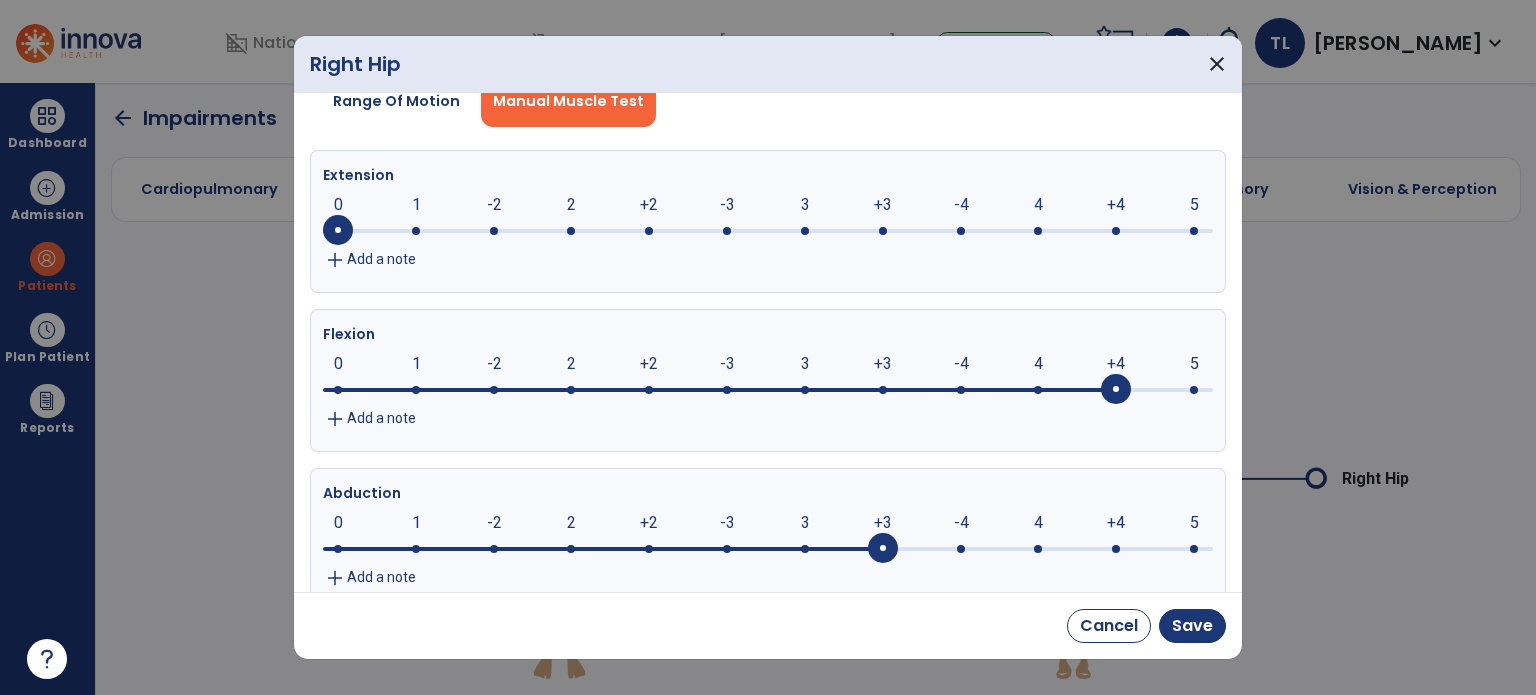 click 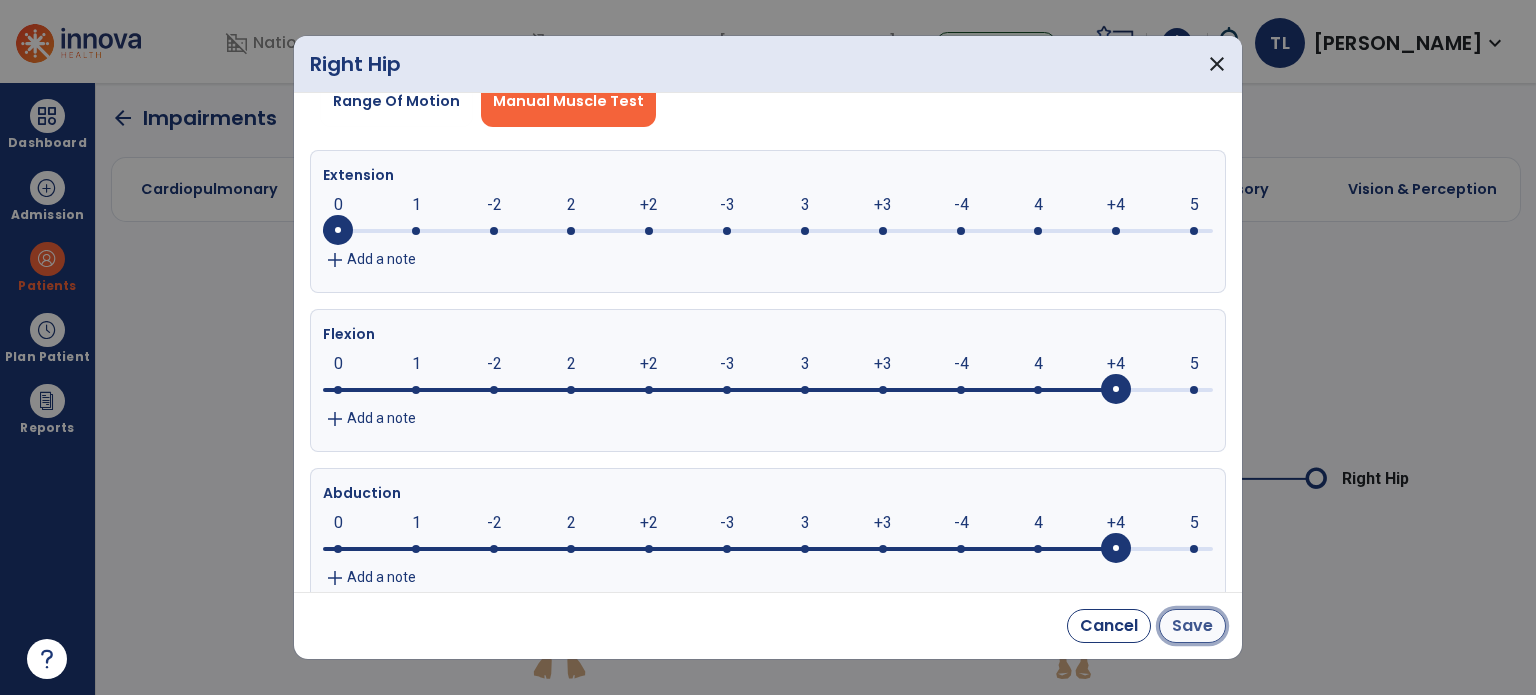 click on "Save" at bounding box center (1192, 626) 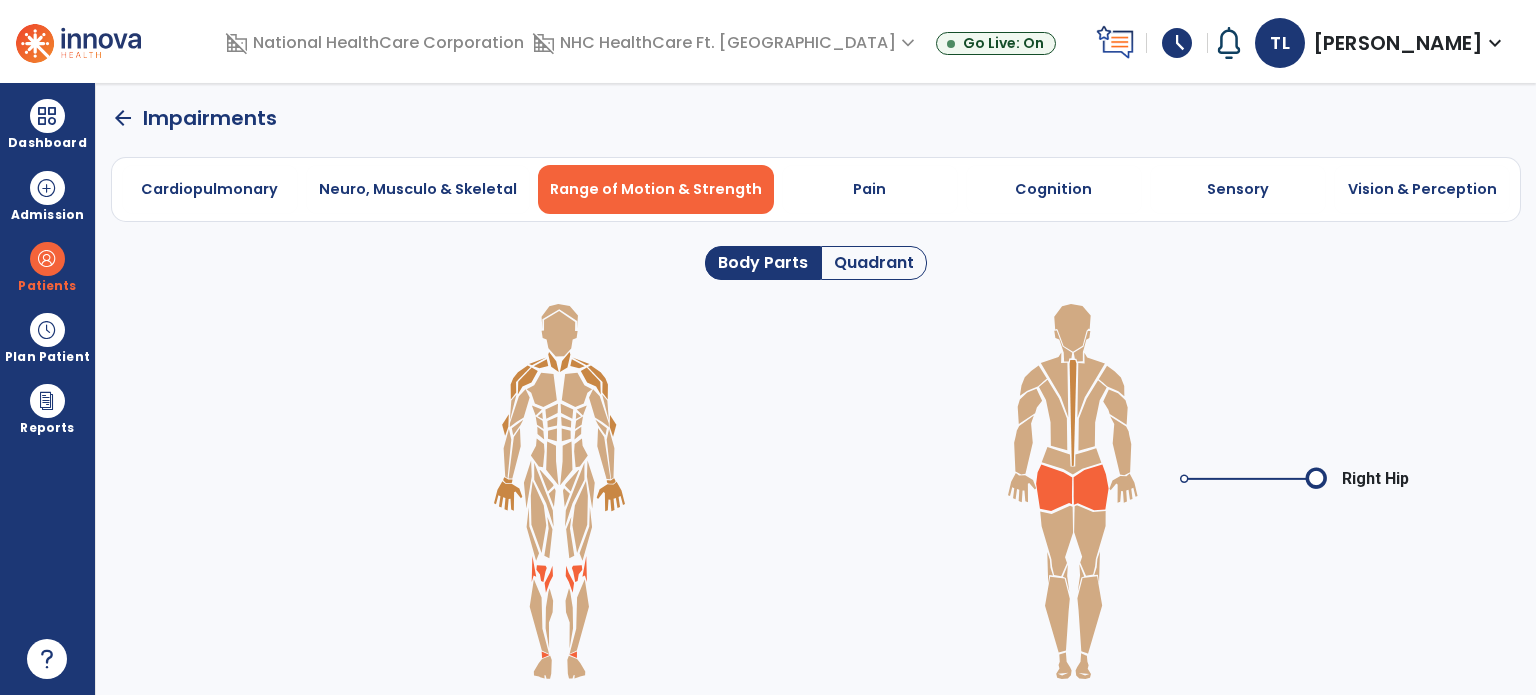 click 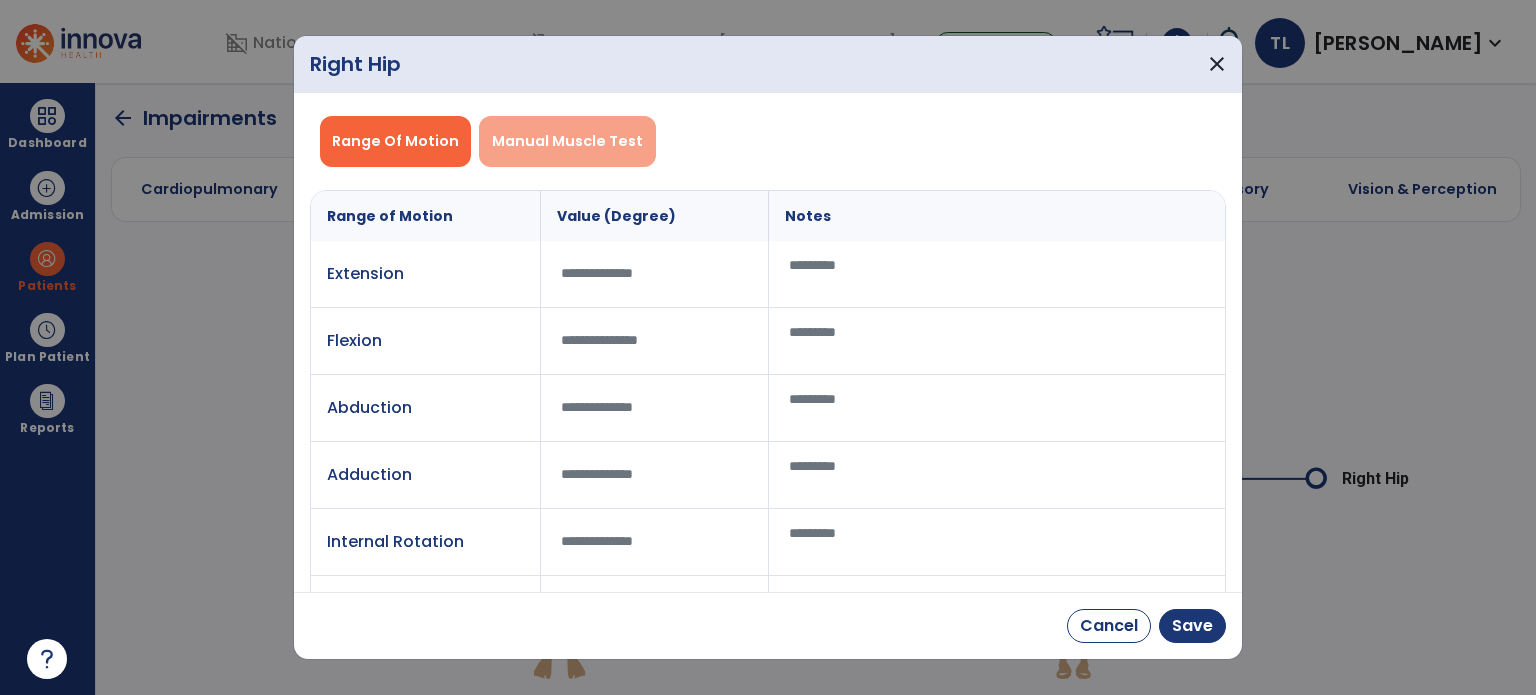 click on "Manual Muscle Test" at bounding box center [567, 141] 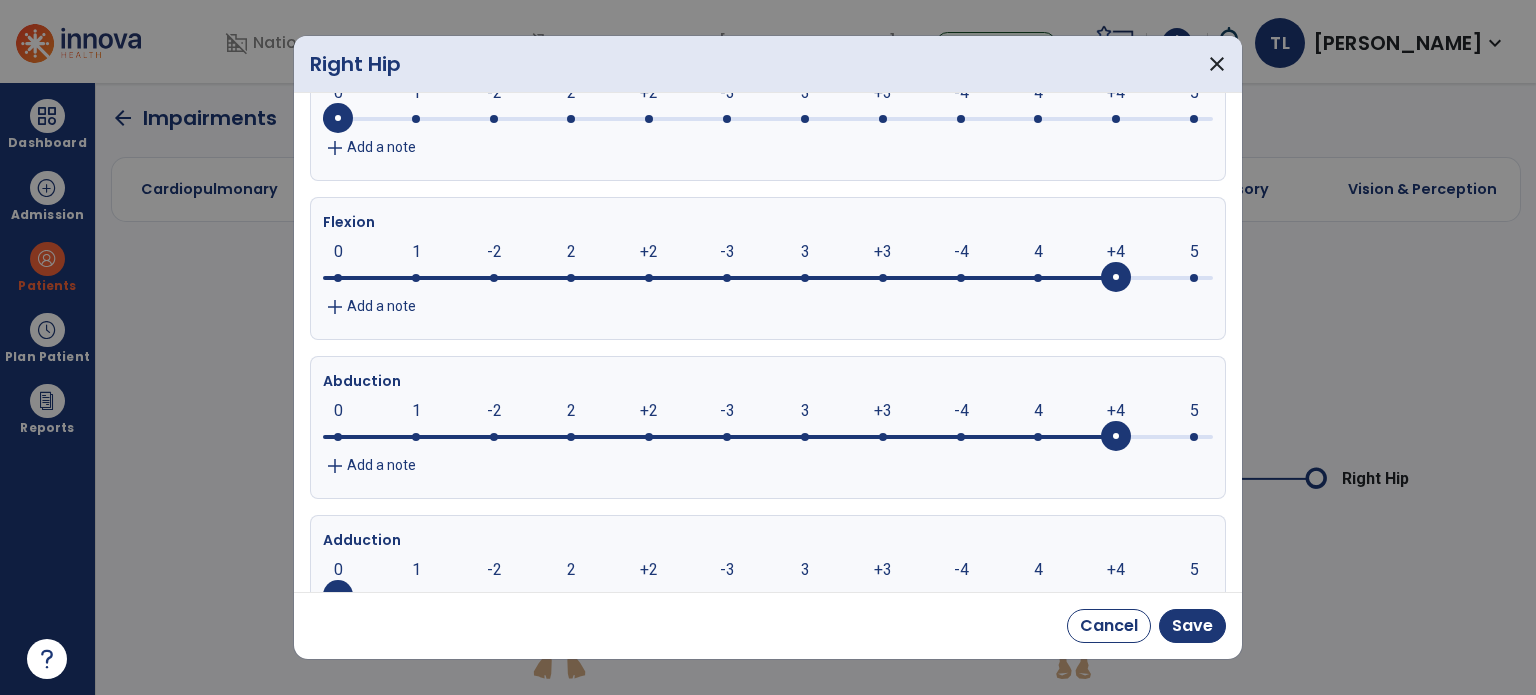 scroll, scrollTop: 222, scrollLeft: 0, axis: vertical 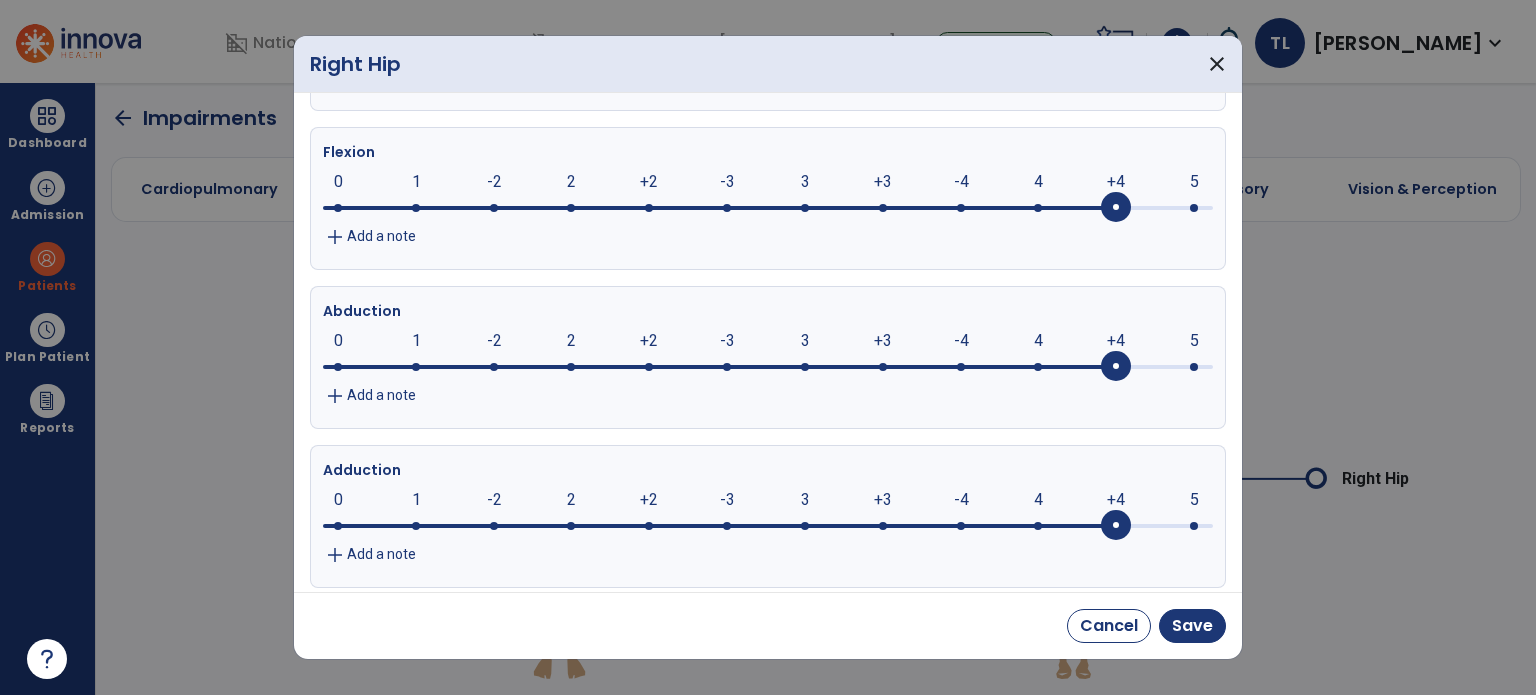 click 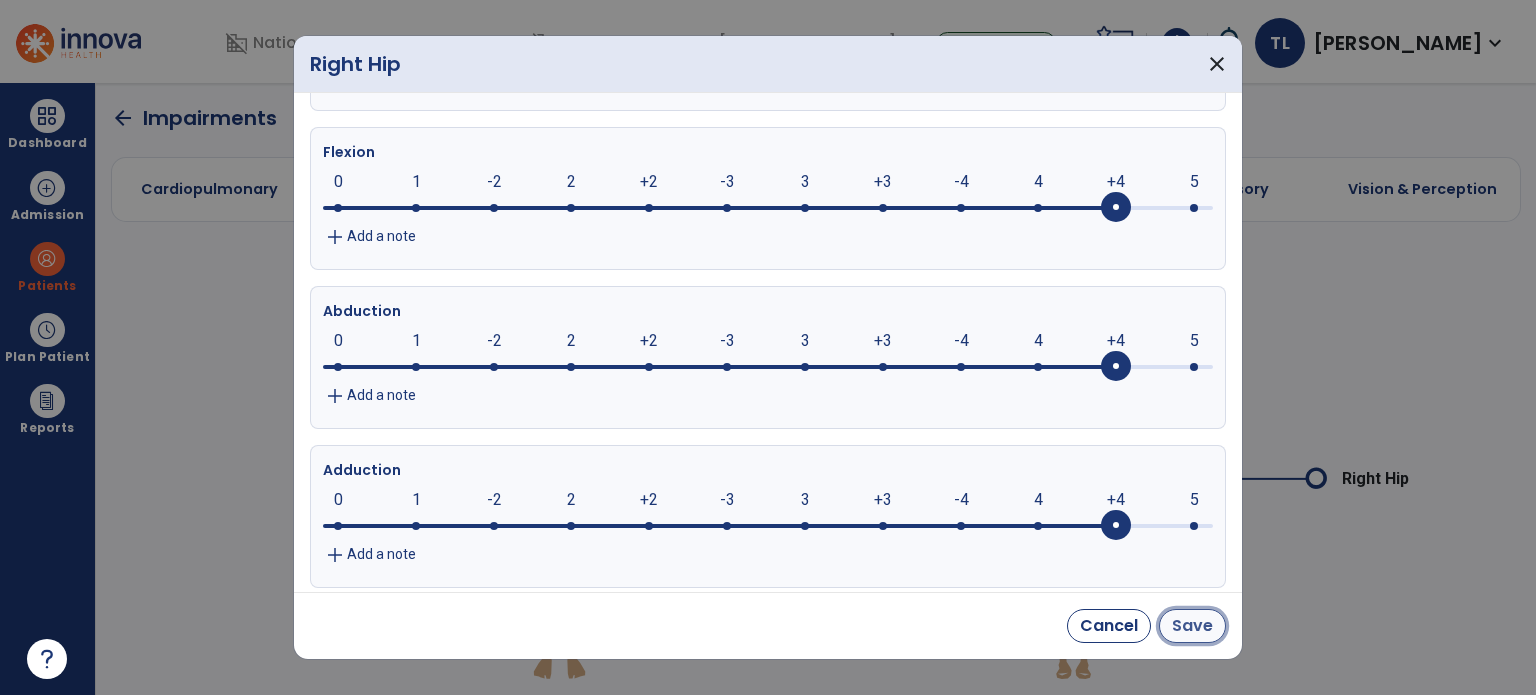 click on "Save" at bounding box center (1192, 626) 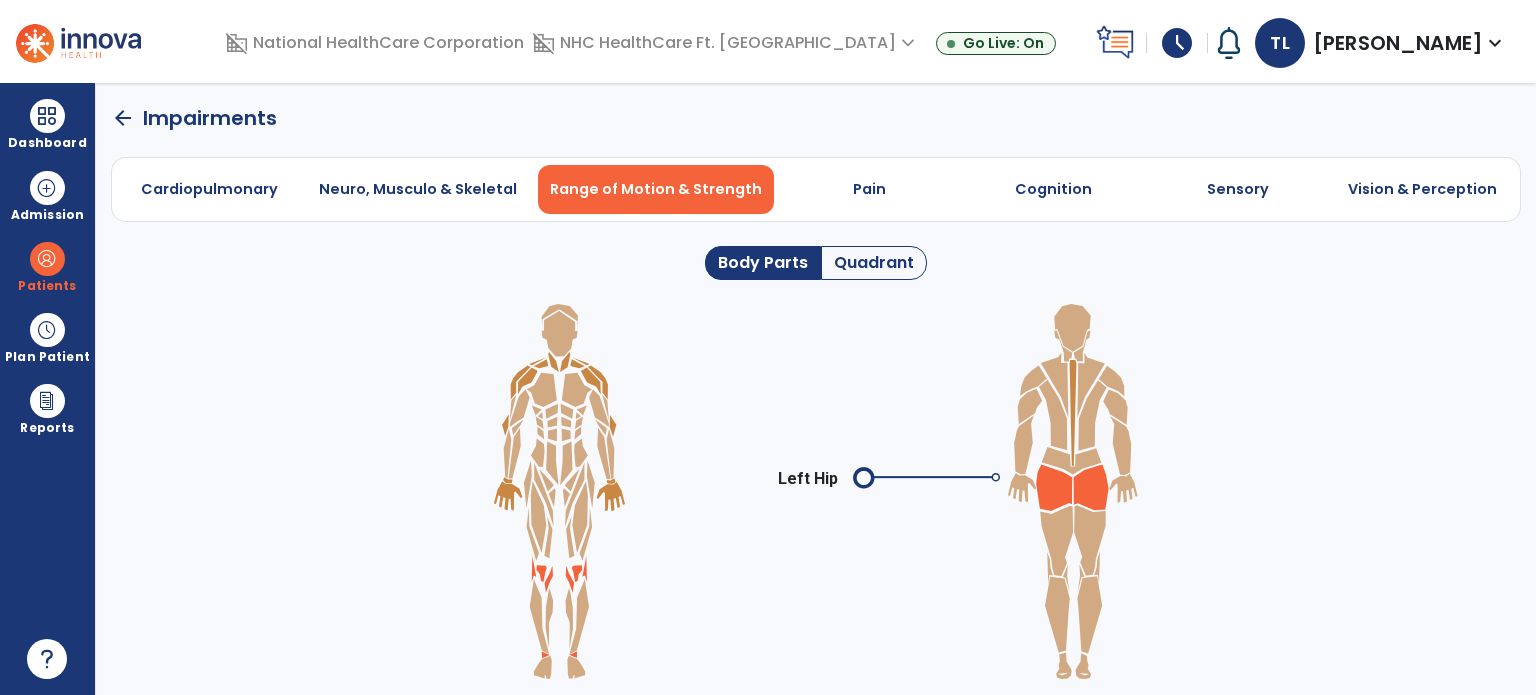 click 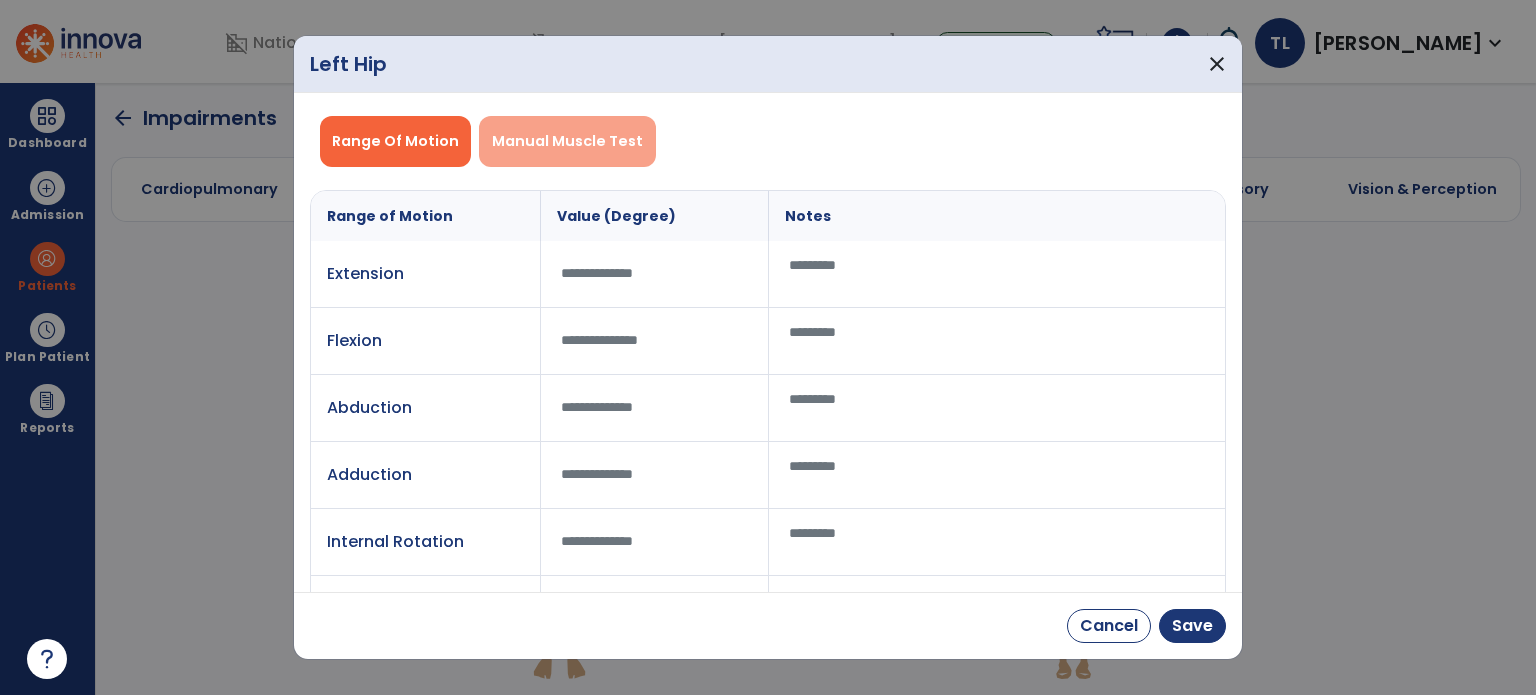 click on "Manual Muscle Test" at bounding box center [567, 141] 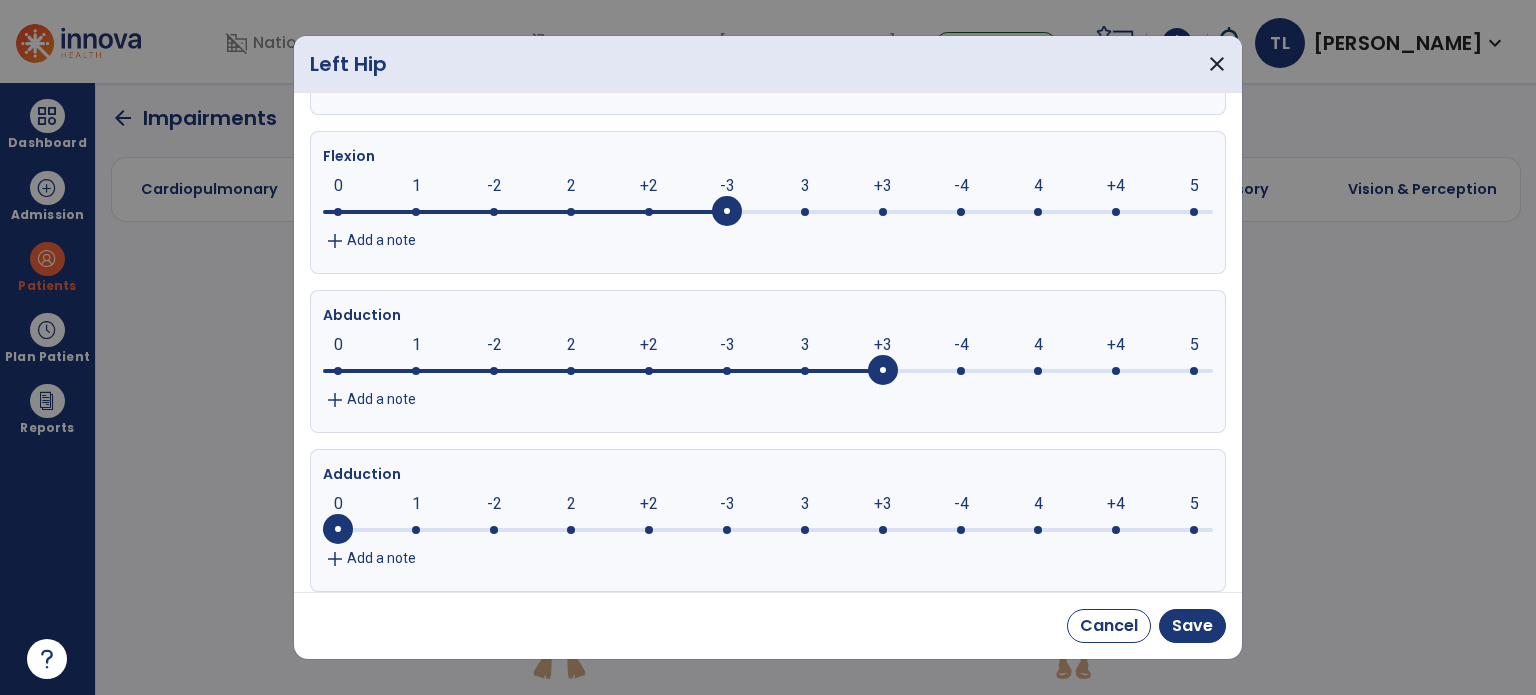 scroll, scrollTop: 220, scrollLeft: 0, axis: vertical 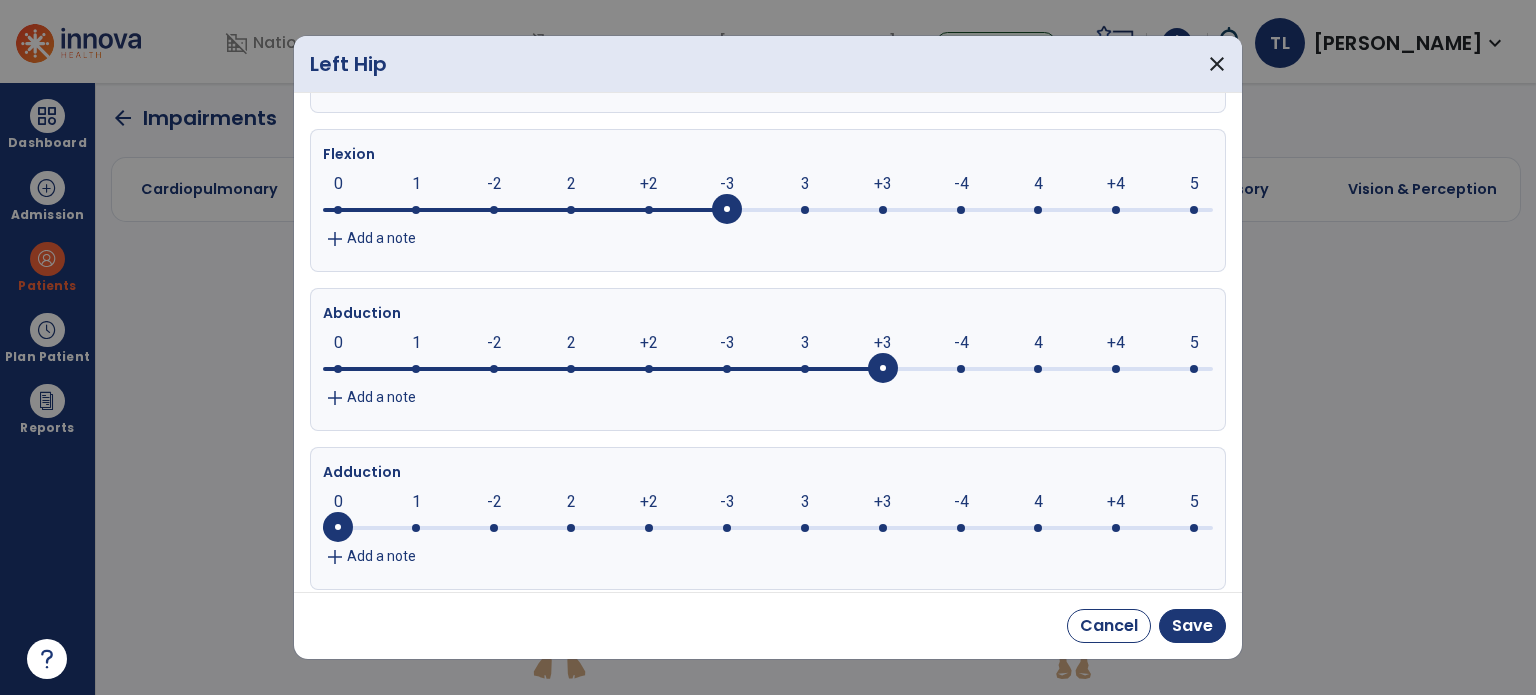 click 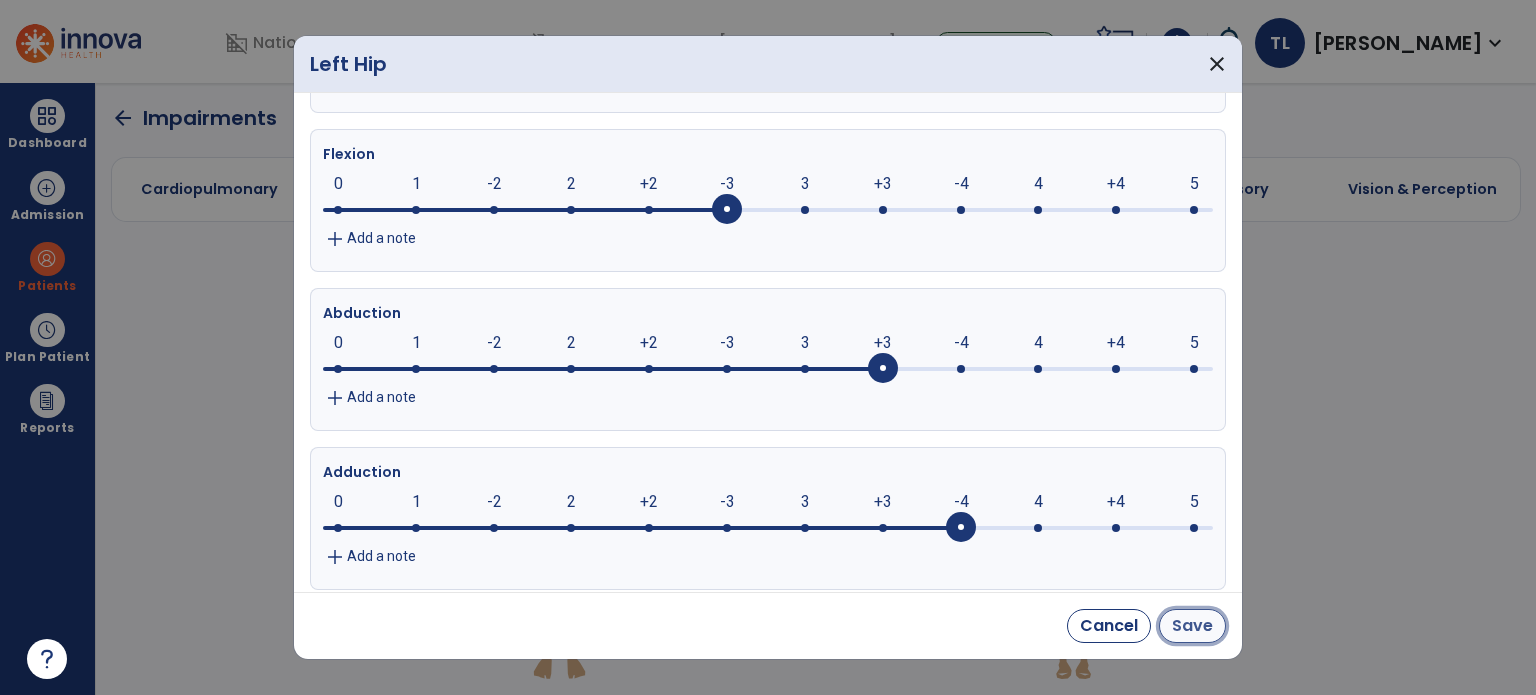 click on "Save" at bounding box center [1192, 626] 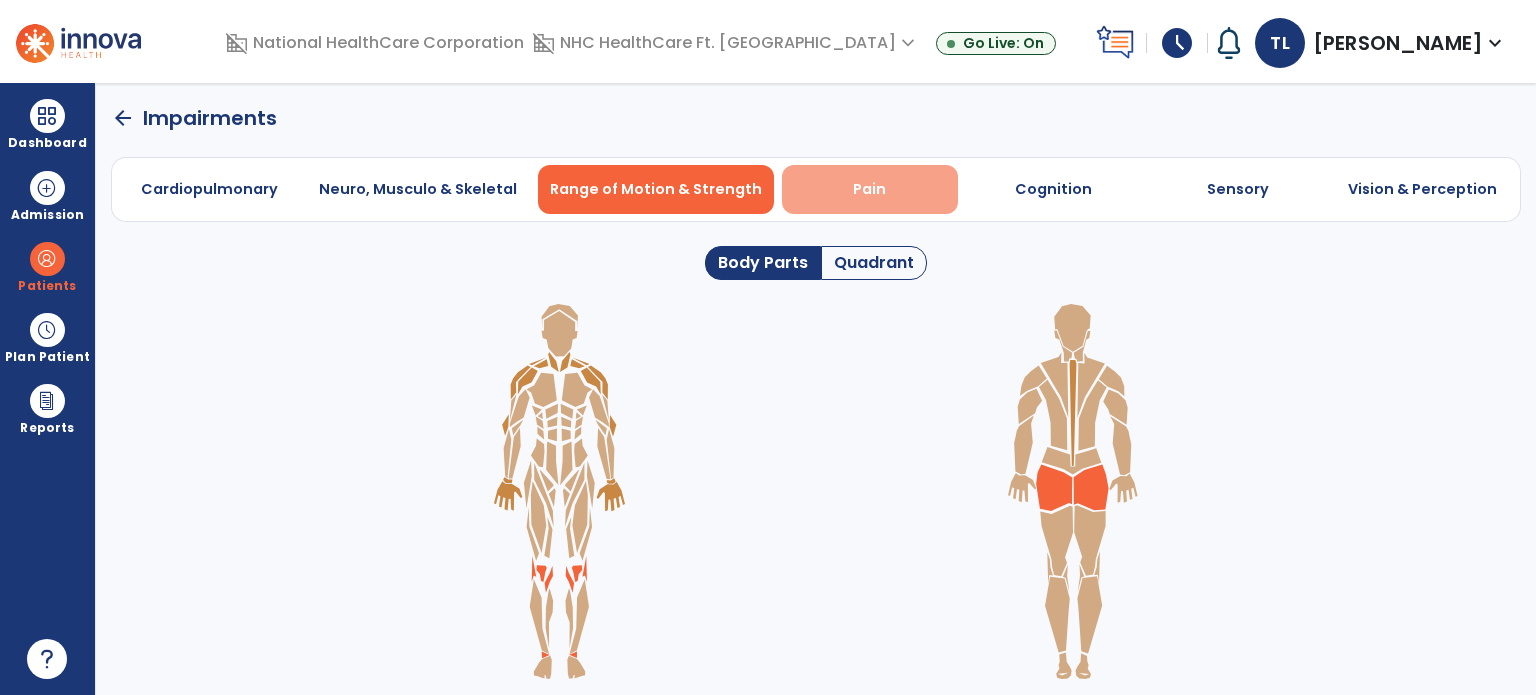 drag, startPoint x: 873, startPoint y: 186, endPoint x: 866, endPoint y: 177, distance: 11.401754 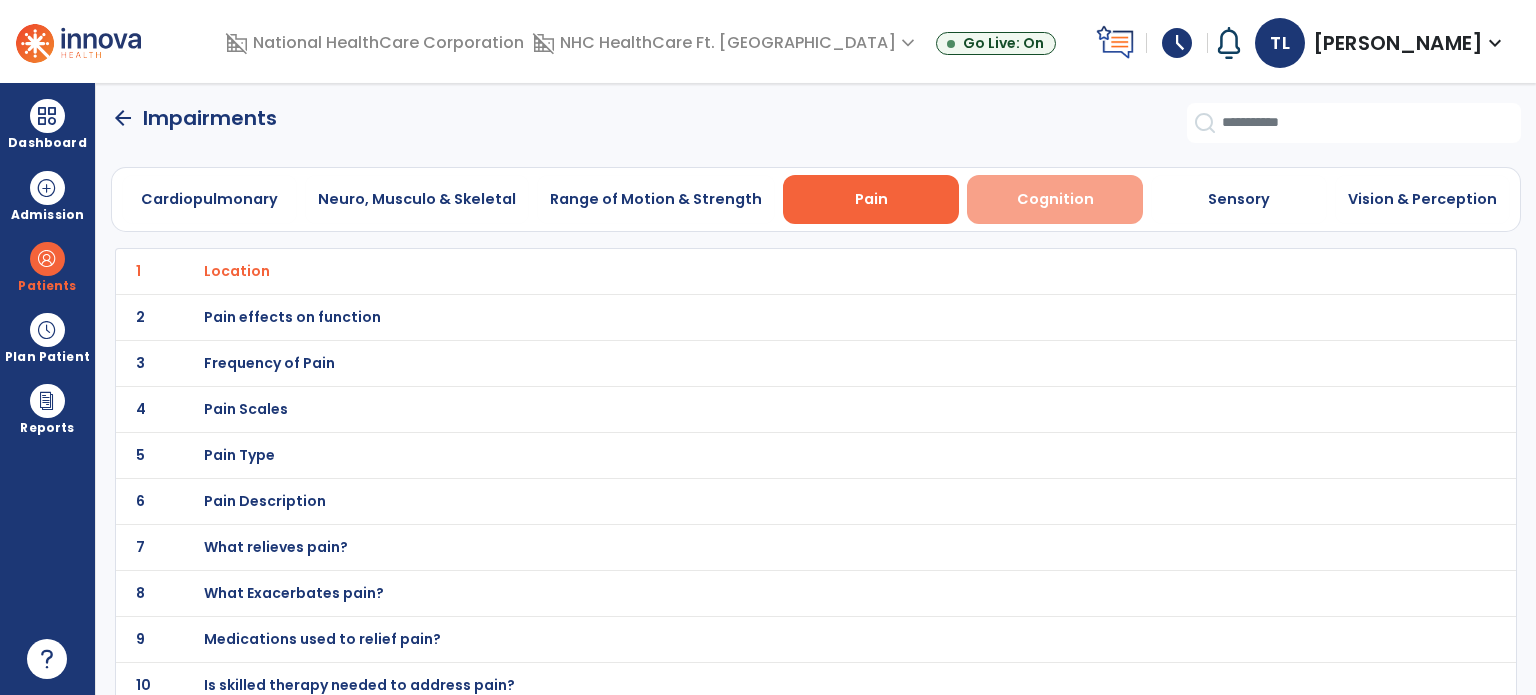 click on "Cognition" at bounding box center (1055, 199) 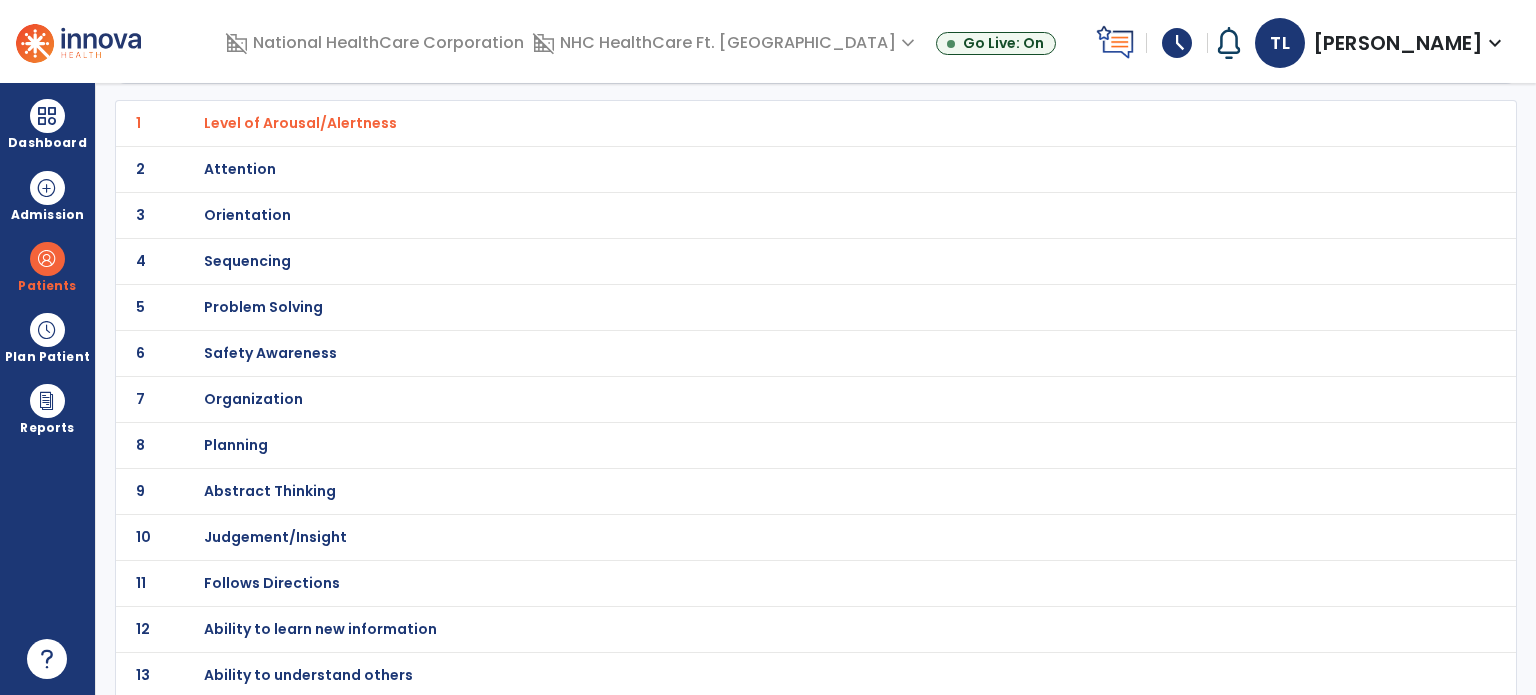 scroll, scrollTop: 0, scrollLeft: 0, axis: both 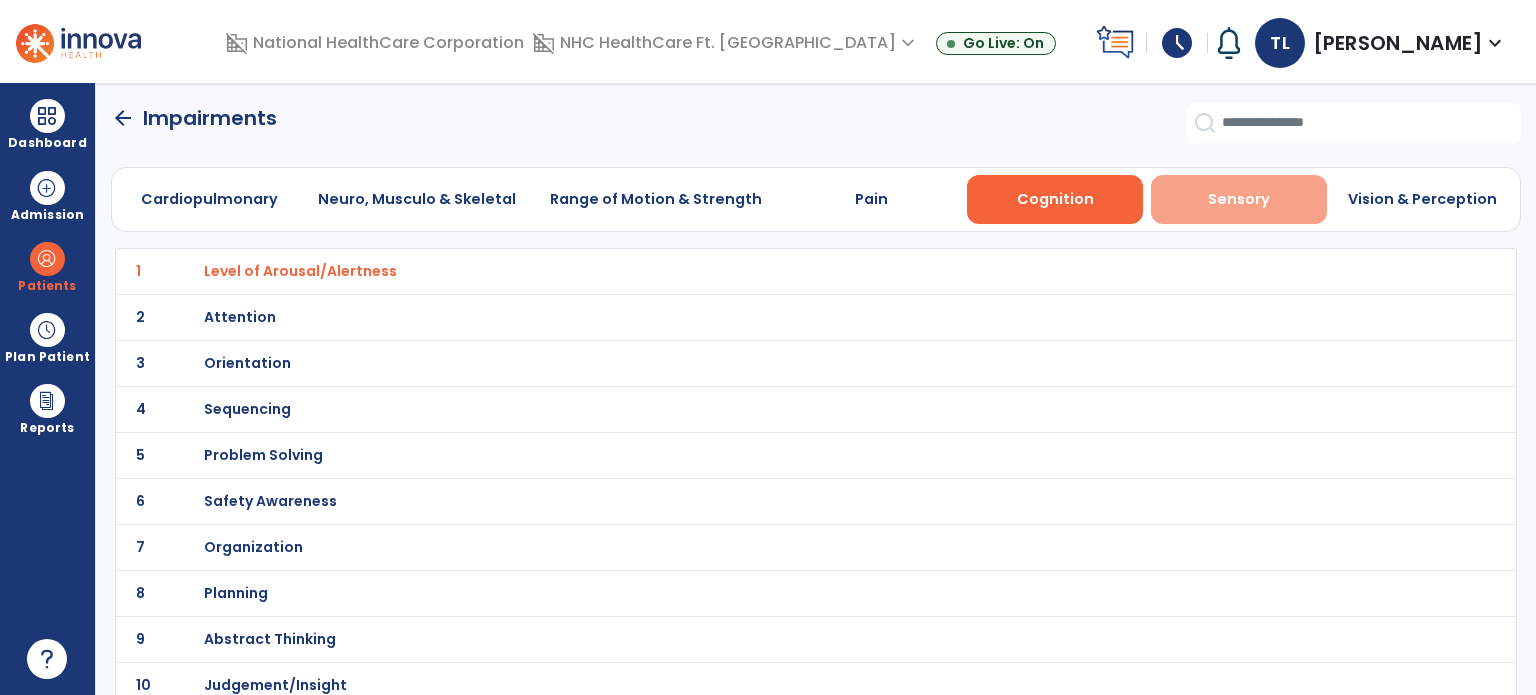 click on "Sensory" at bounding box center [1239, 199] 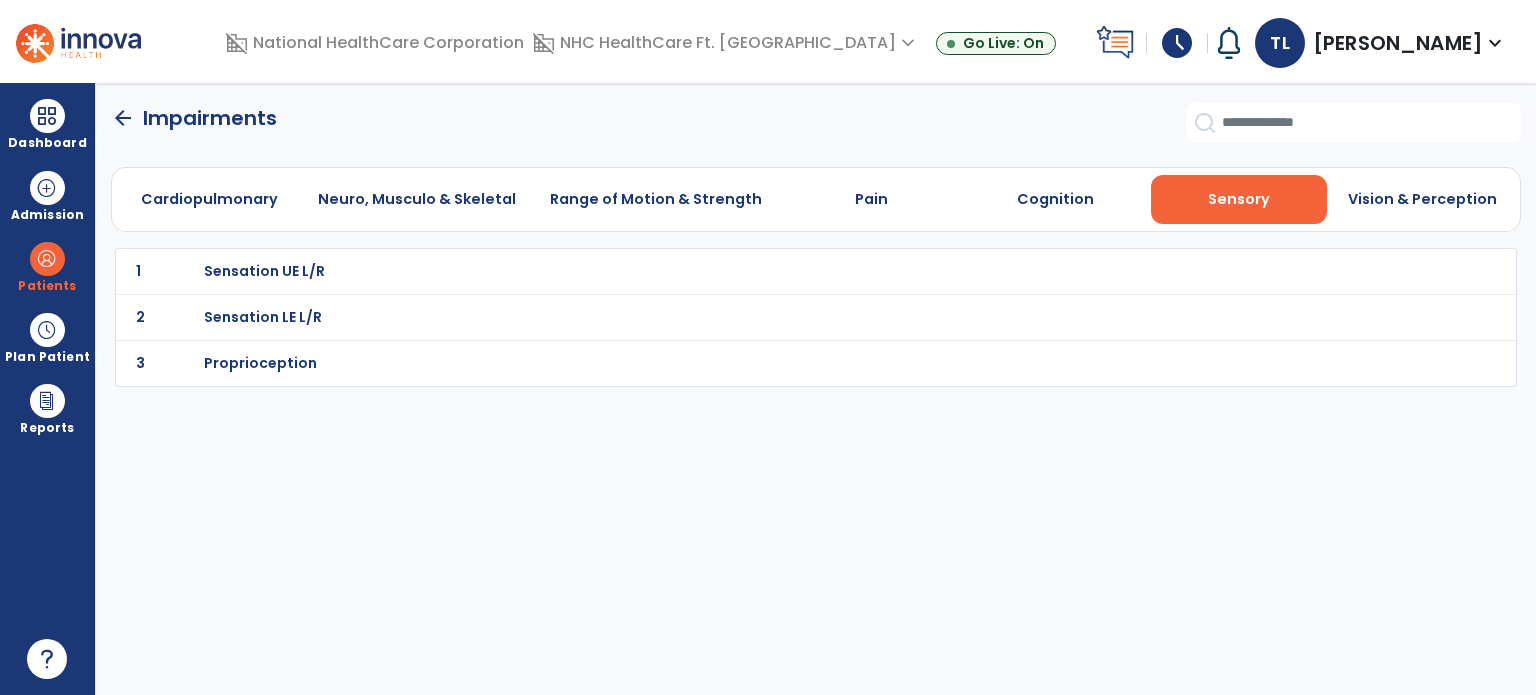 click on "Cardiopulmonary   Neuro, Musculo & Skeletal   Range of Motion & Strength   Pain   Cognition   Sensory   Vision & Perception" 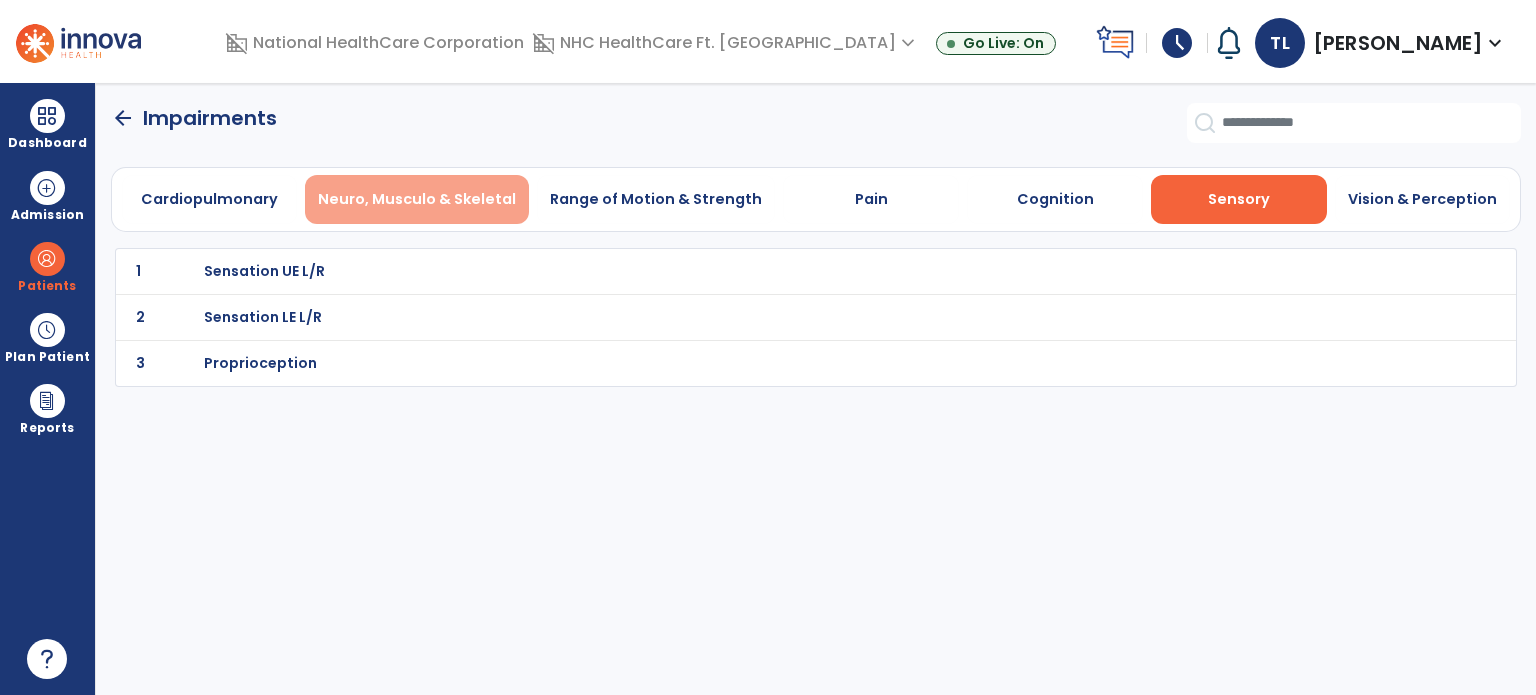 click on "Neuro, Musculo & Skeletal" at bounding box center (417, 199) 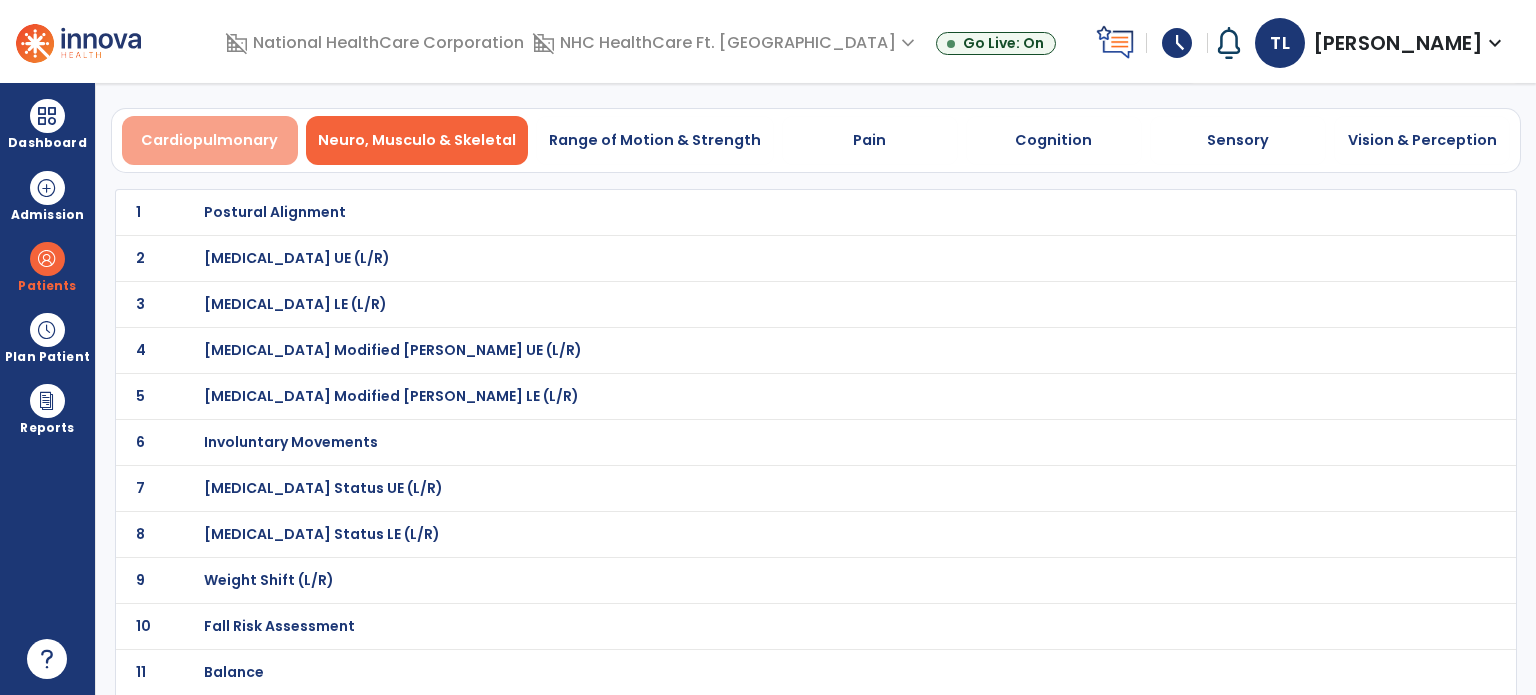 scroll, scrollTop: 0, scrollLeft: 0, axis: both 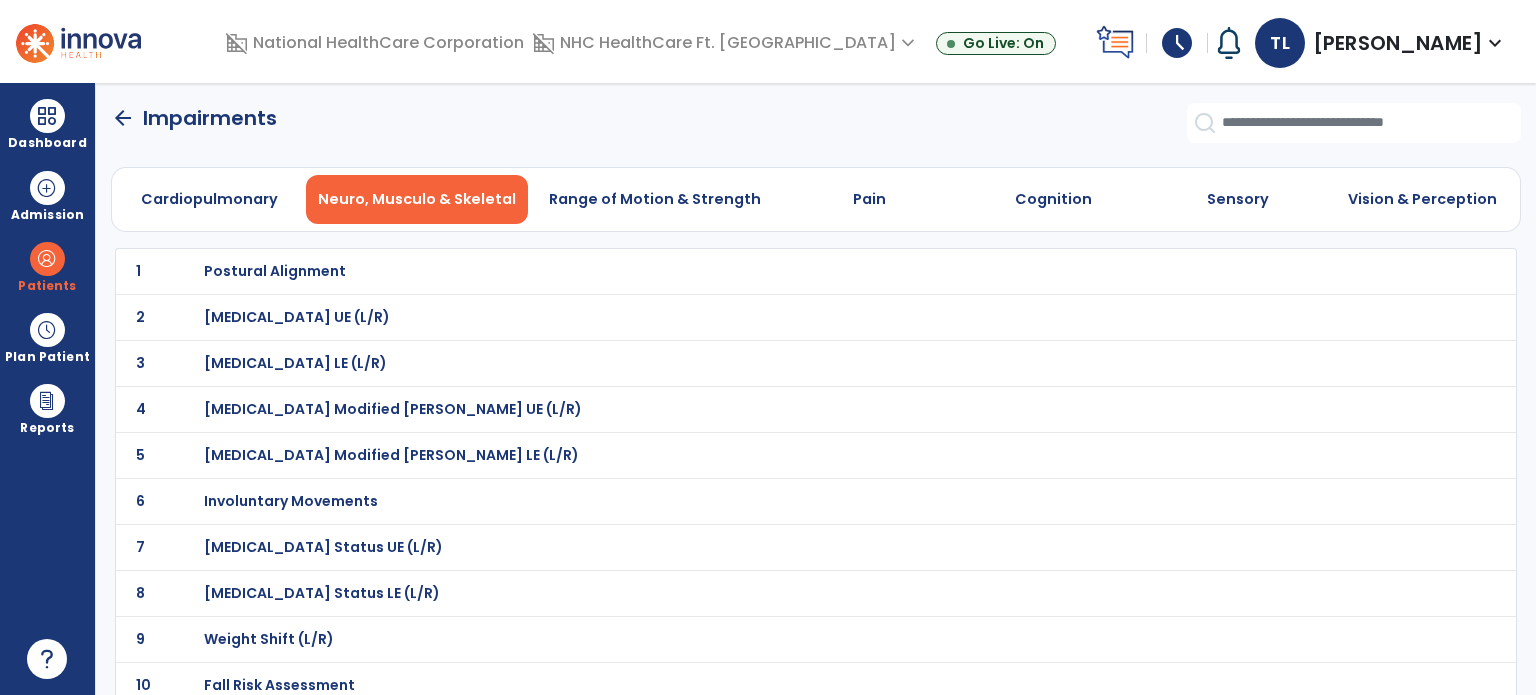 click on "arrow_back" 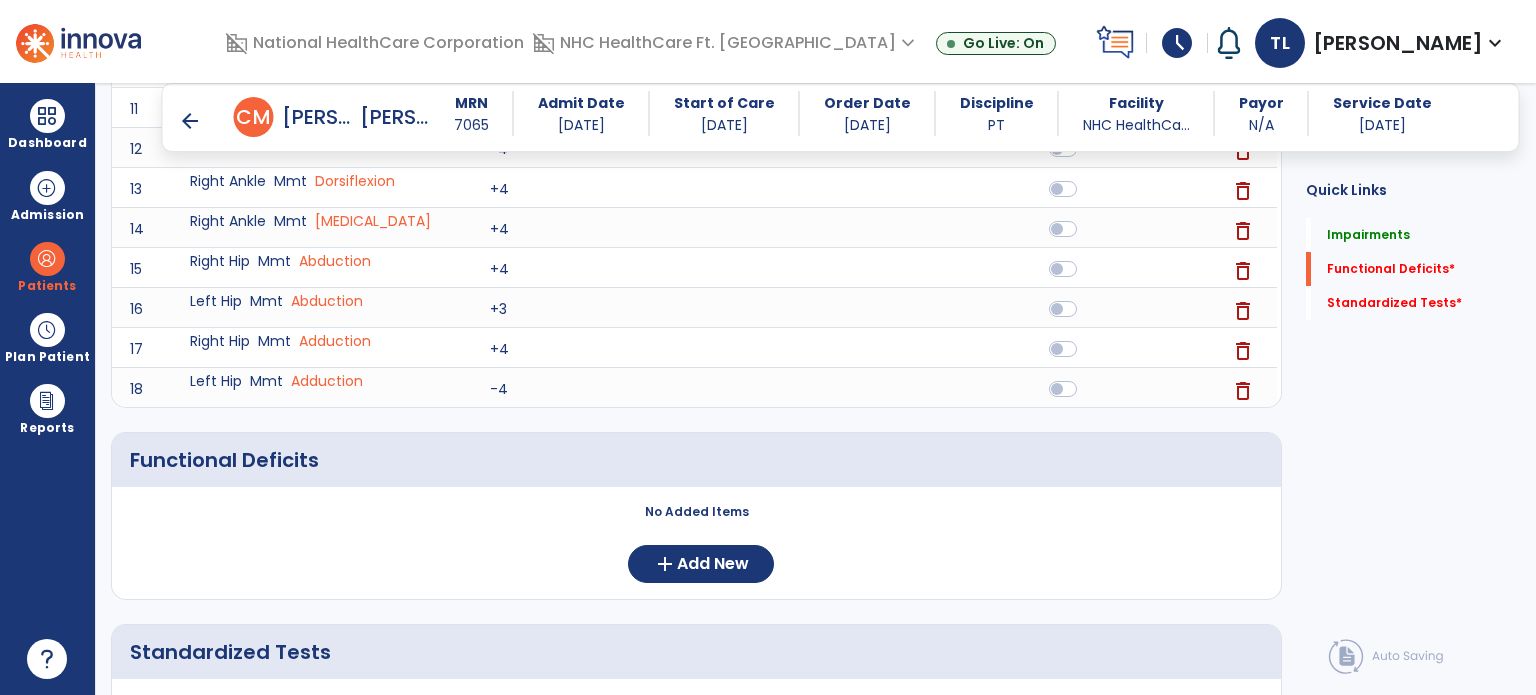 scroll, scrollTop: 840, scrollLeft: 0, axis: vertical 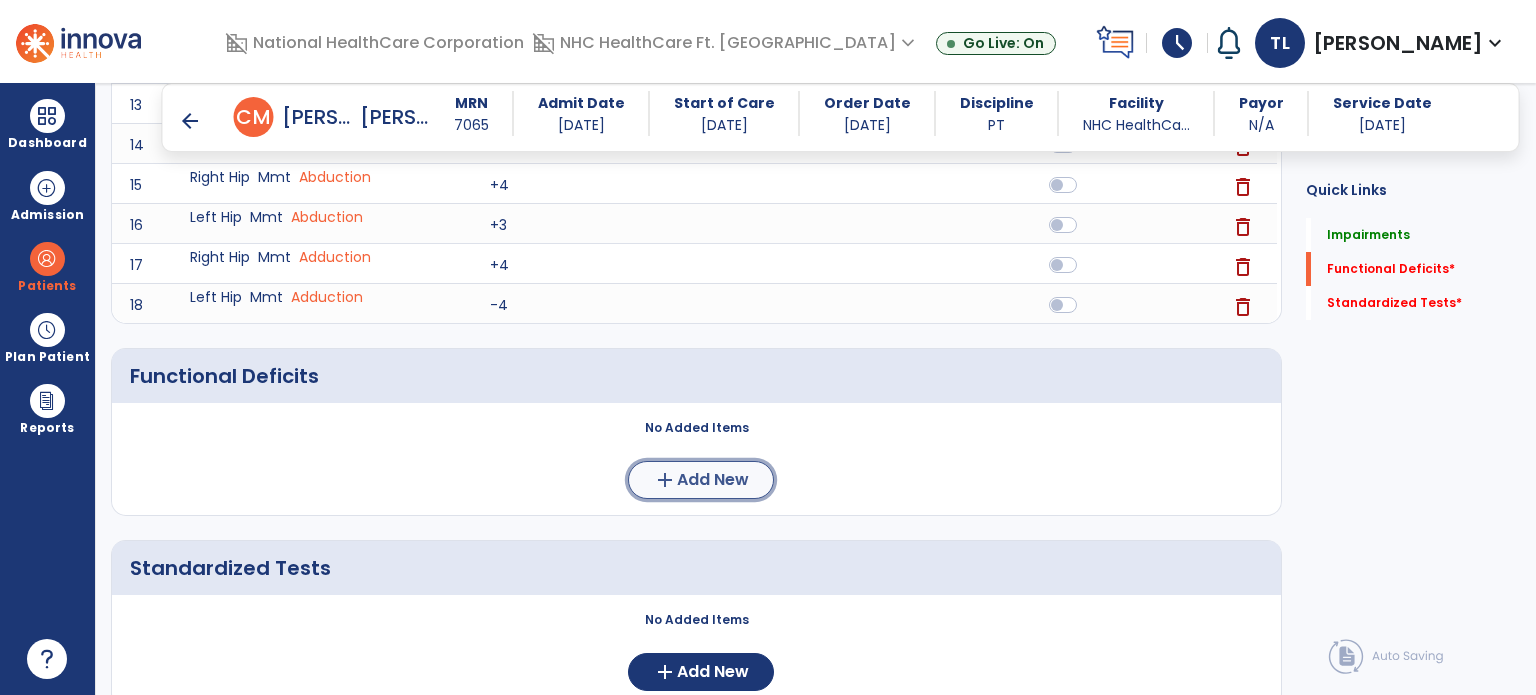 click on "Add New" 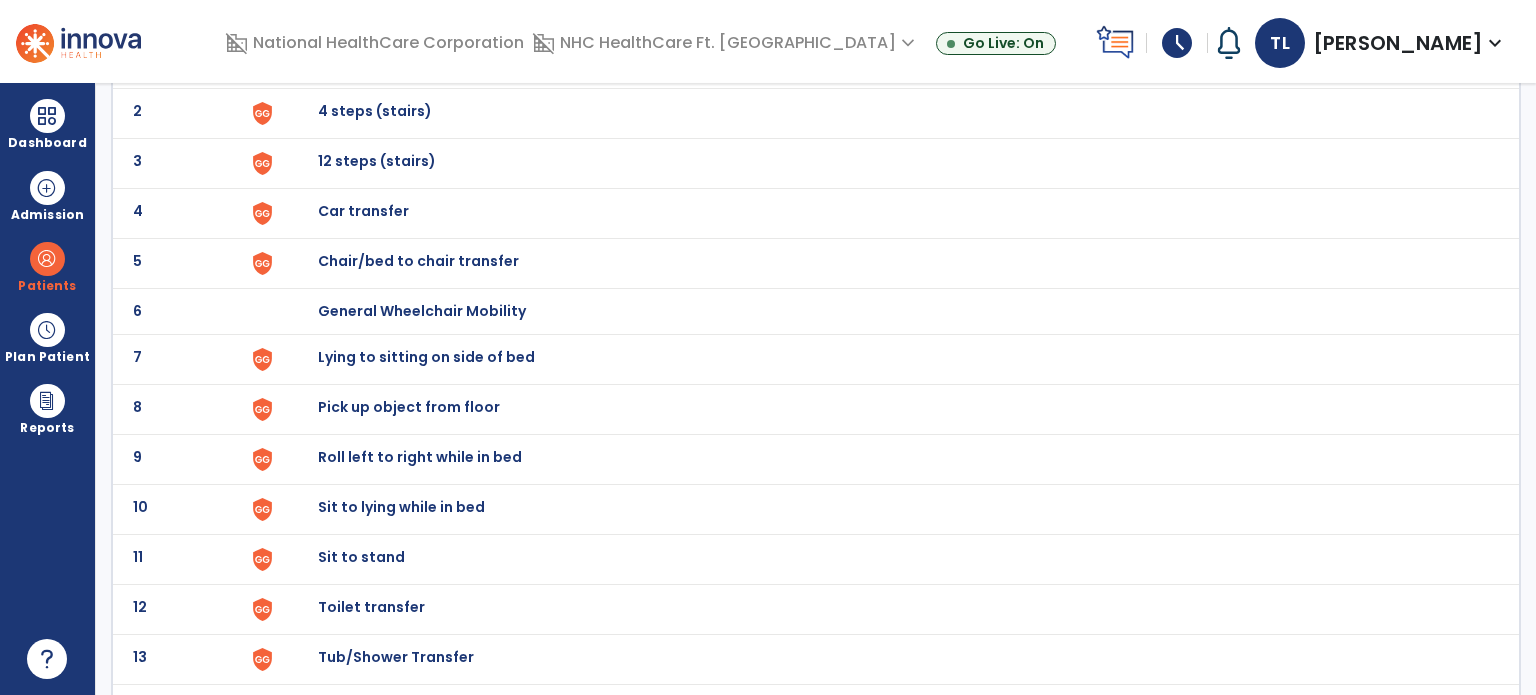 scroll, scrollTop: 258, scrollLeft: 0, axis: vertical 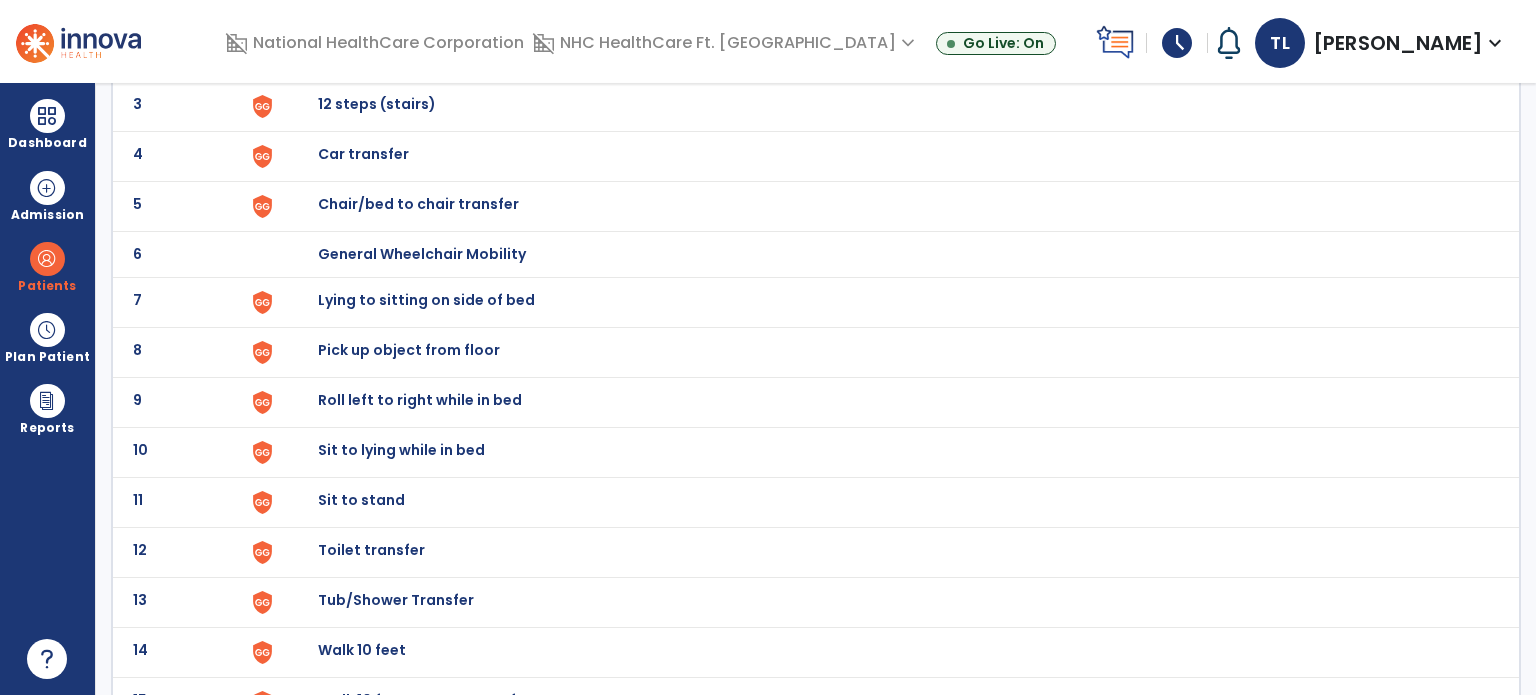 click on "Sit to stand" at bounding box center (888, 6) 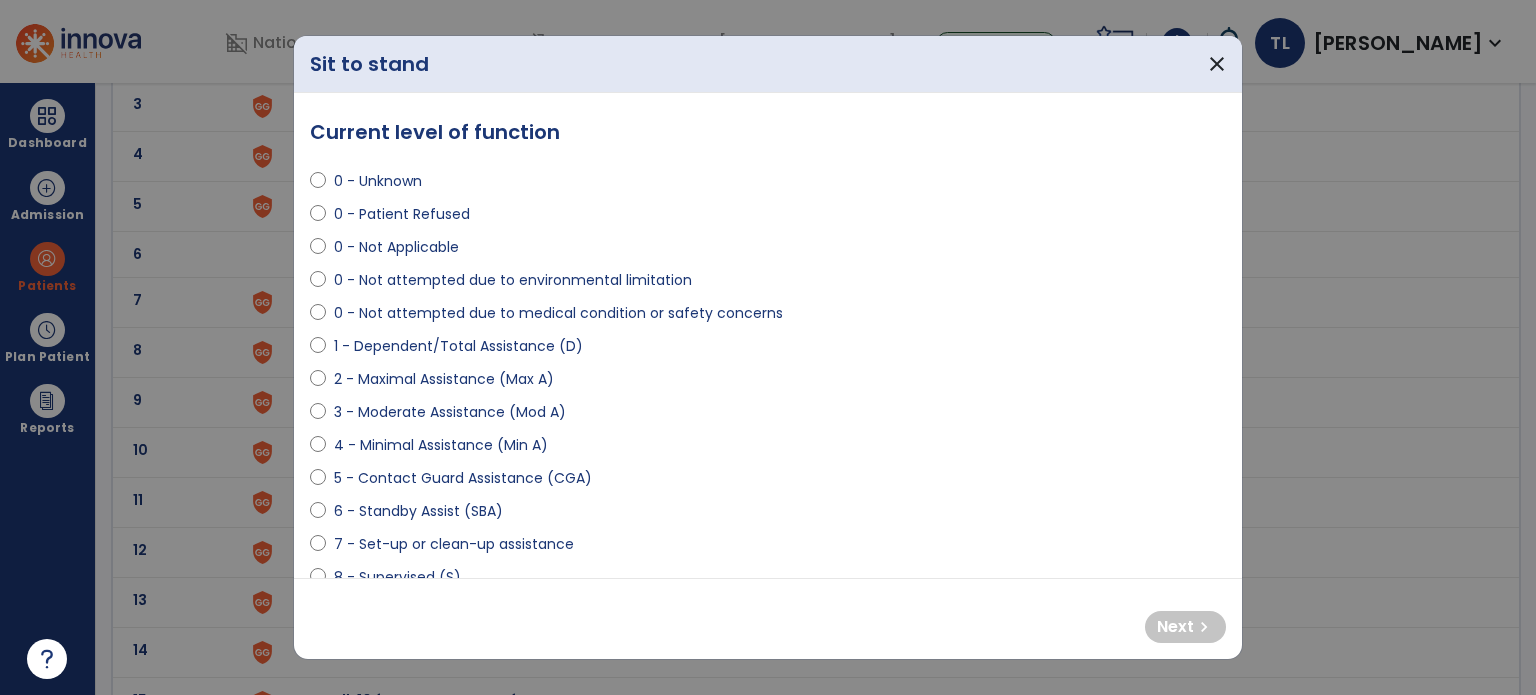 click on "4 - Minimal Assistance (Min A)" at bounding box center (441, 445) 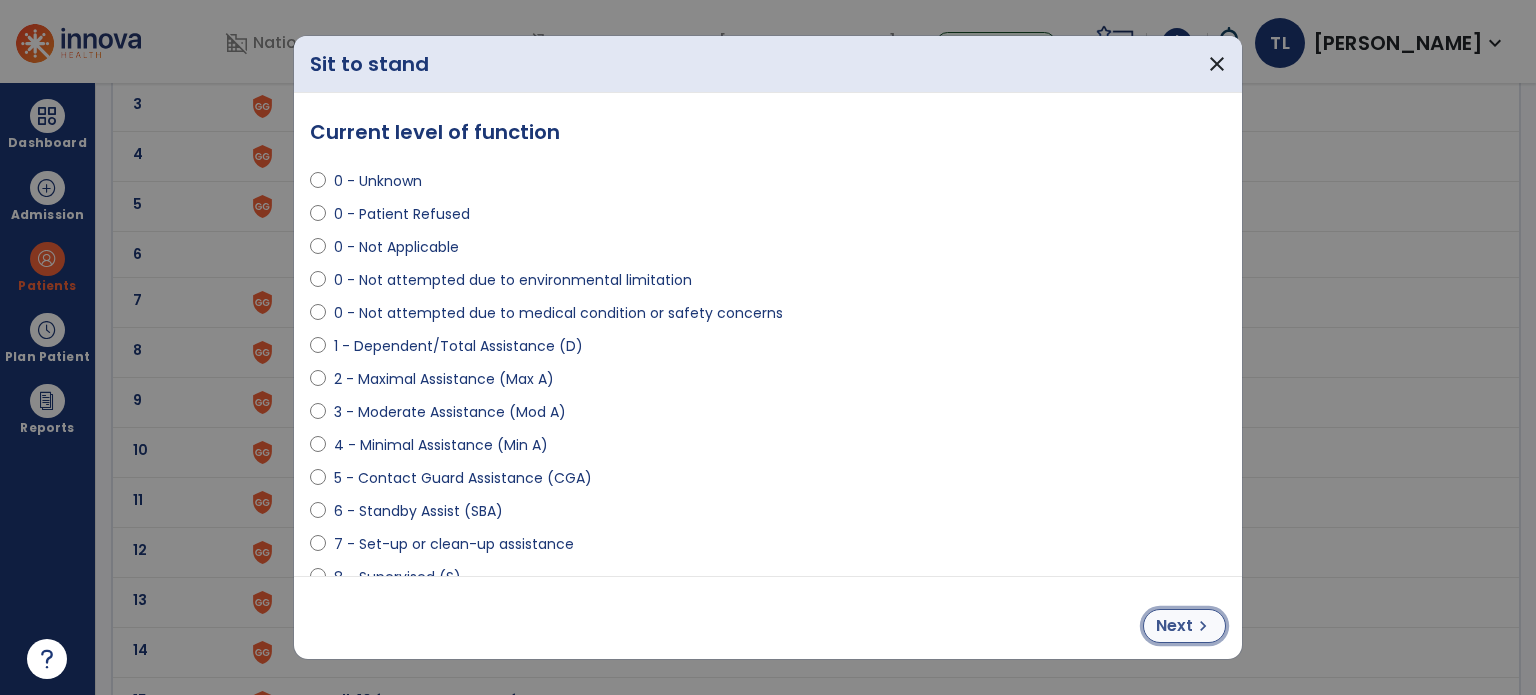 click on "Next" at bounding box center [1174, 626] 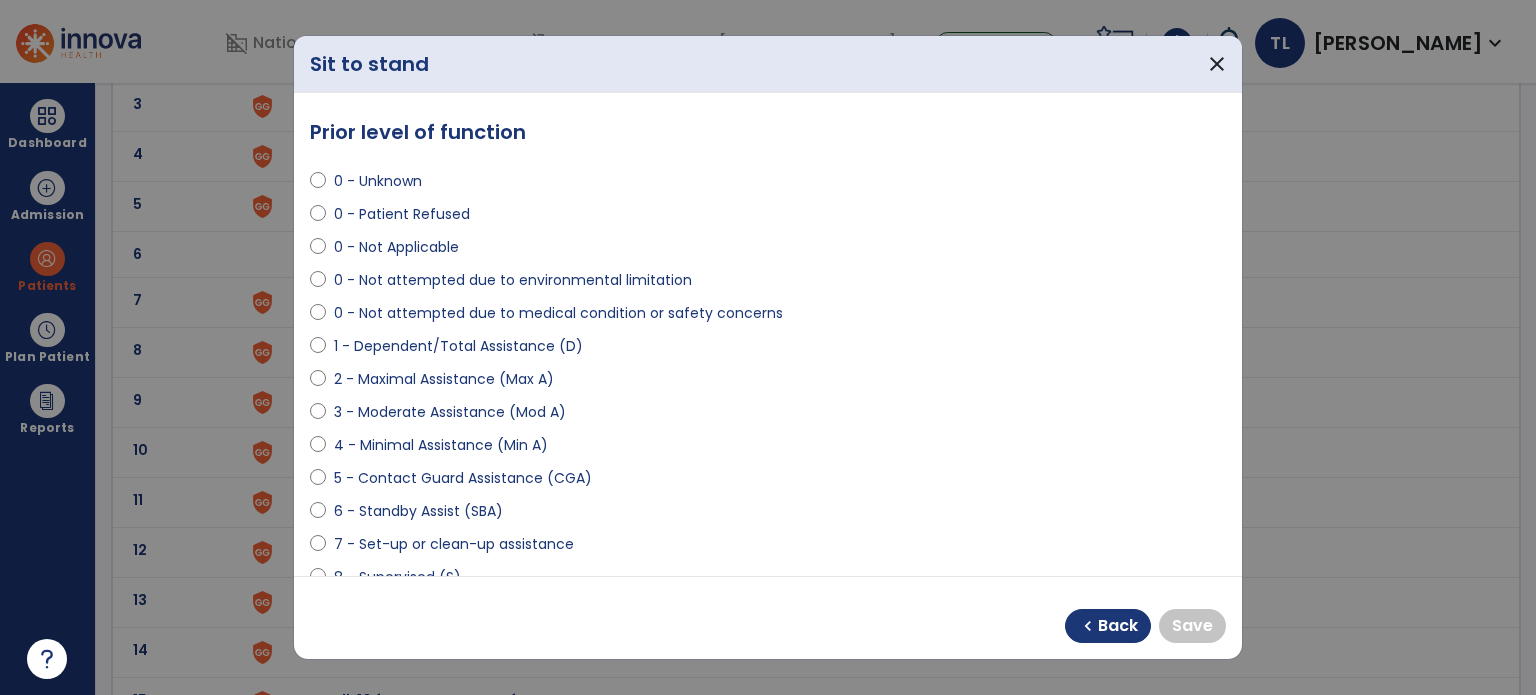 click on "4 - Minimal Assistance (Min A)" at bounding box center (441, 445) 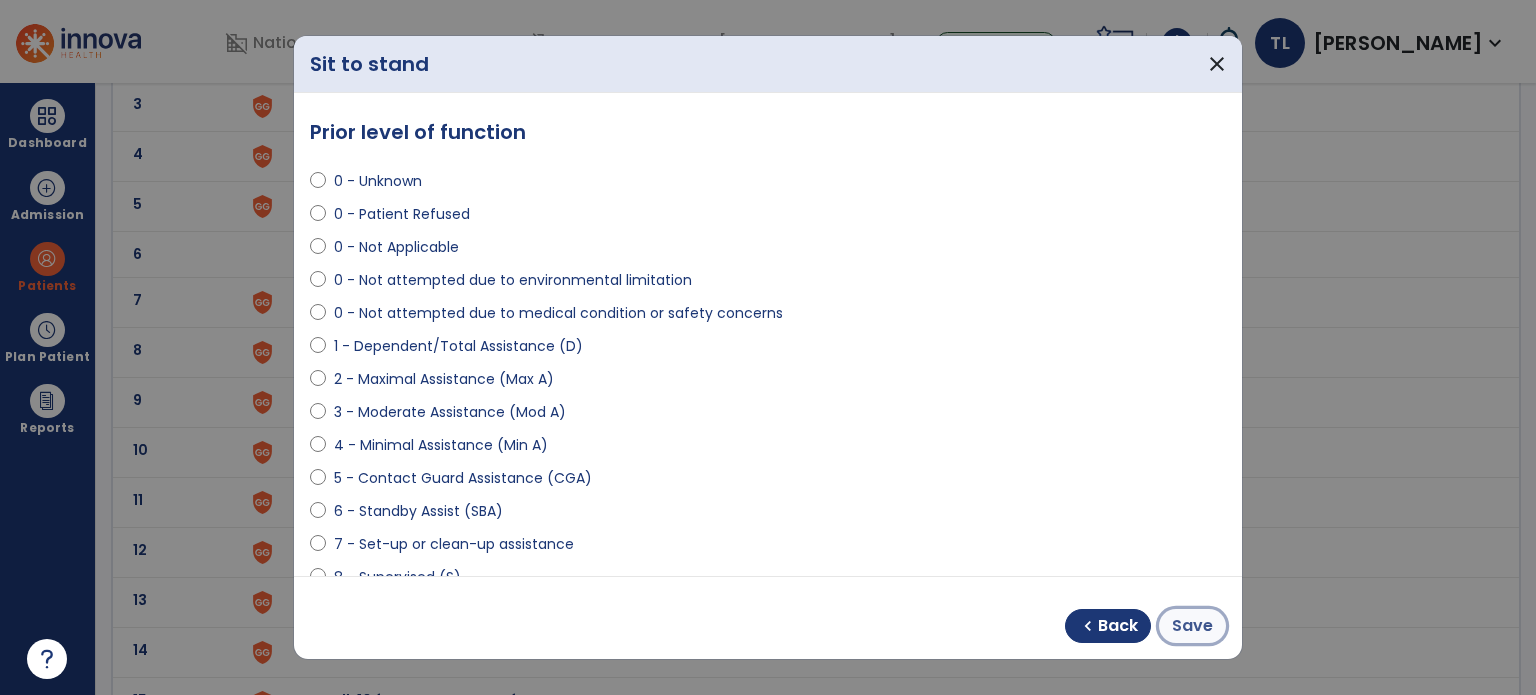 click on "Save" at bounding box center (1192, 626) 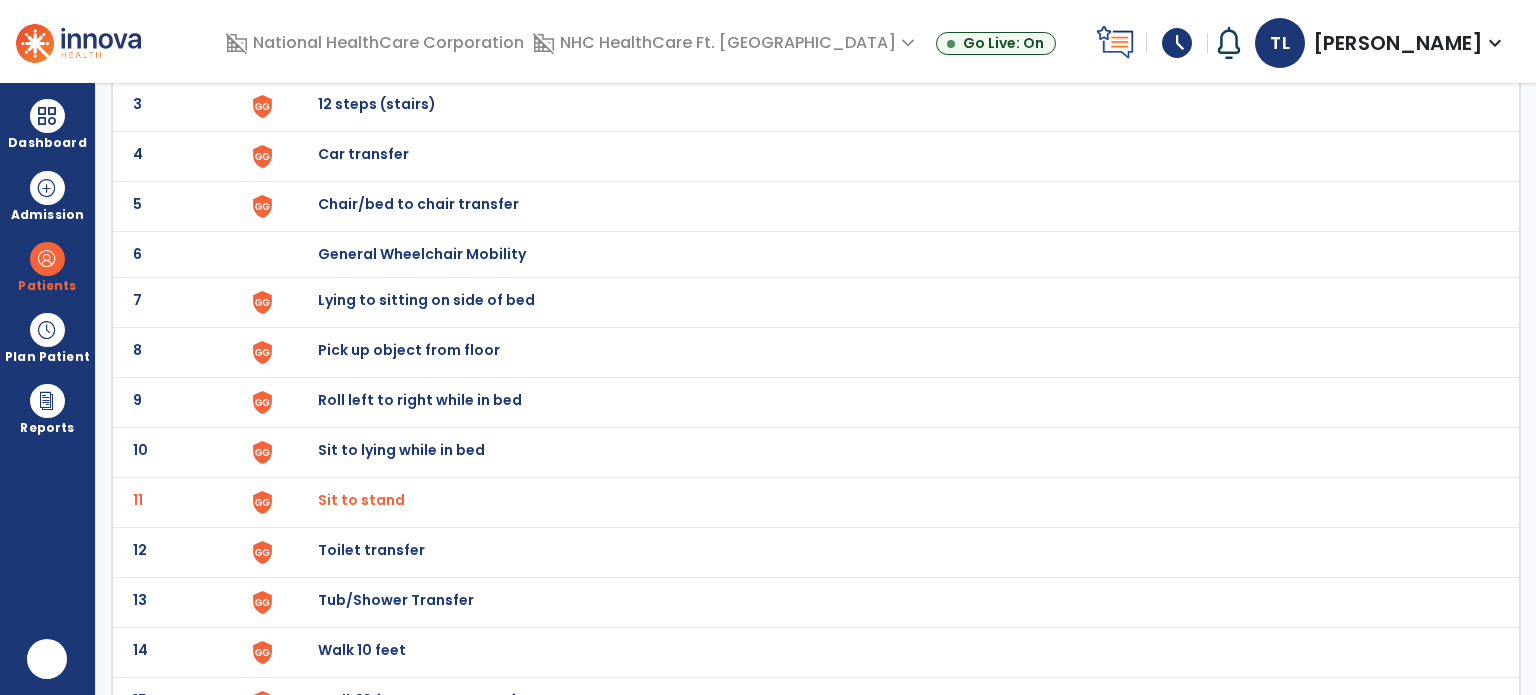 scroll, scrollTop: 0, scrollLeft: 0, axis: both 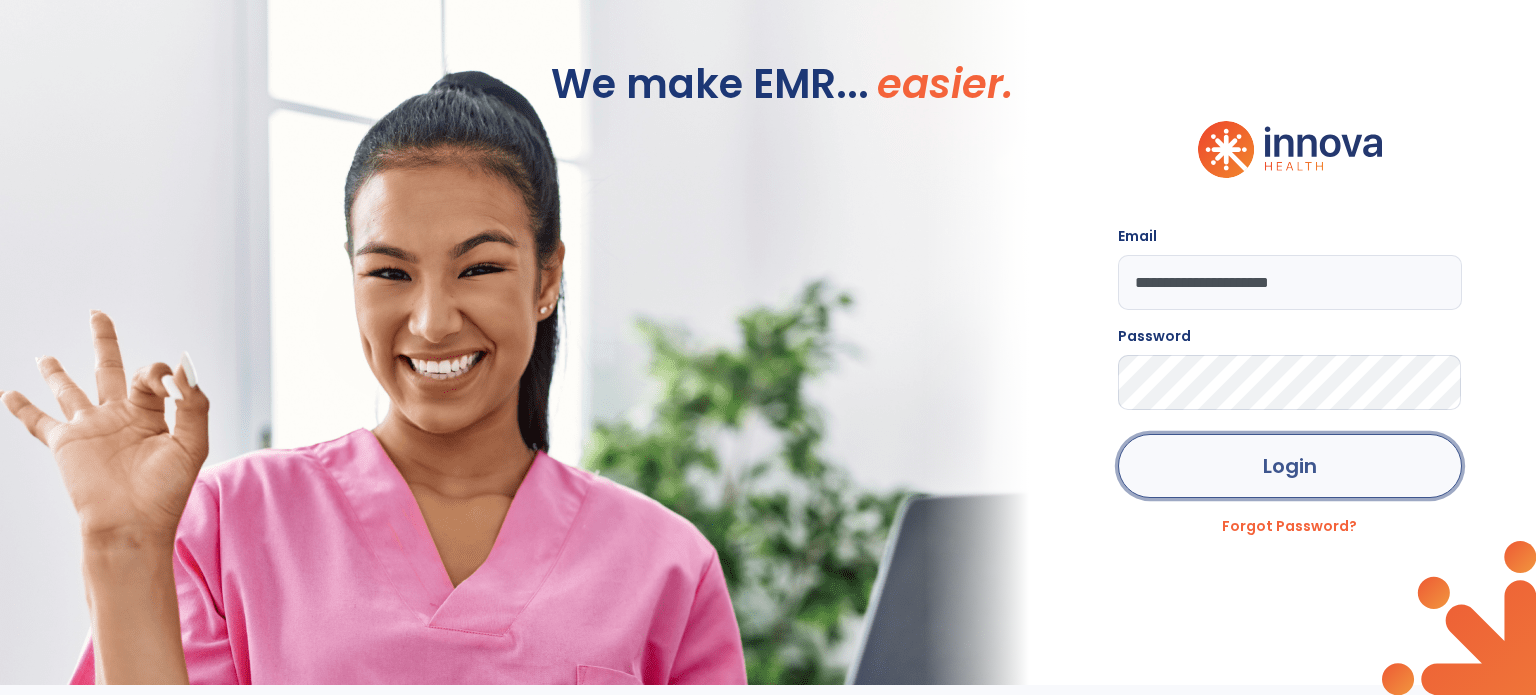 click on "Login" 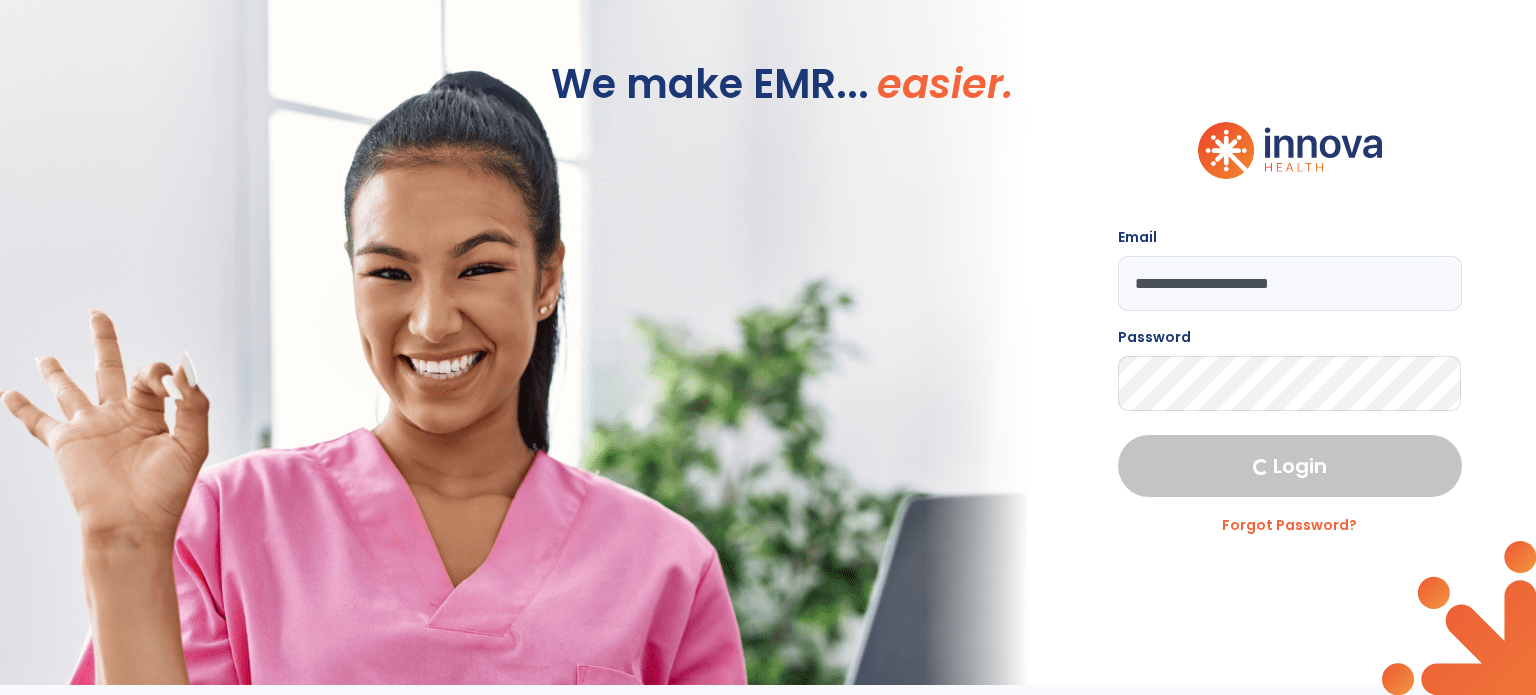 select on "****" 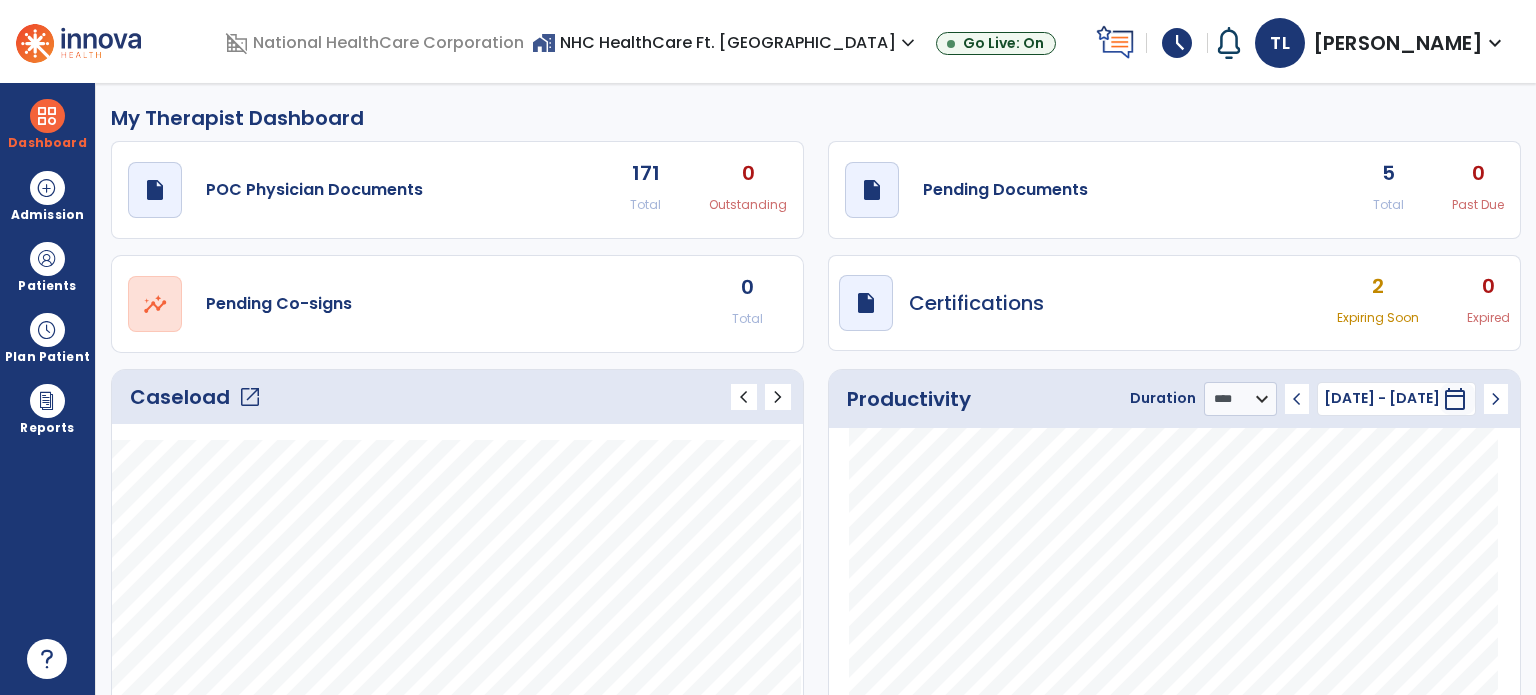 click on "open_in_new" 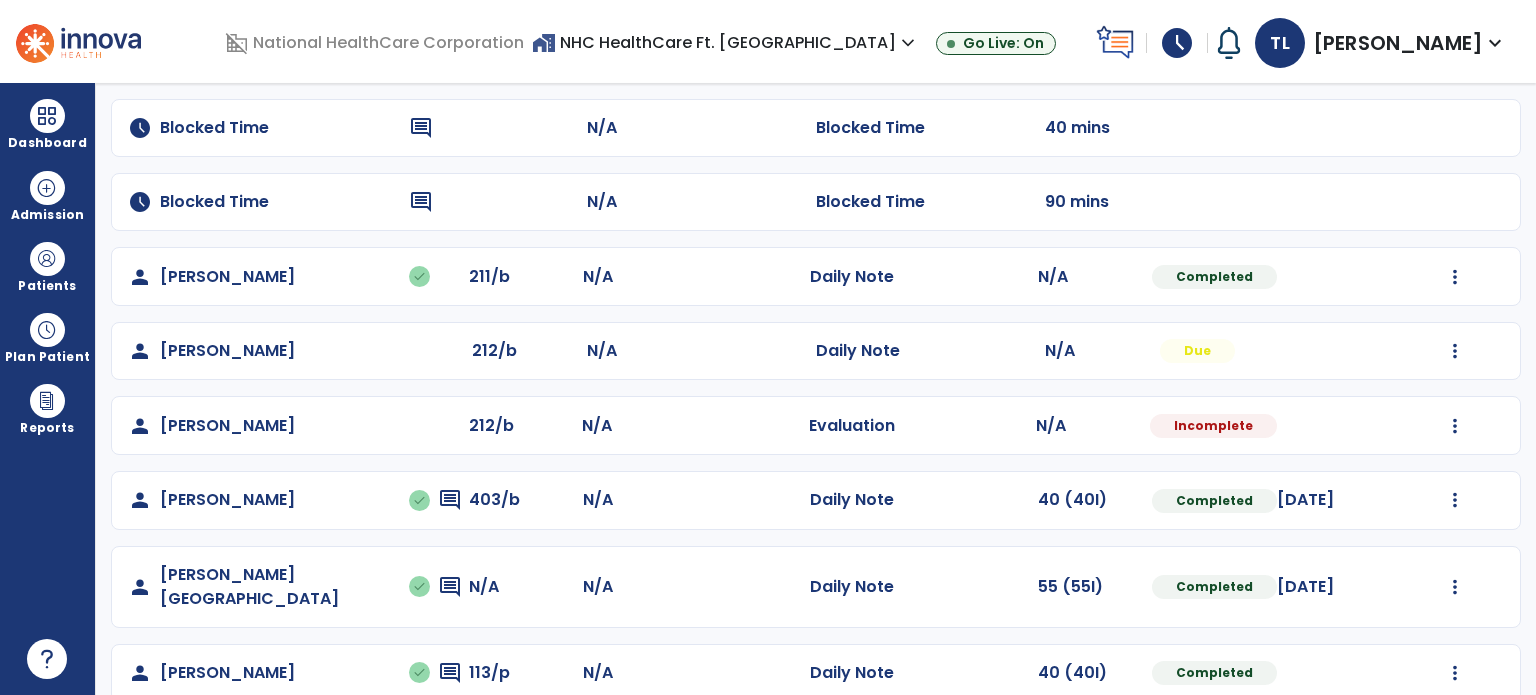 scroll, scrollTop: 348, scrollLeft: 0, axis: vertical 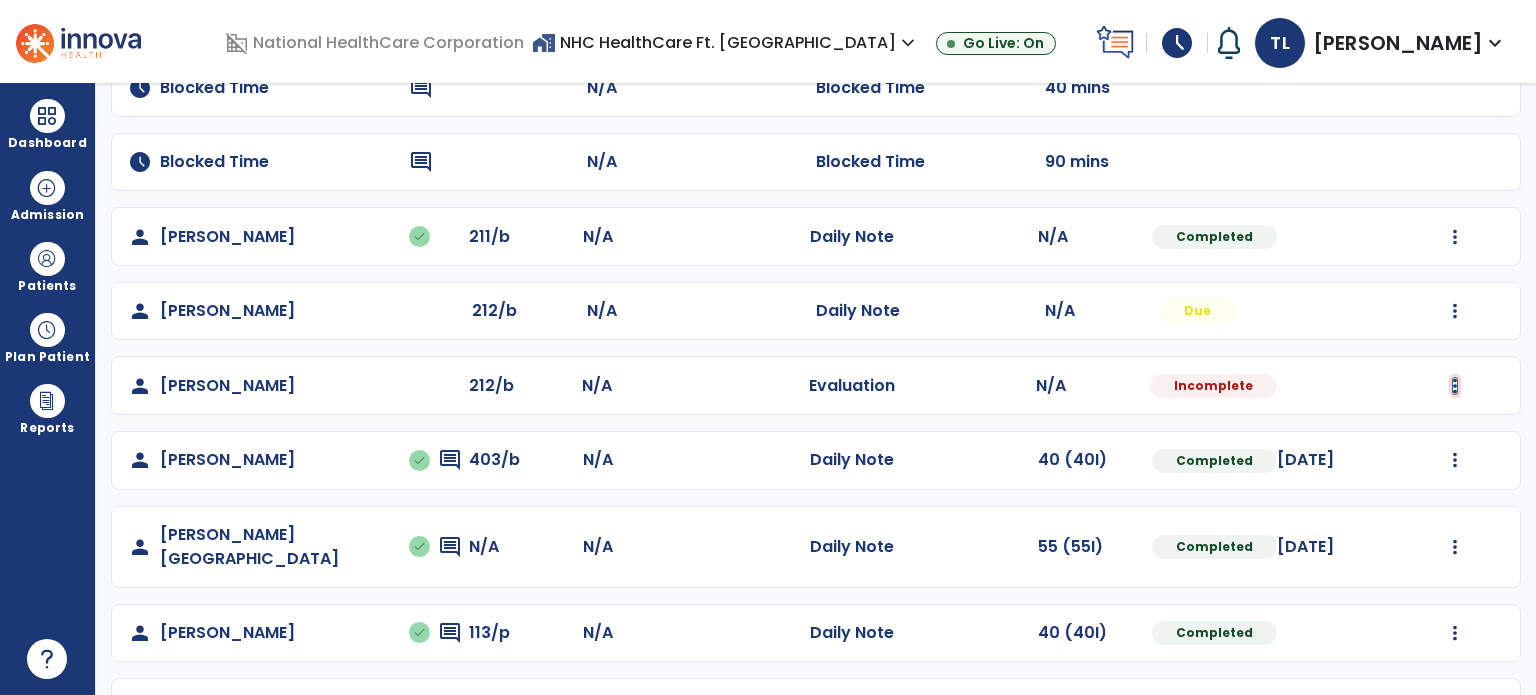 click at bounding box center [1455, -60] 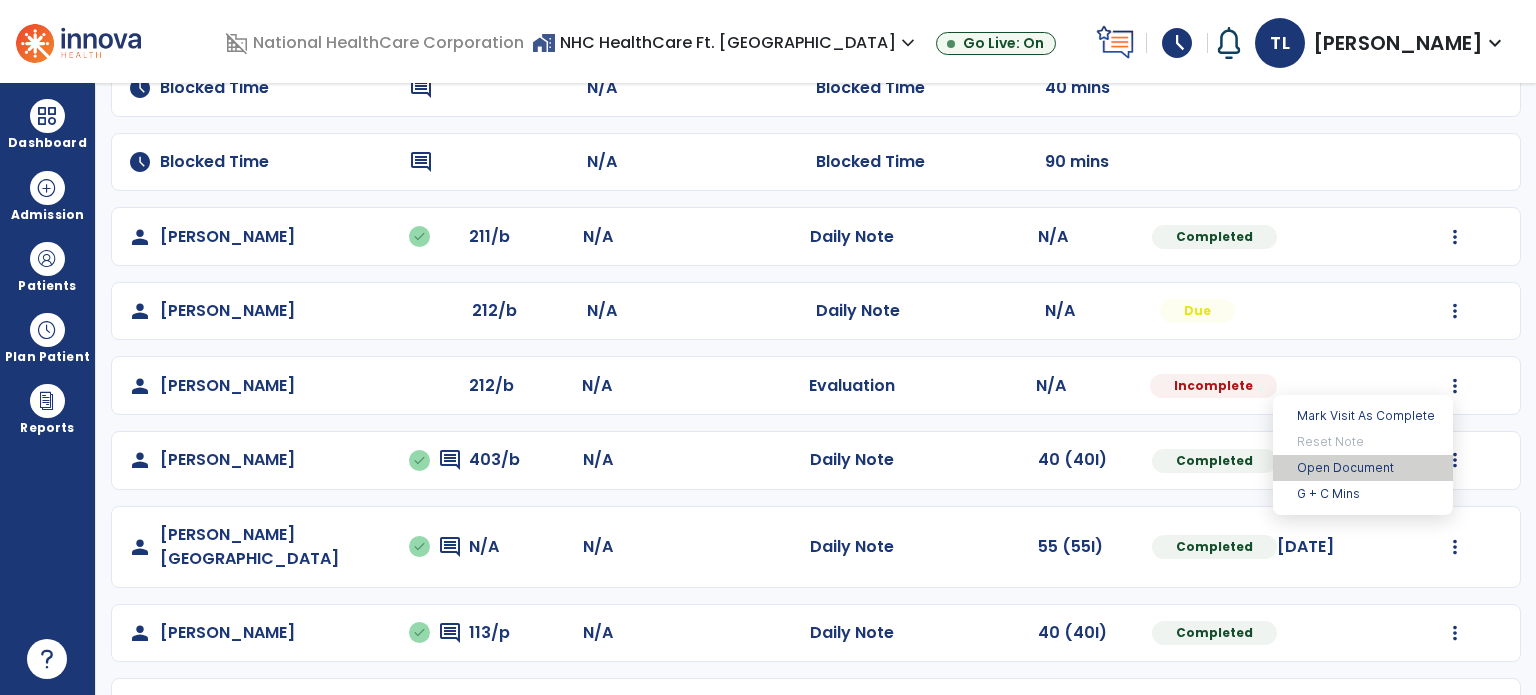 click on "Open Document" at bounding box center [1363, 468] 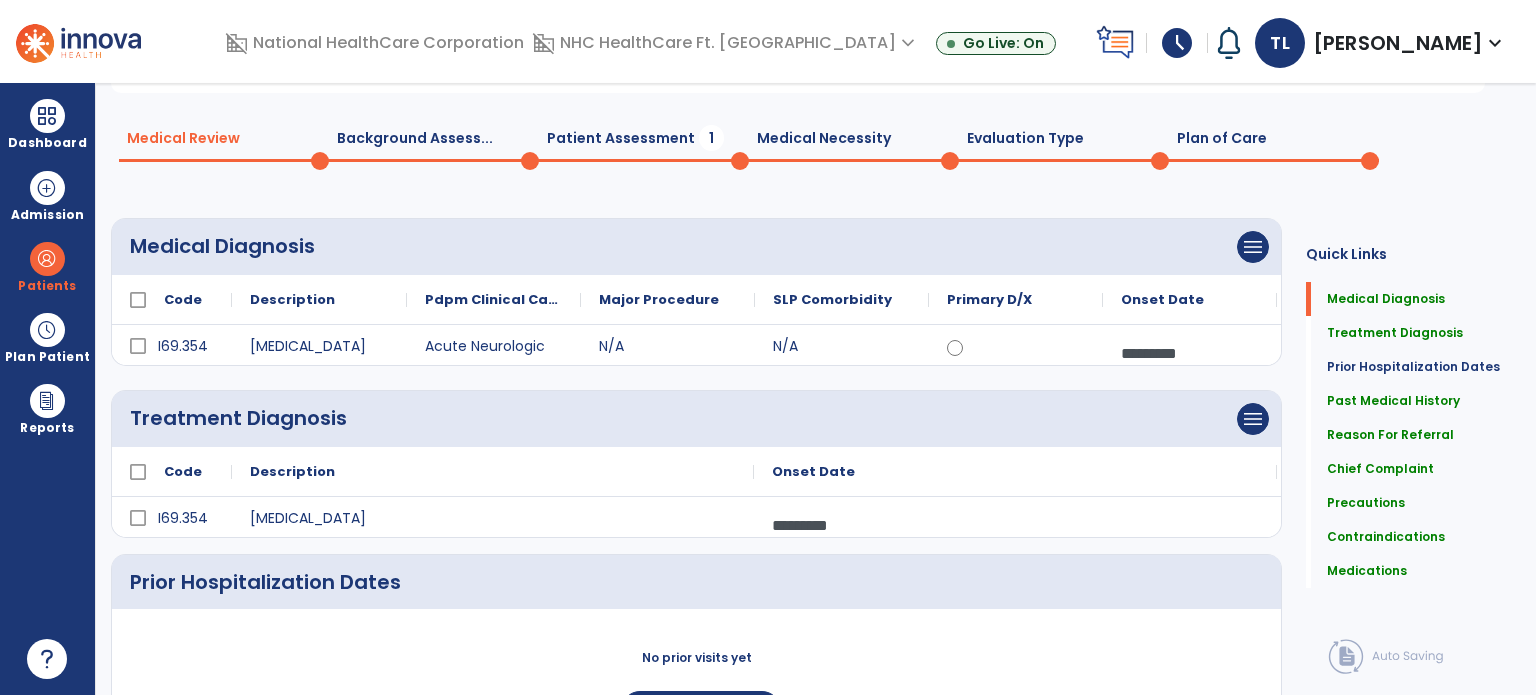 scroll, scrollTop: 0, scrollLeft: 0, axis: both 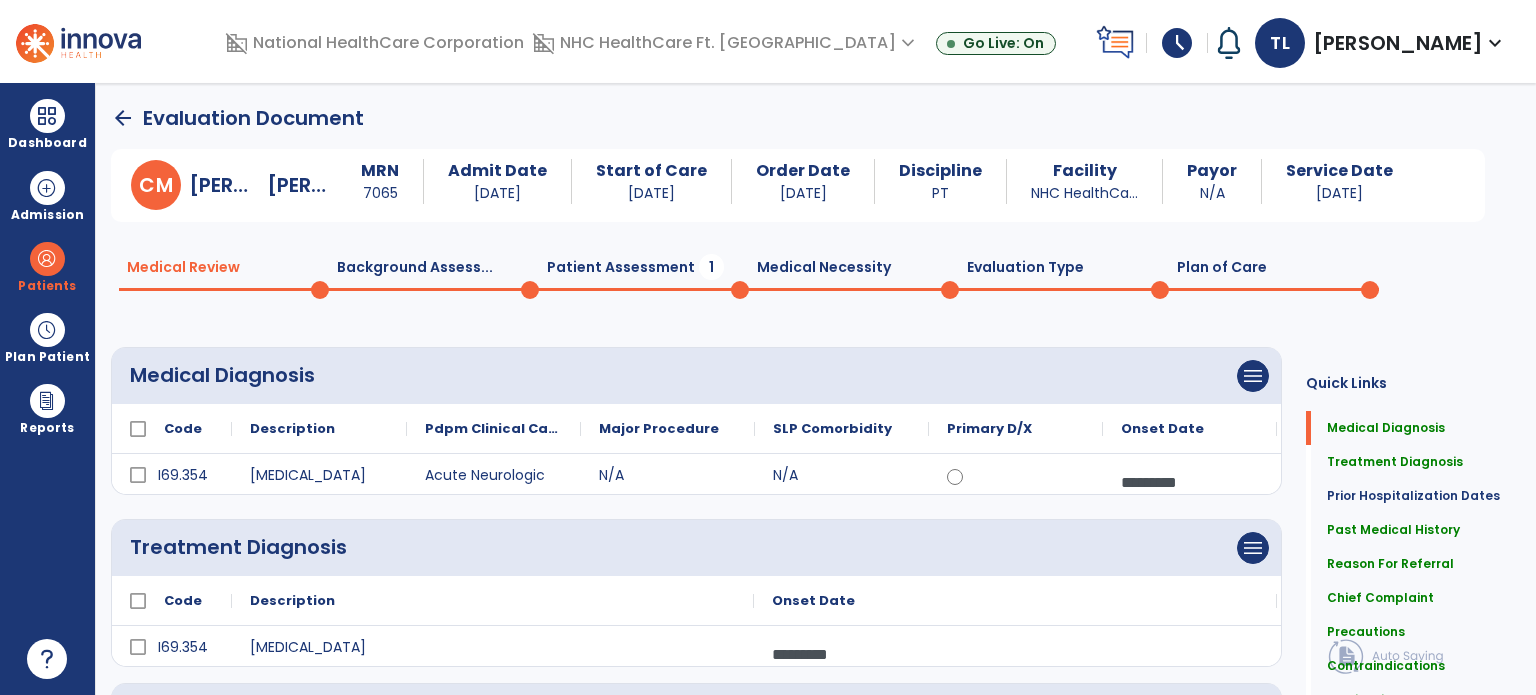 click on "Patient Assessment  1" 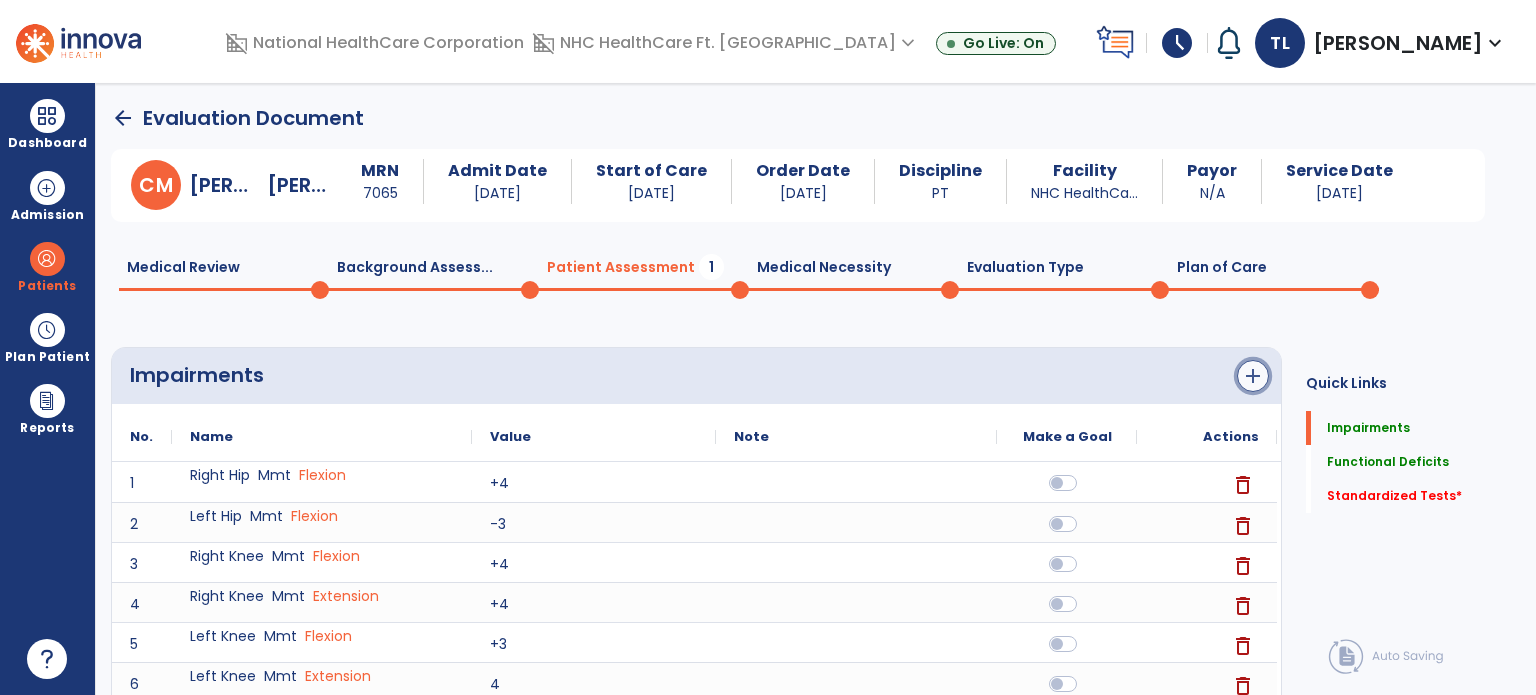 click on "add" 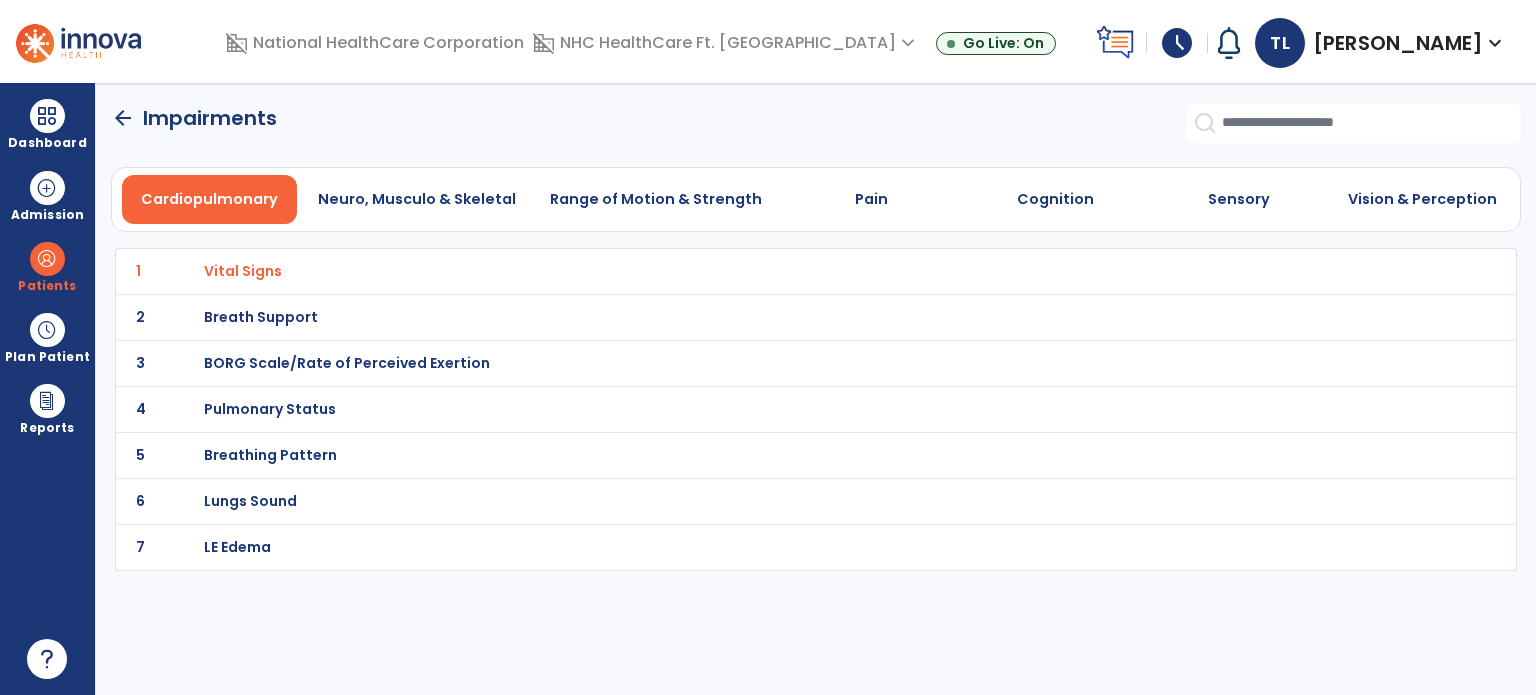 click on "arrow_back" 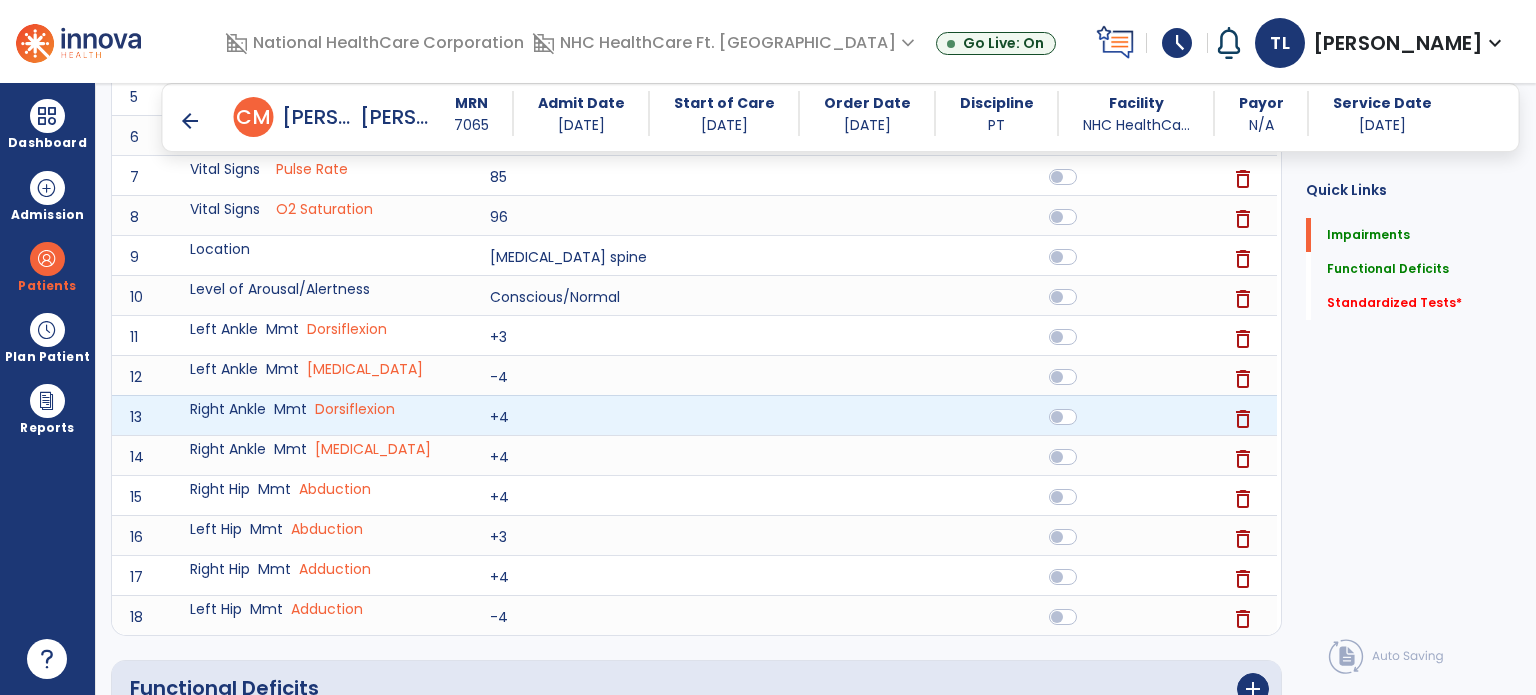 scroll, scrollTop: 908, scrollLeft: 0, axis: vertical 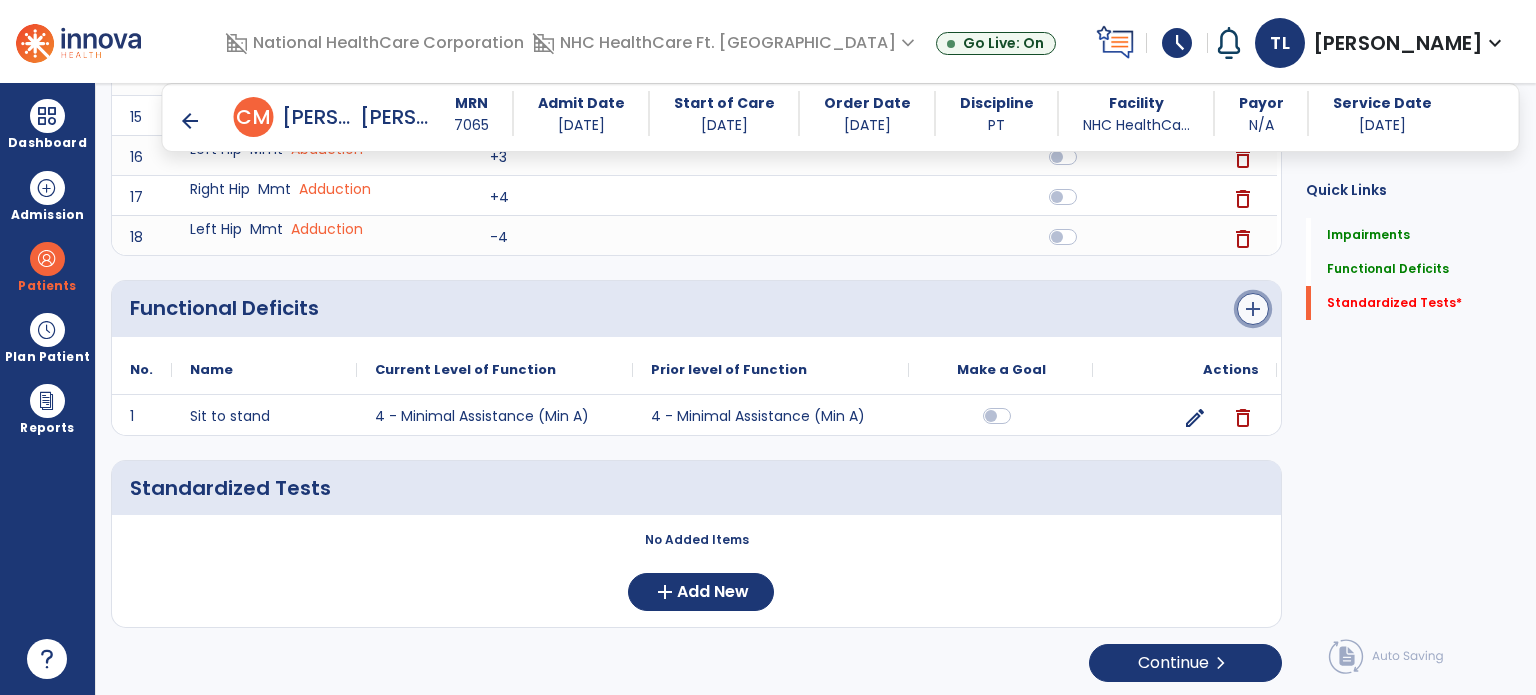 click on "add" 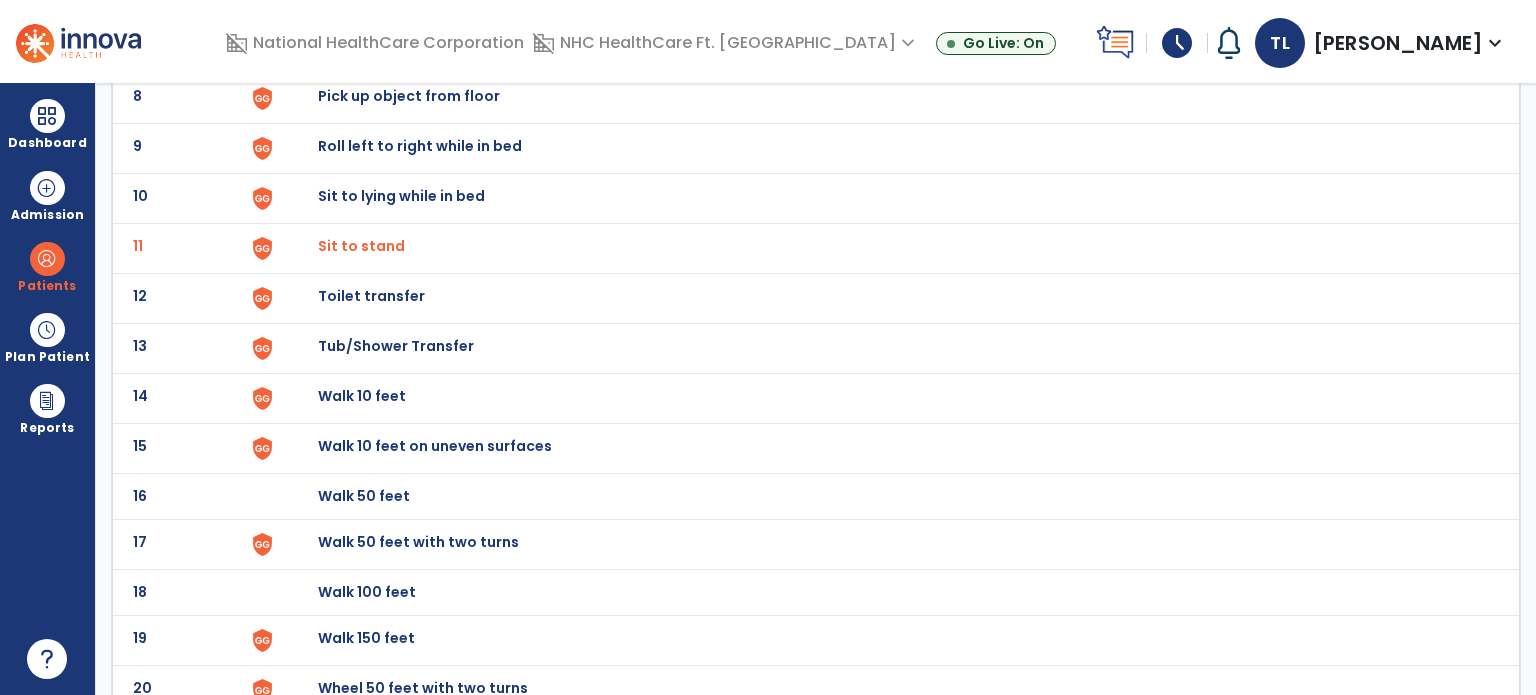 scroll, scrollTop: 516, scrollLeft: 0, axis: vertical 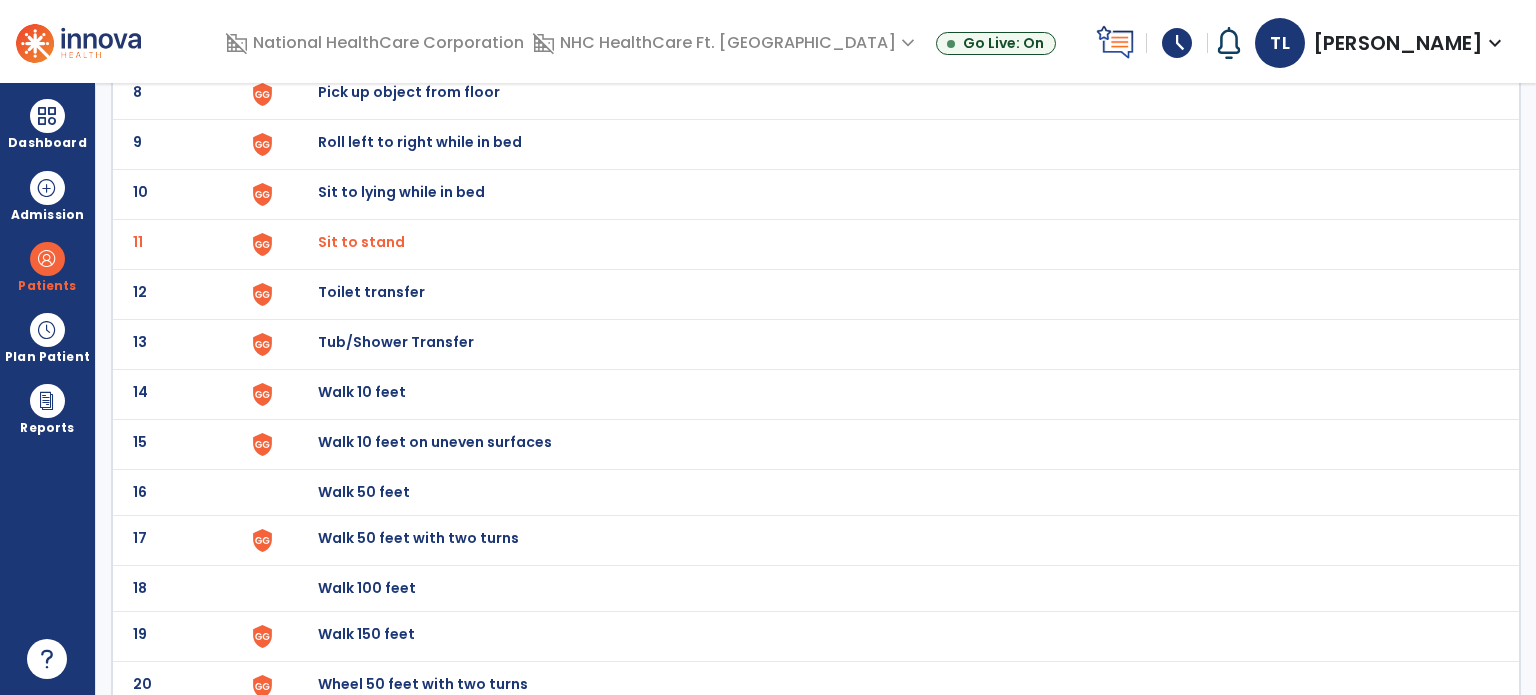 click on "Walk 10 feet" at bounding box center [364, -254] 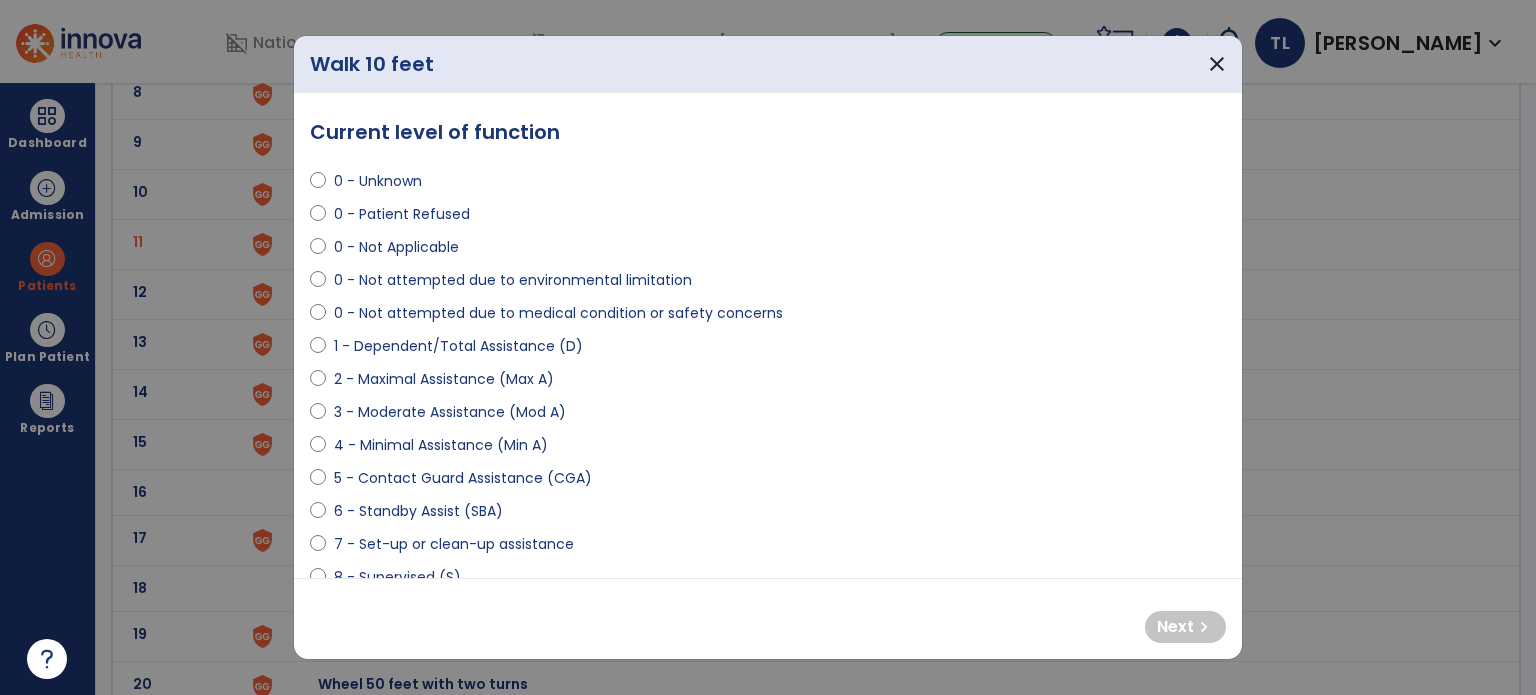 click on "4 - Minimal Assistance (Min A)" at bounding box center (441, 445) 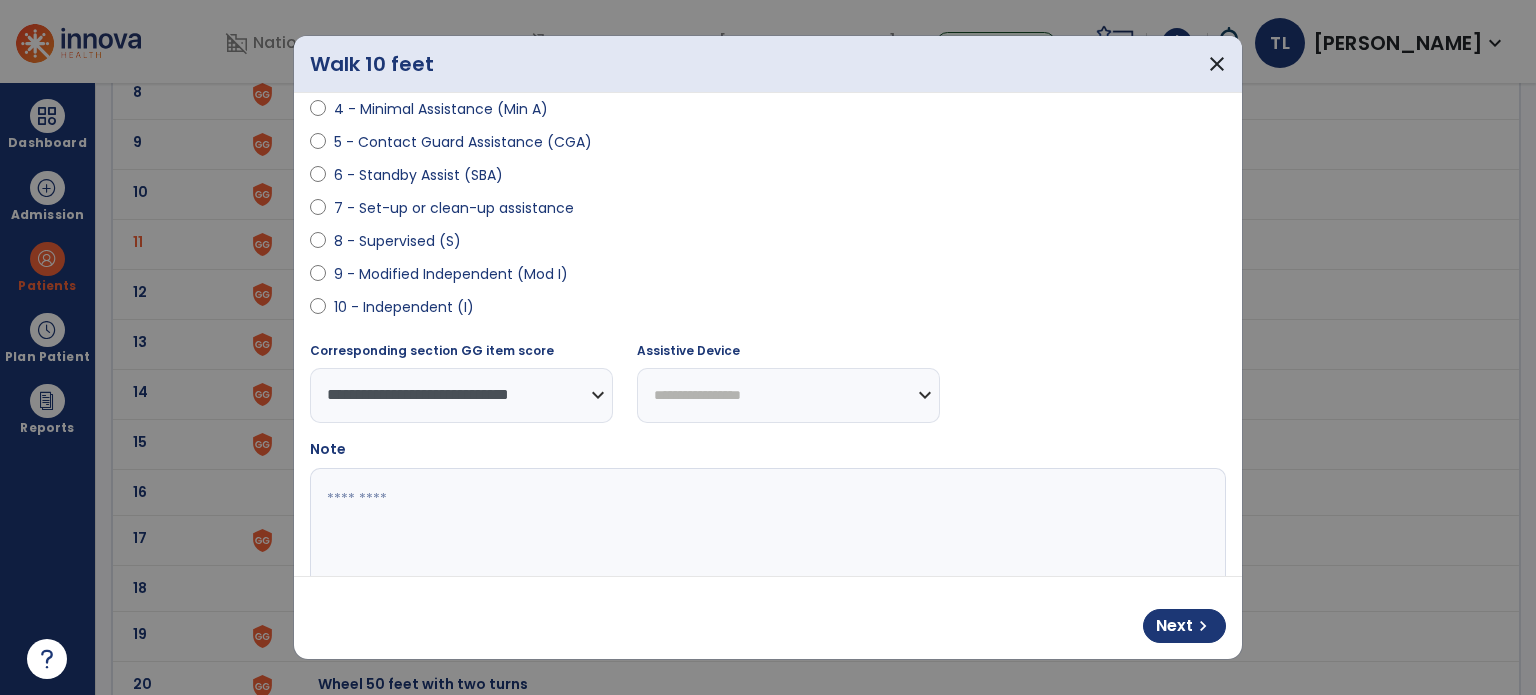 scroll, scrollTop: 352, scrollLeft: 0, axis: vertical 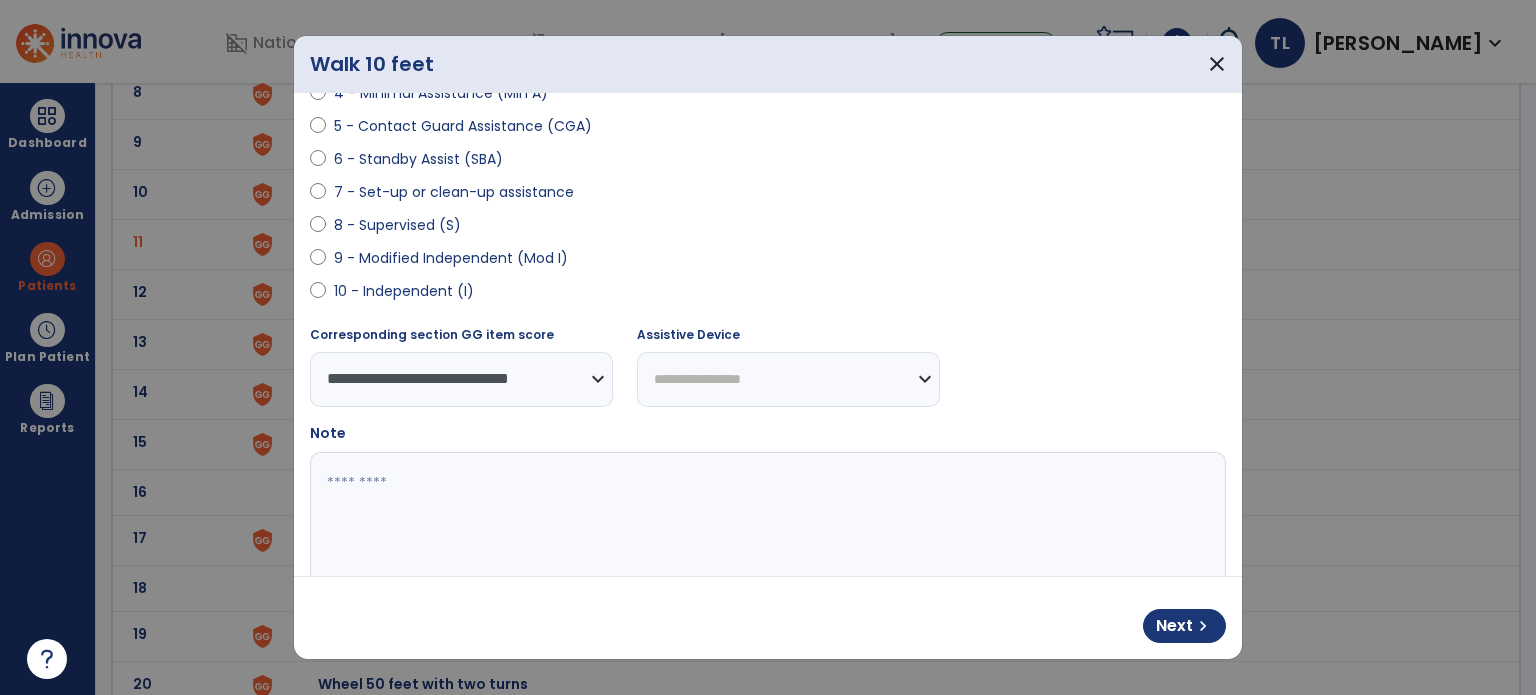 click at bounding box center [766, 527] 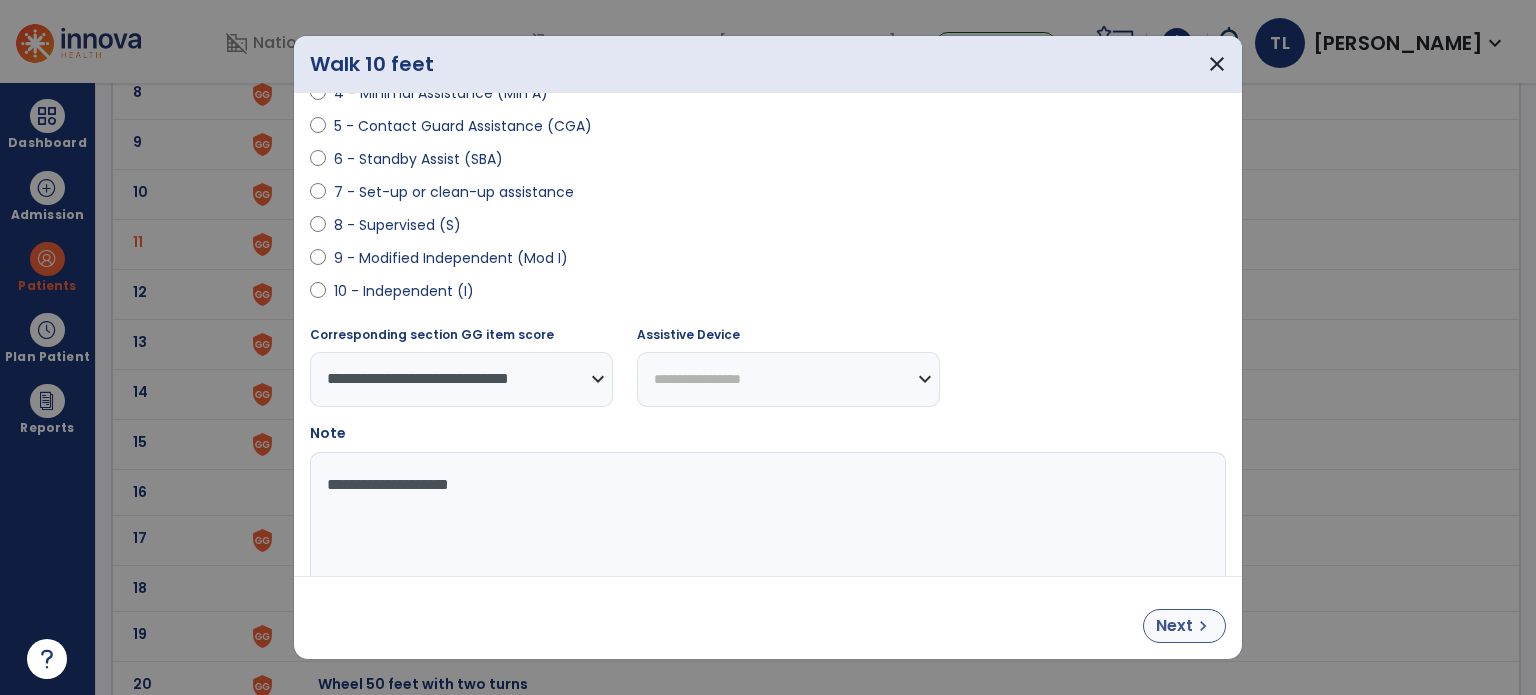 type on "**********" 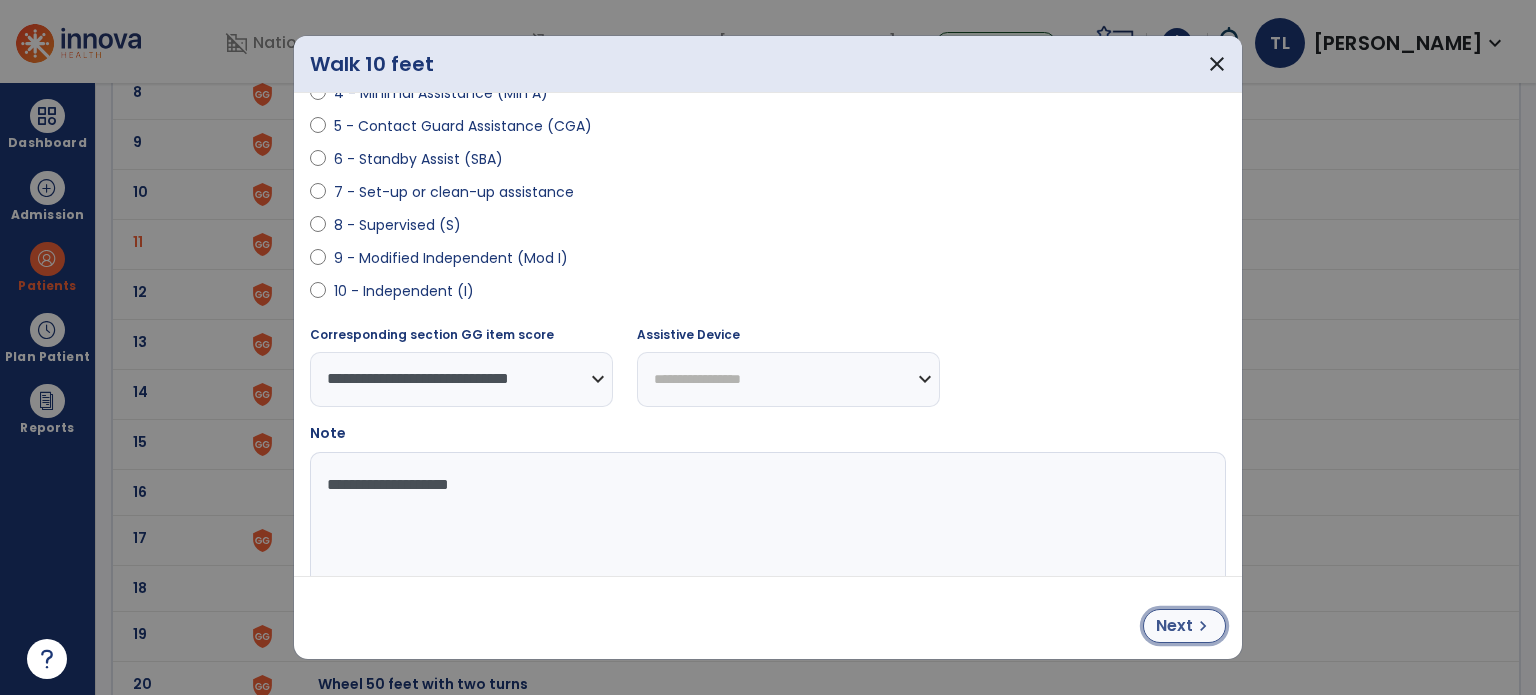 click on "Next" at bounding box center [1174, 626] 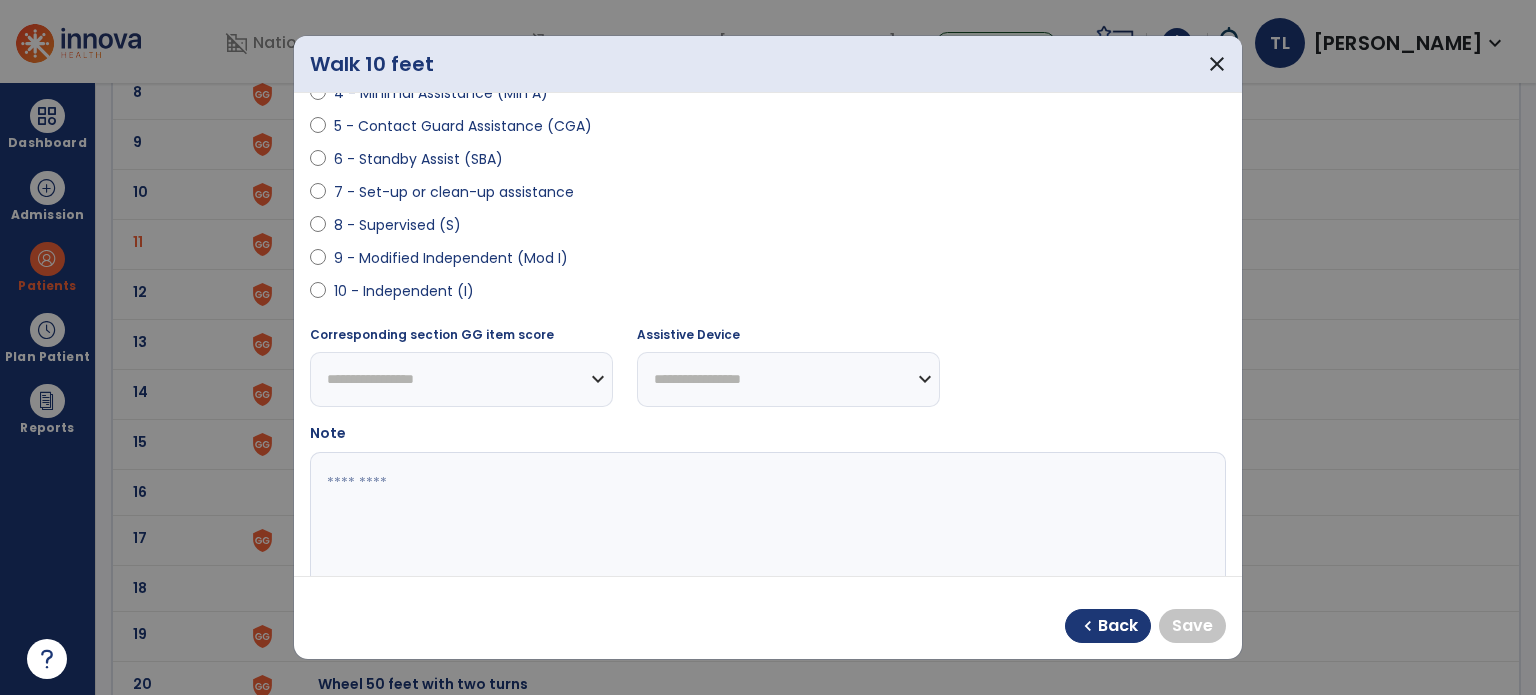 scroll, scrollTop: 208, scrollLeft: 0, axis: vertical 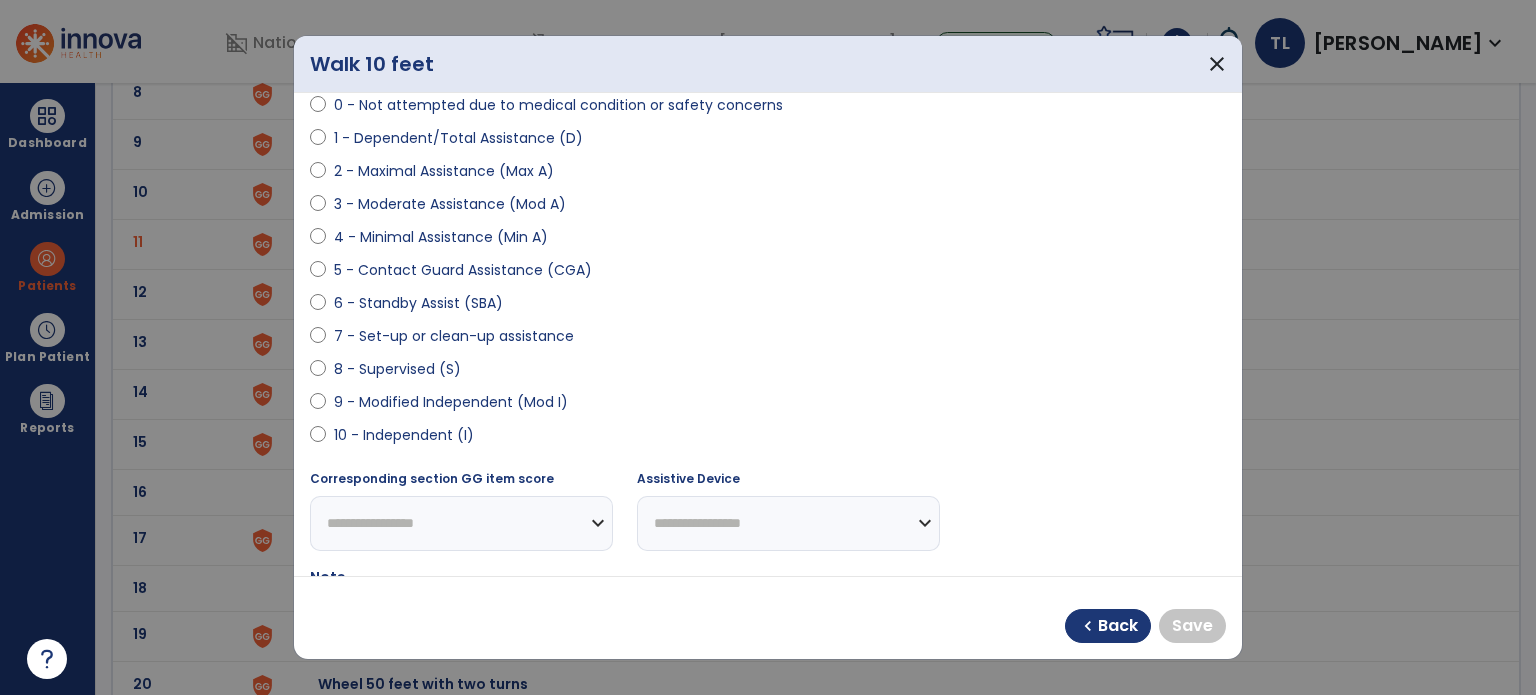 click on "4 - Minimal Assistance (Min A)" at bounding box center (441, 237) 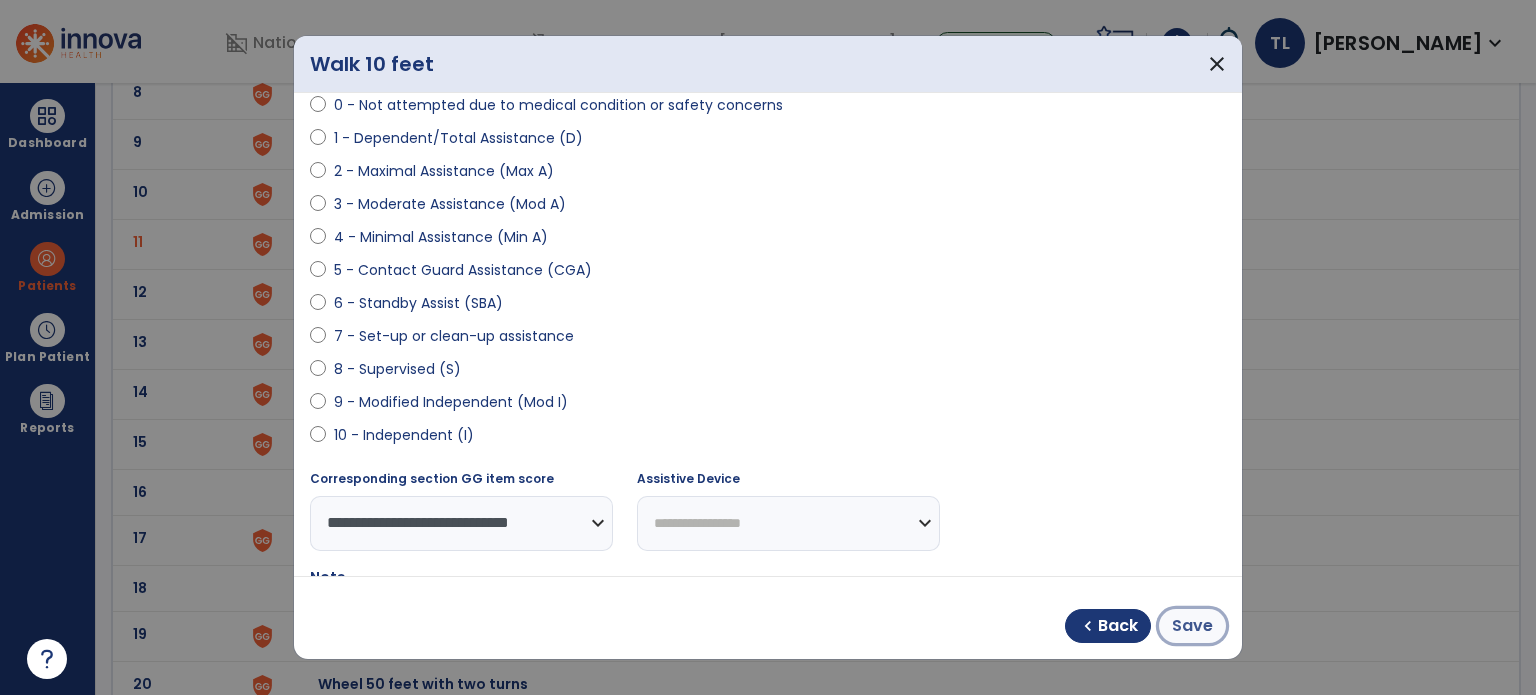 click on "Save" at bounding box center (1192, 626) 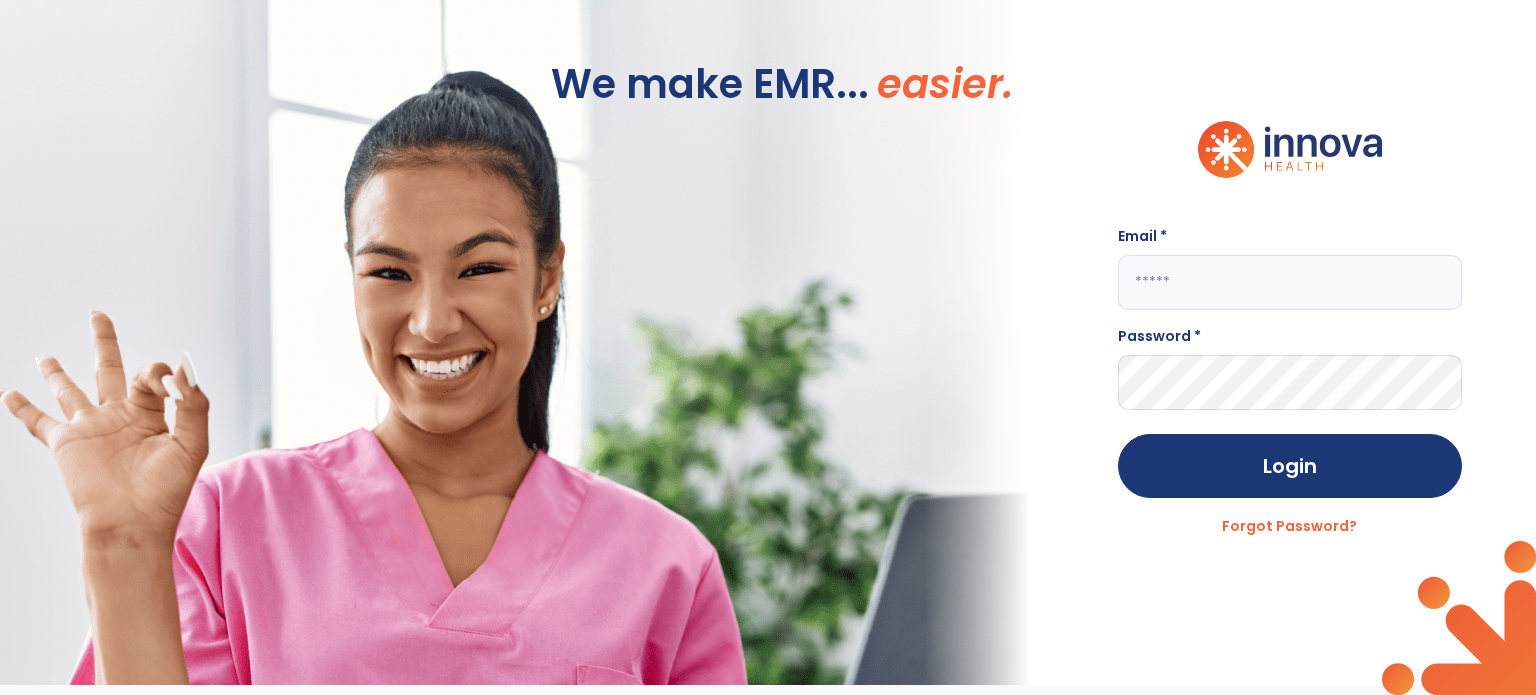 type on "**********" 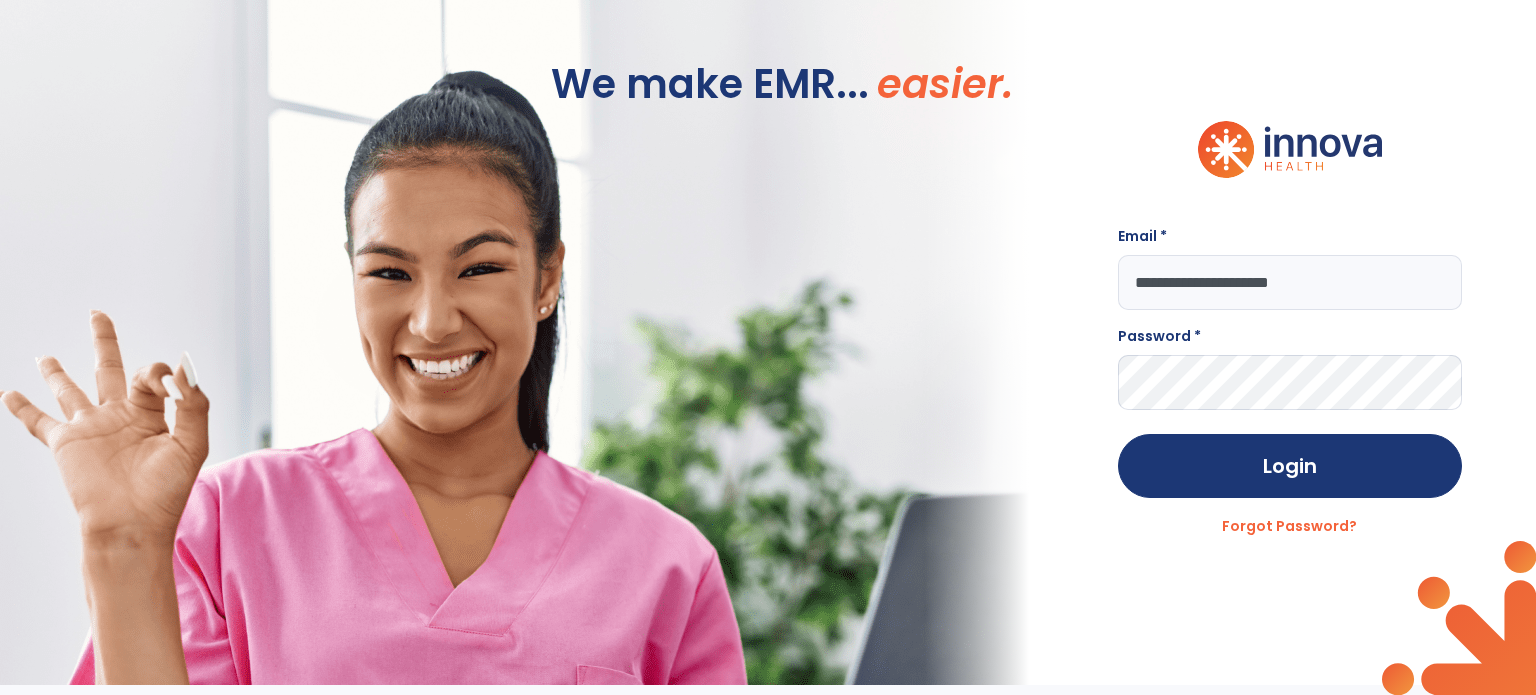 scroll, scrollTop: 0, scrollLeft: 0, axis: both 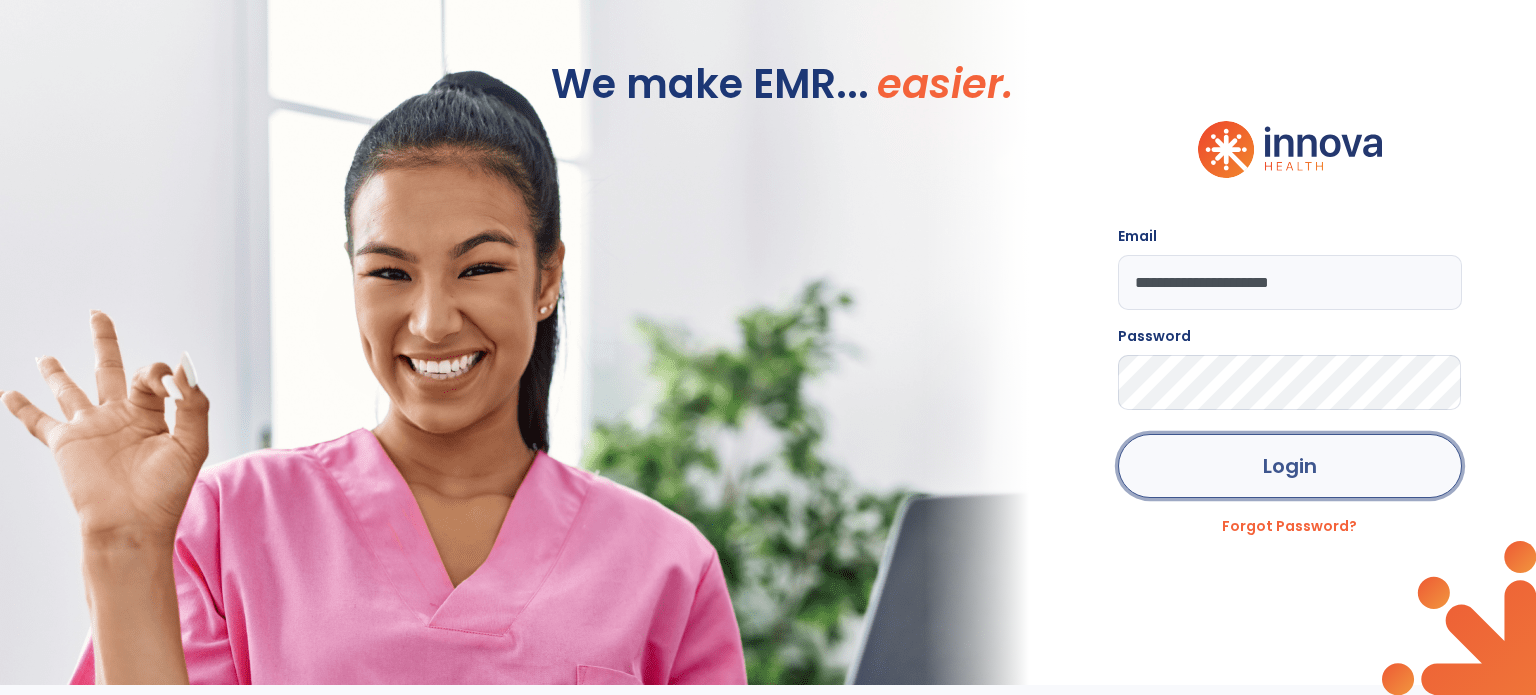click on "Login" 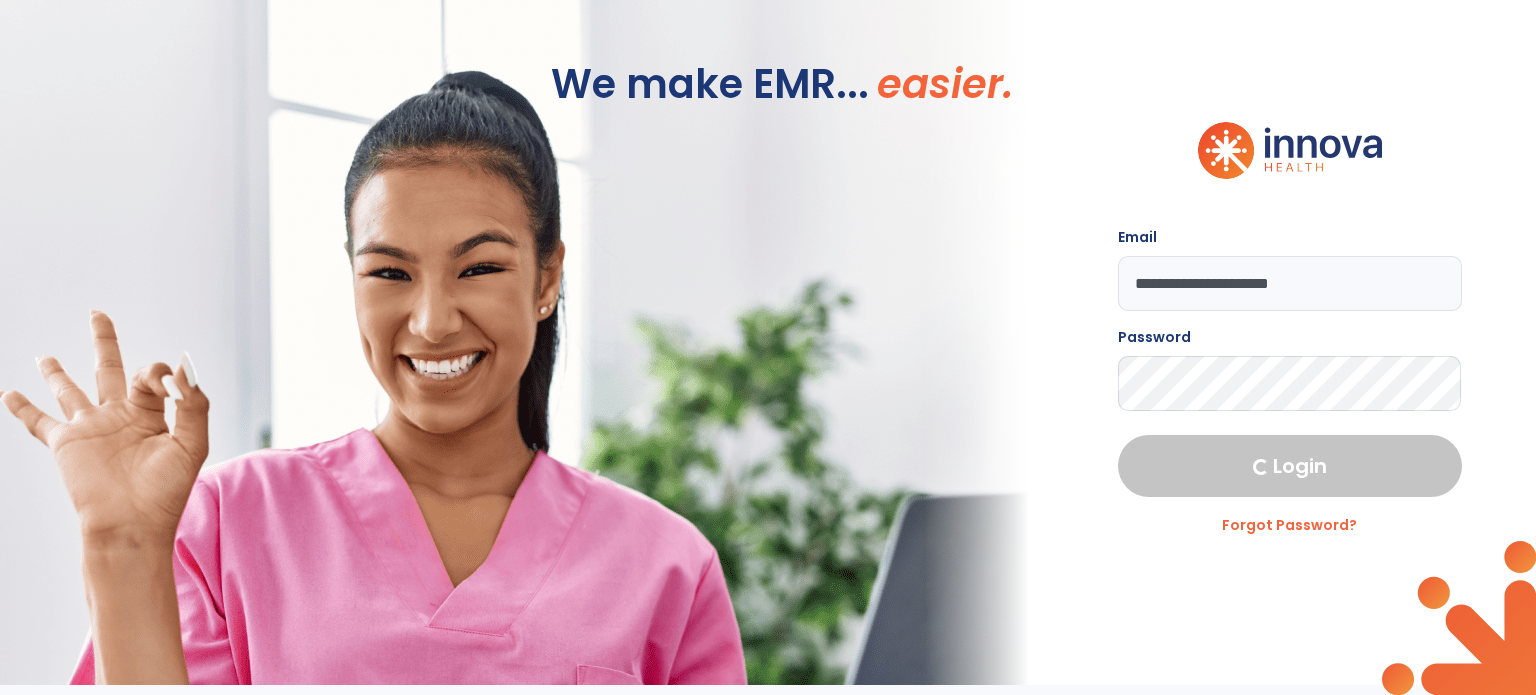 select on "****" 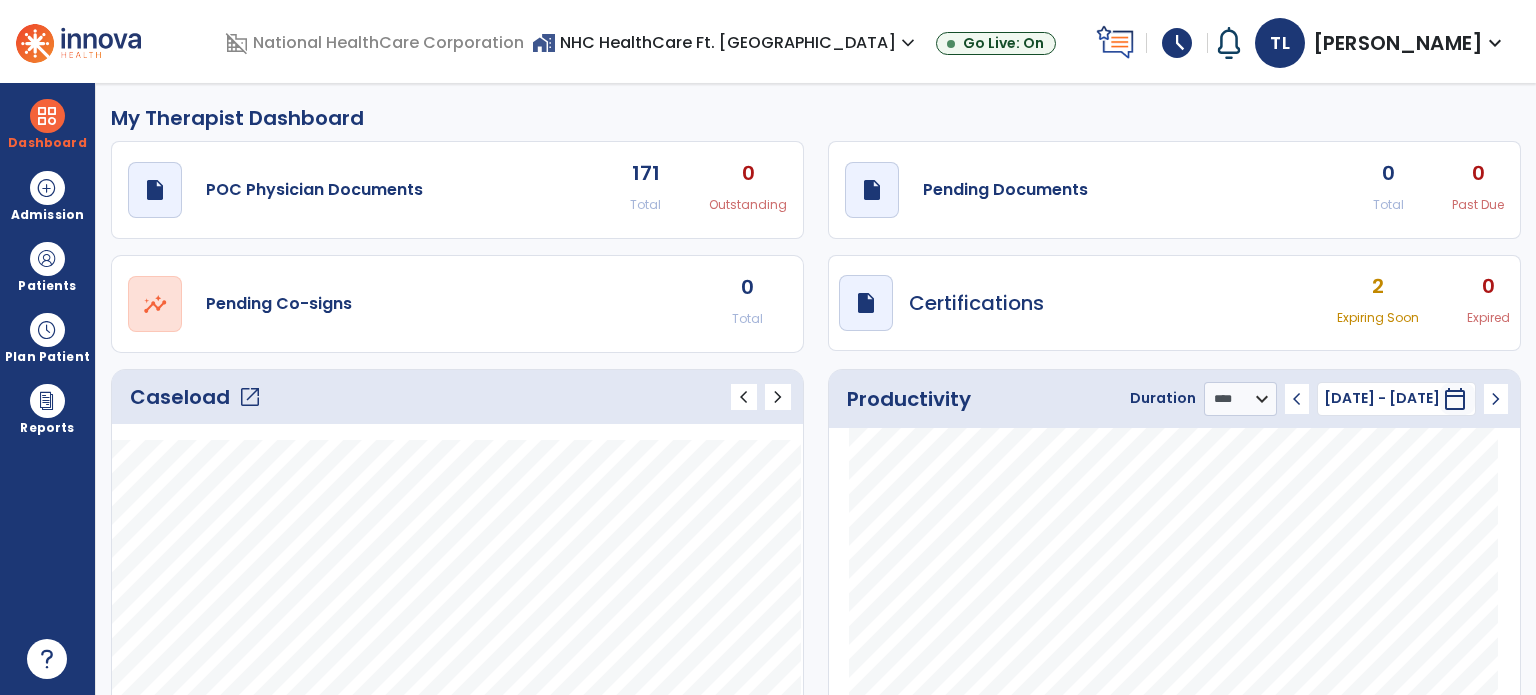click on "Caseload   open_in_new" 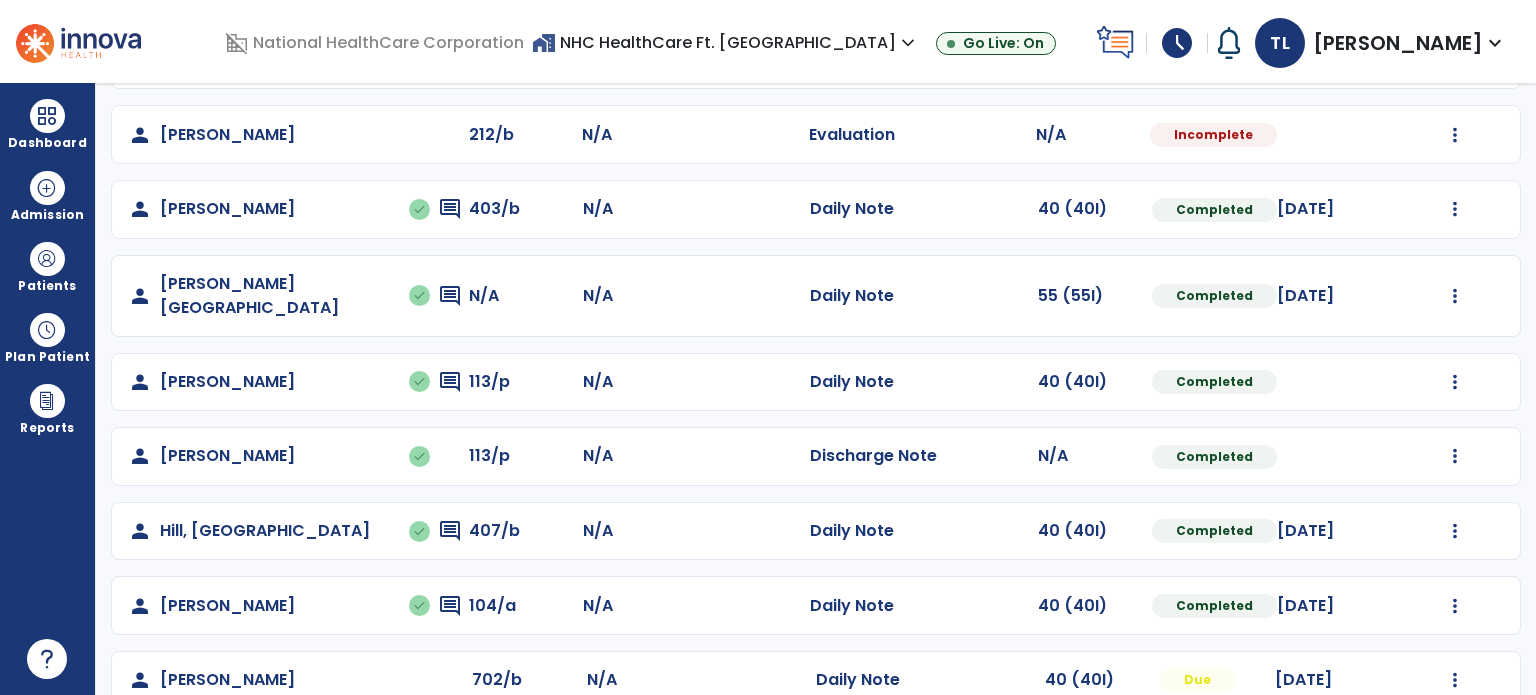 scroll, scrollTop: 614, scrollLeft: 0, axis: vertical 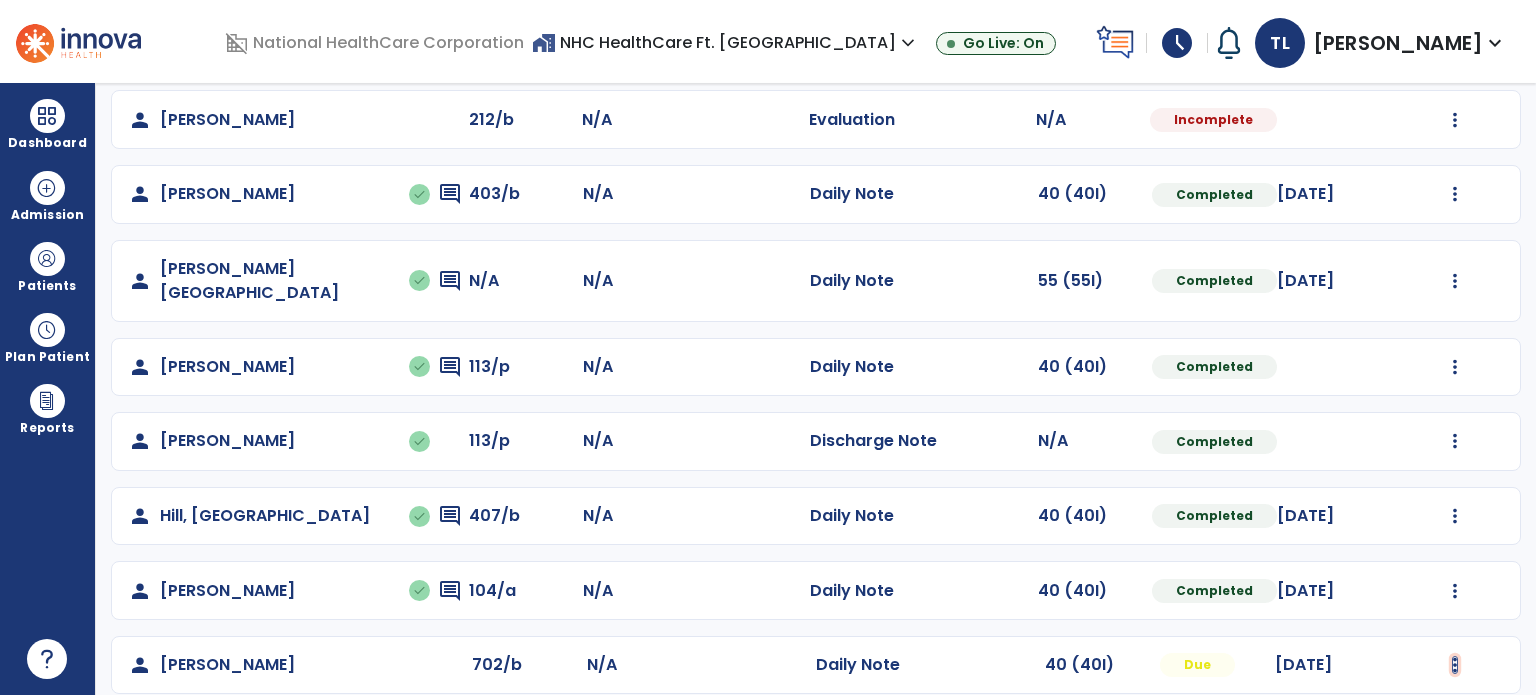 click at bounding box center (1455, -326) 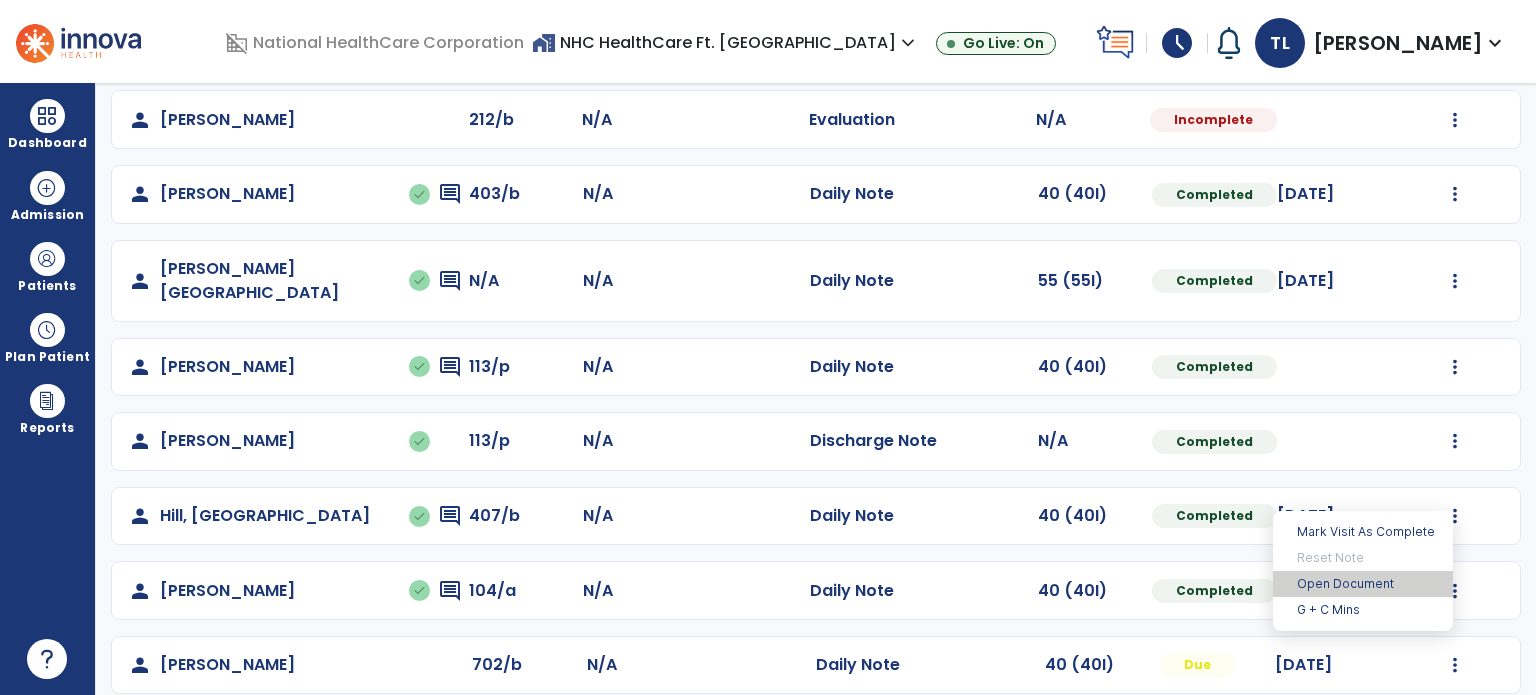 click on "Open Document" at bounding box center (1363, 584) 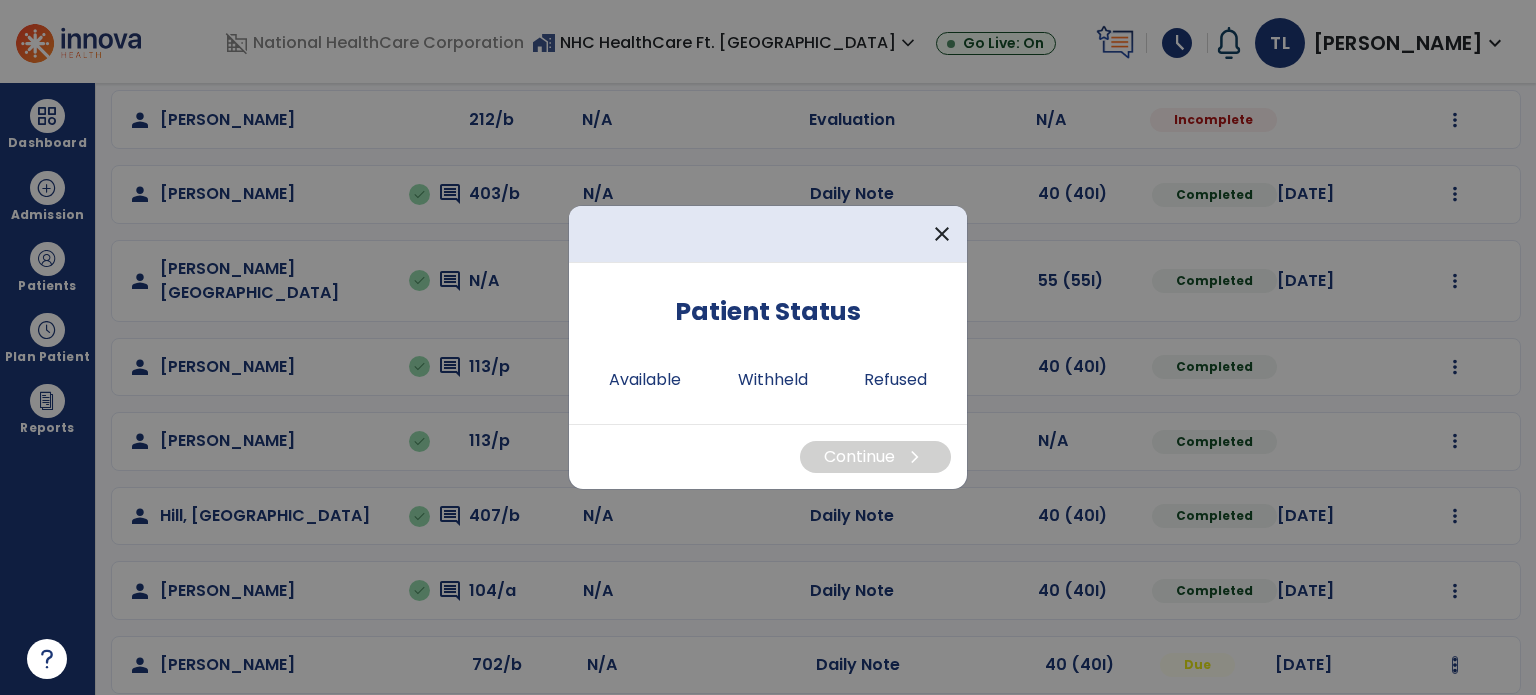 click at bounding box center (768, 347) 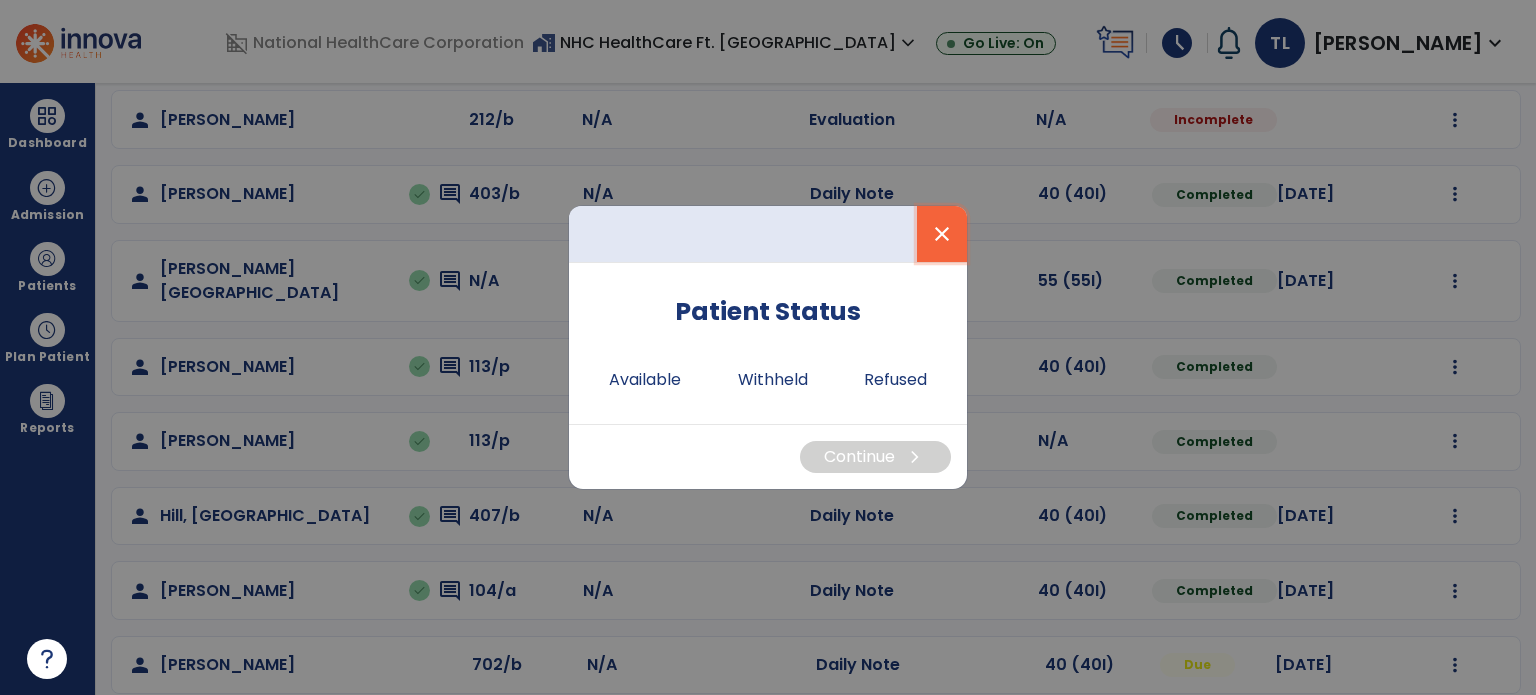 click on "close" at bounding box center [942, 234] 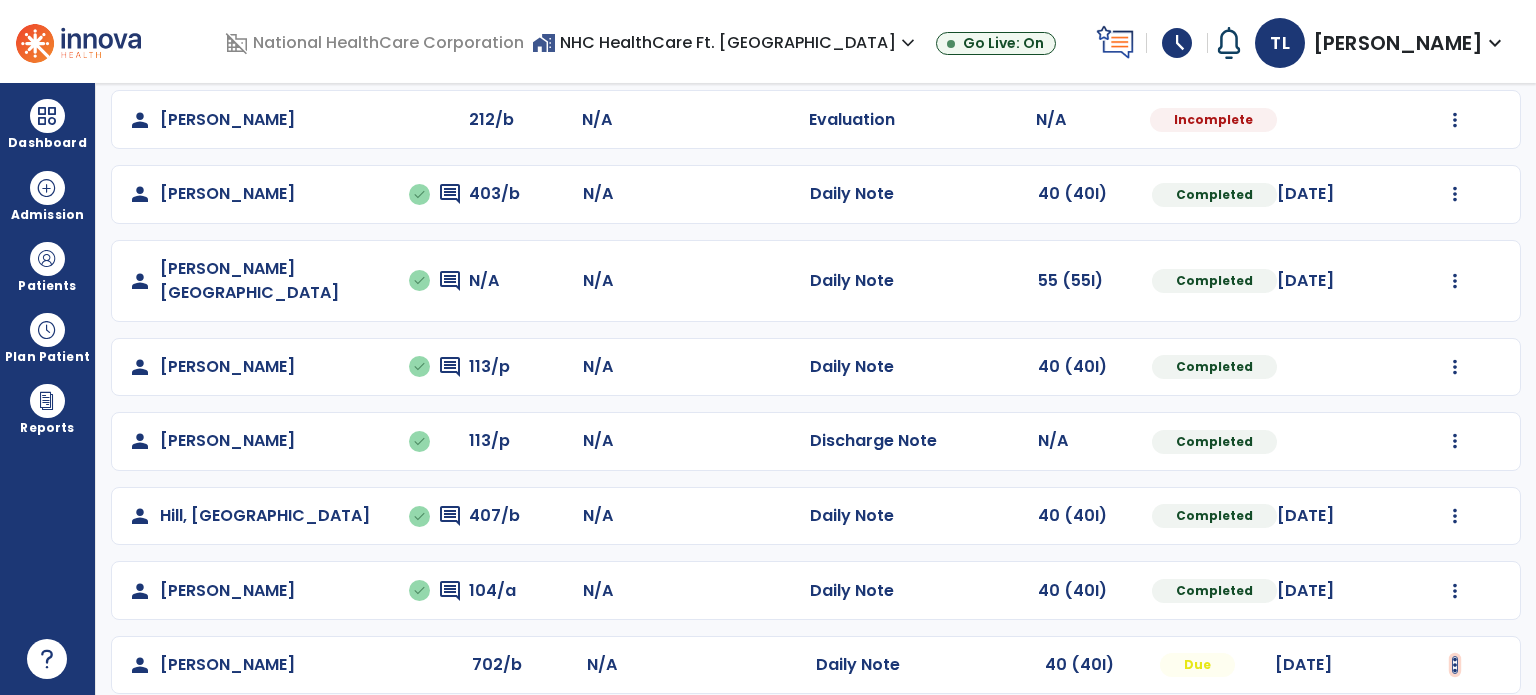 click at bounding box center (1455, 665) 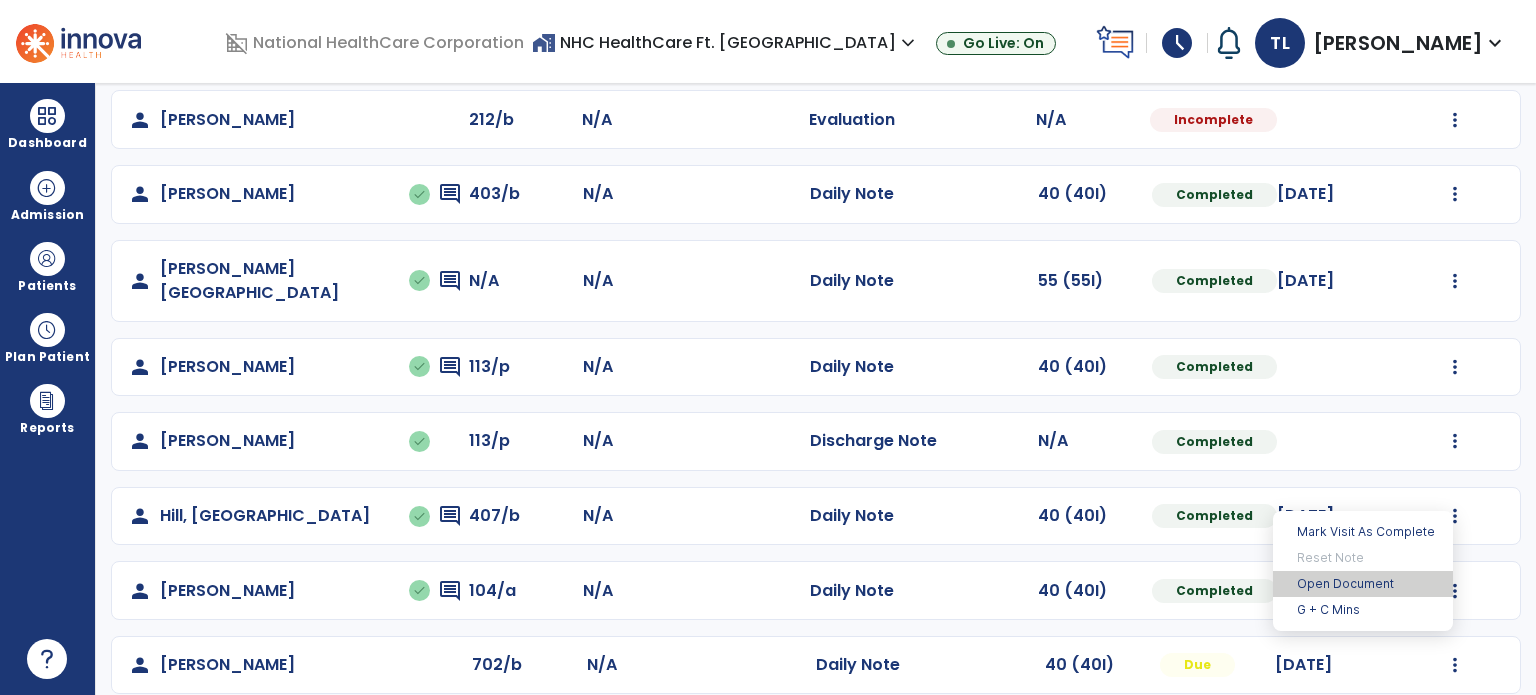 click on "Open Document" at bounding box center [1363, 584] 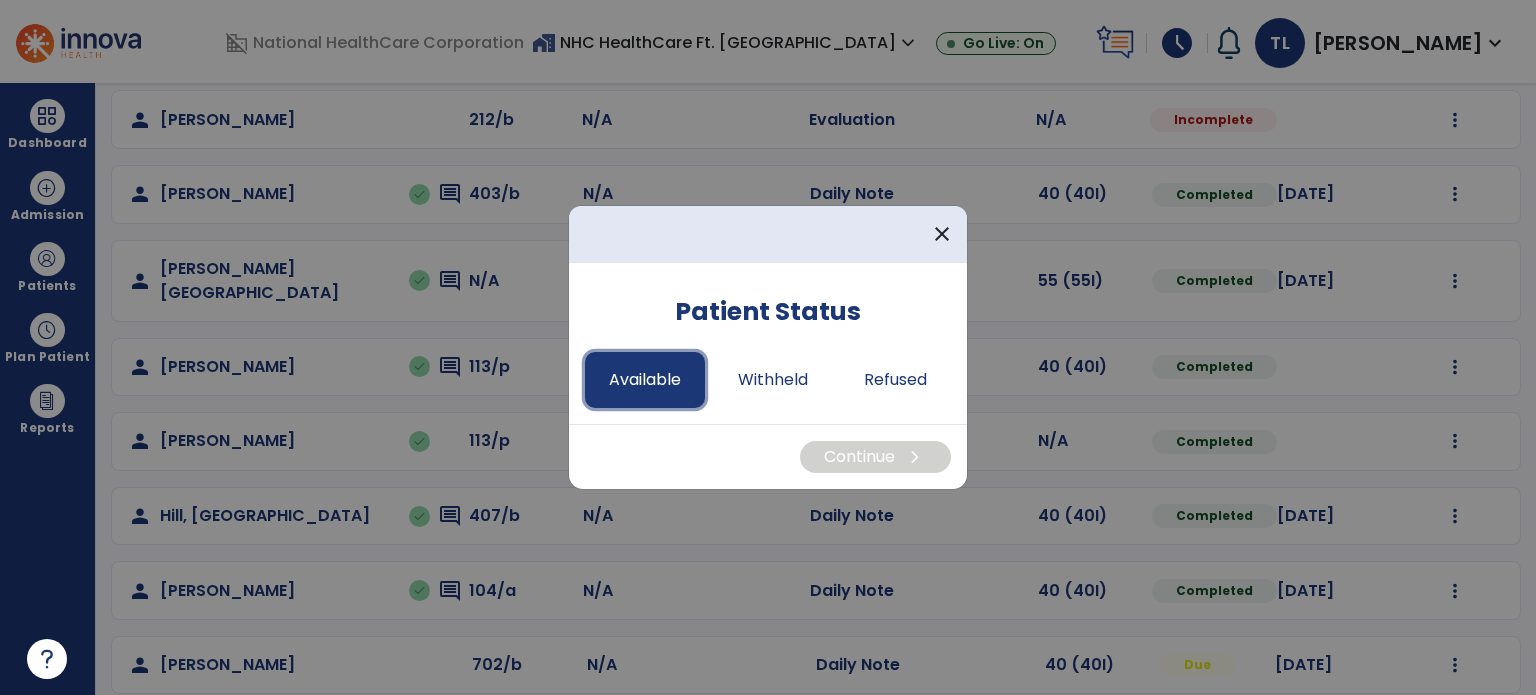 click on "Available" at bounding box center [645, 380] 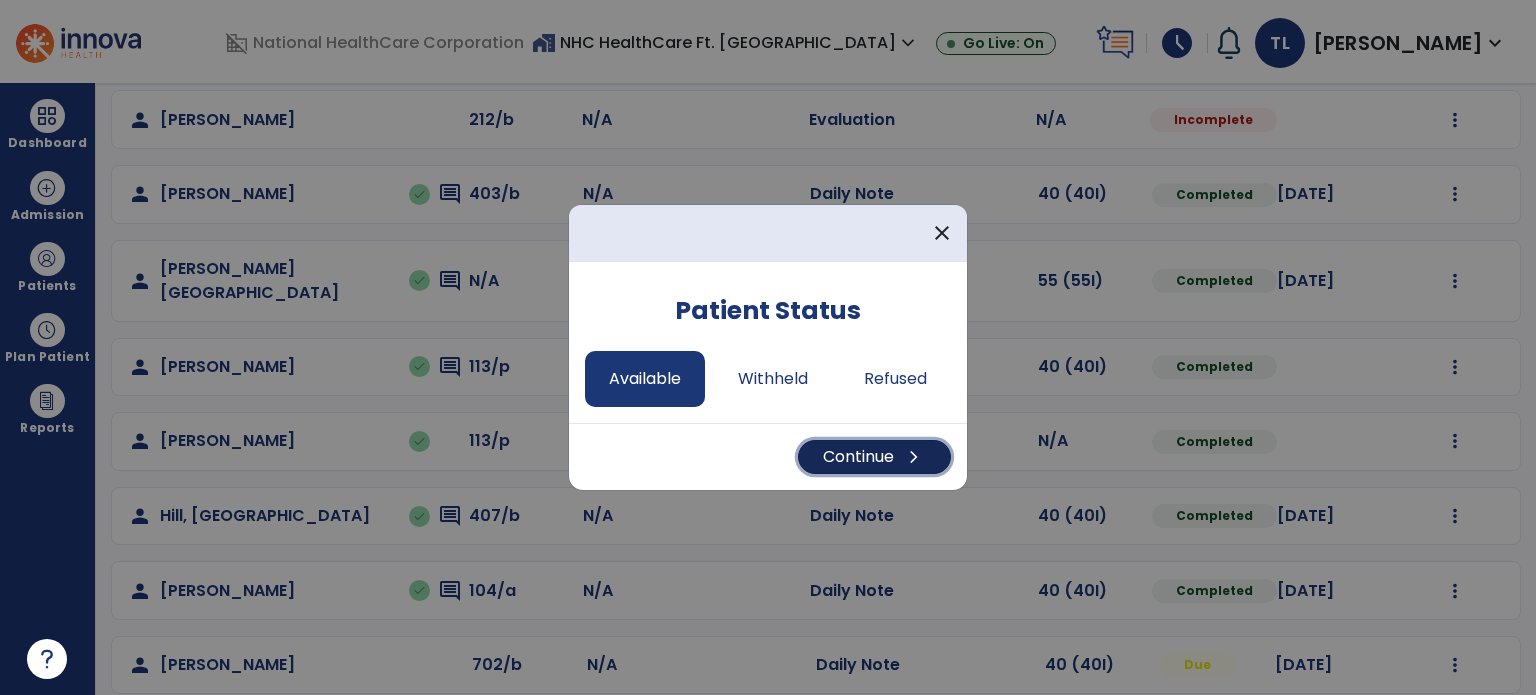 click on "Continue   chevron_right" at bounding box center (874, 457) 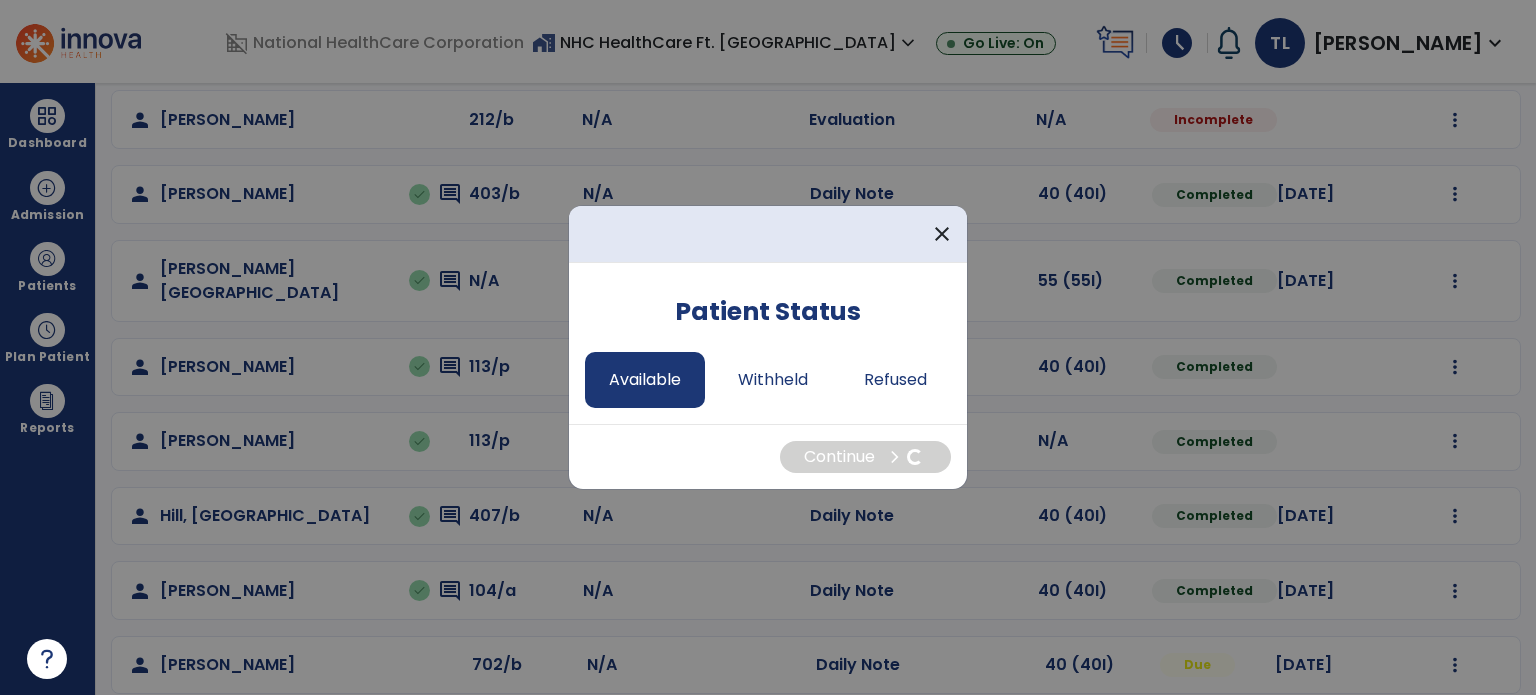 select on "*" 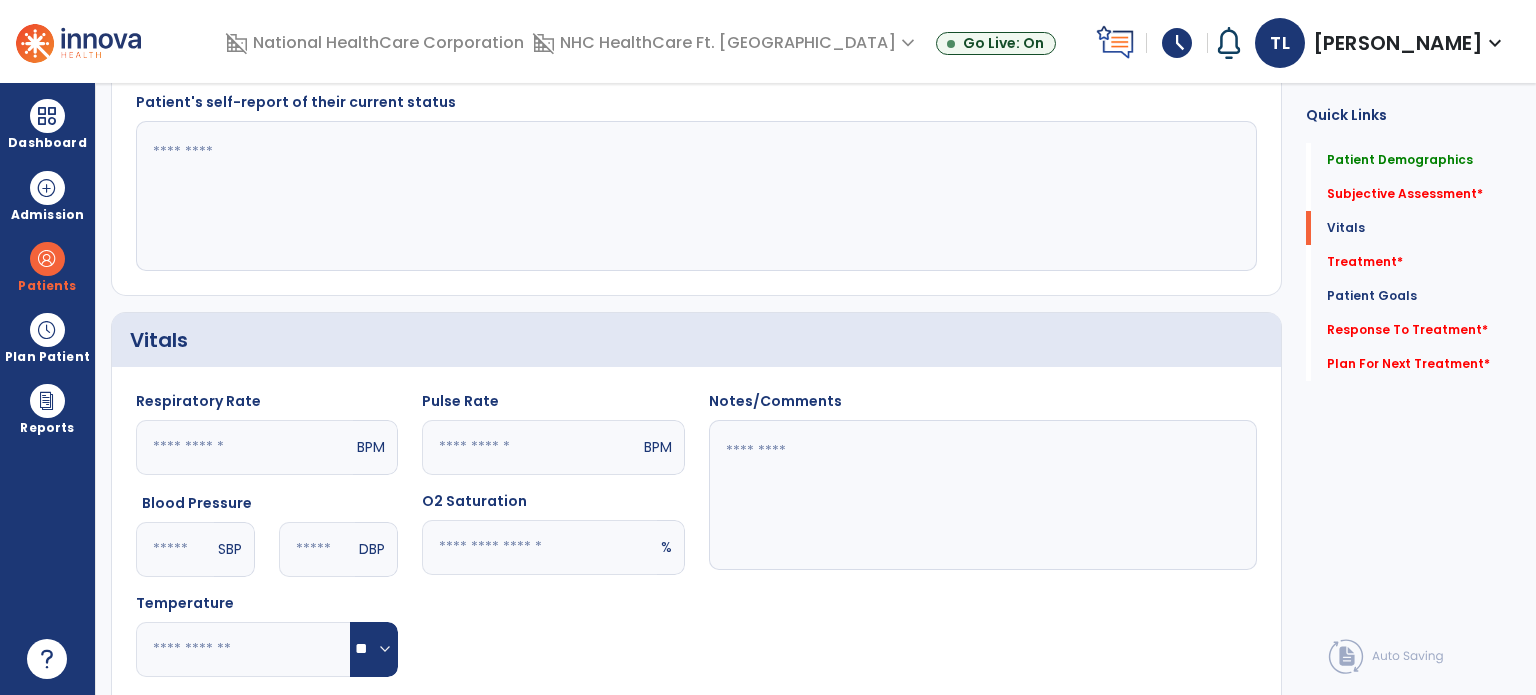 scroll, scrollTop: 552, scrollLeft: 0, axis: vertical 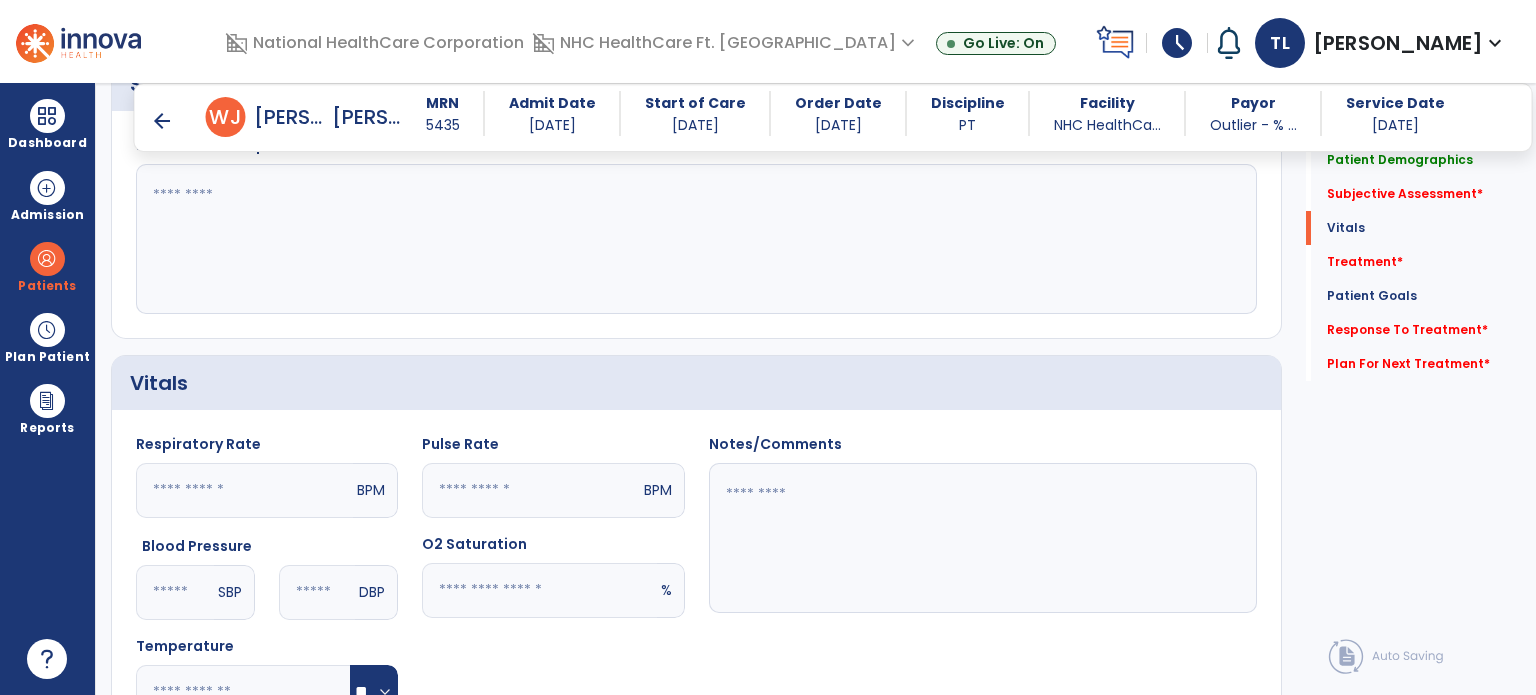 click 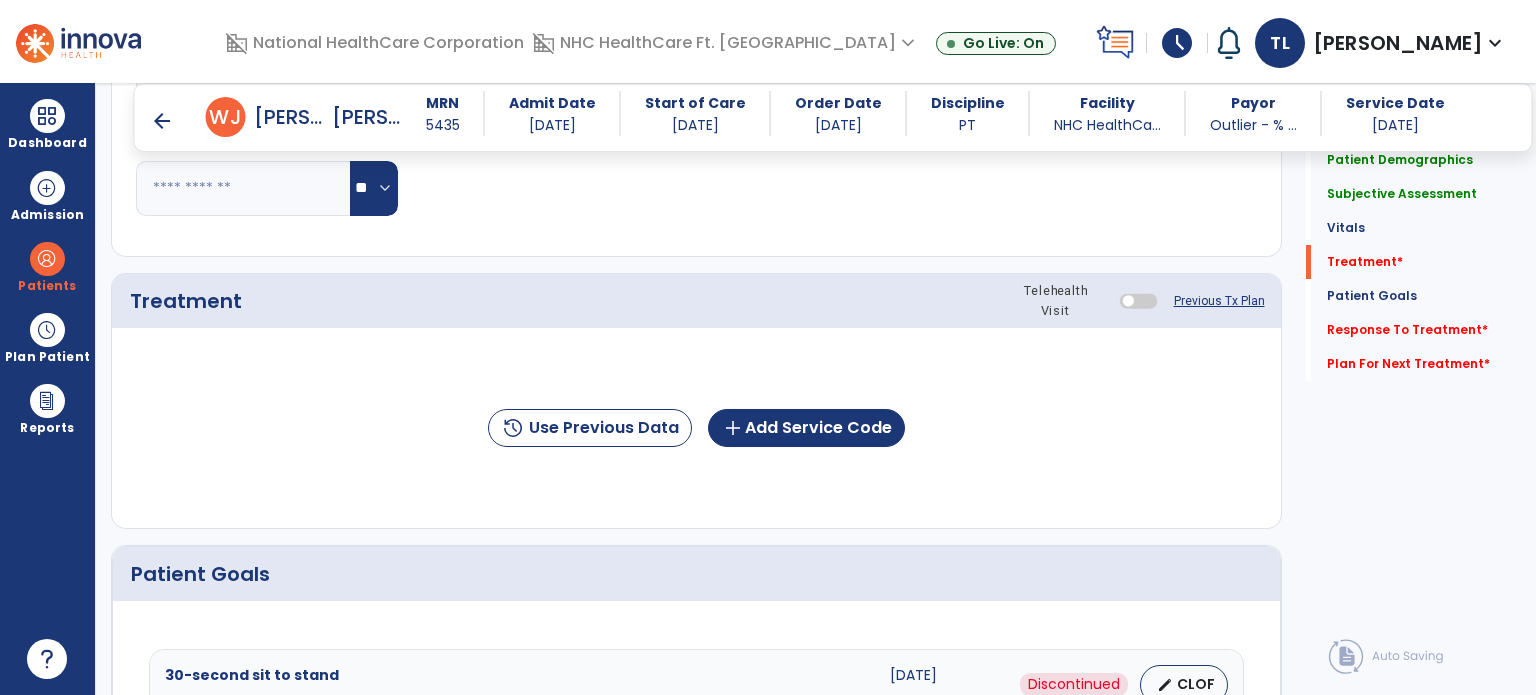 scroll, scrollTop: 1055, scrollLeft: 0, axis: vertical 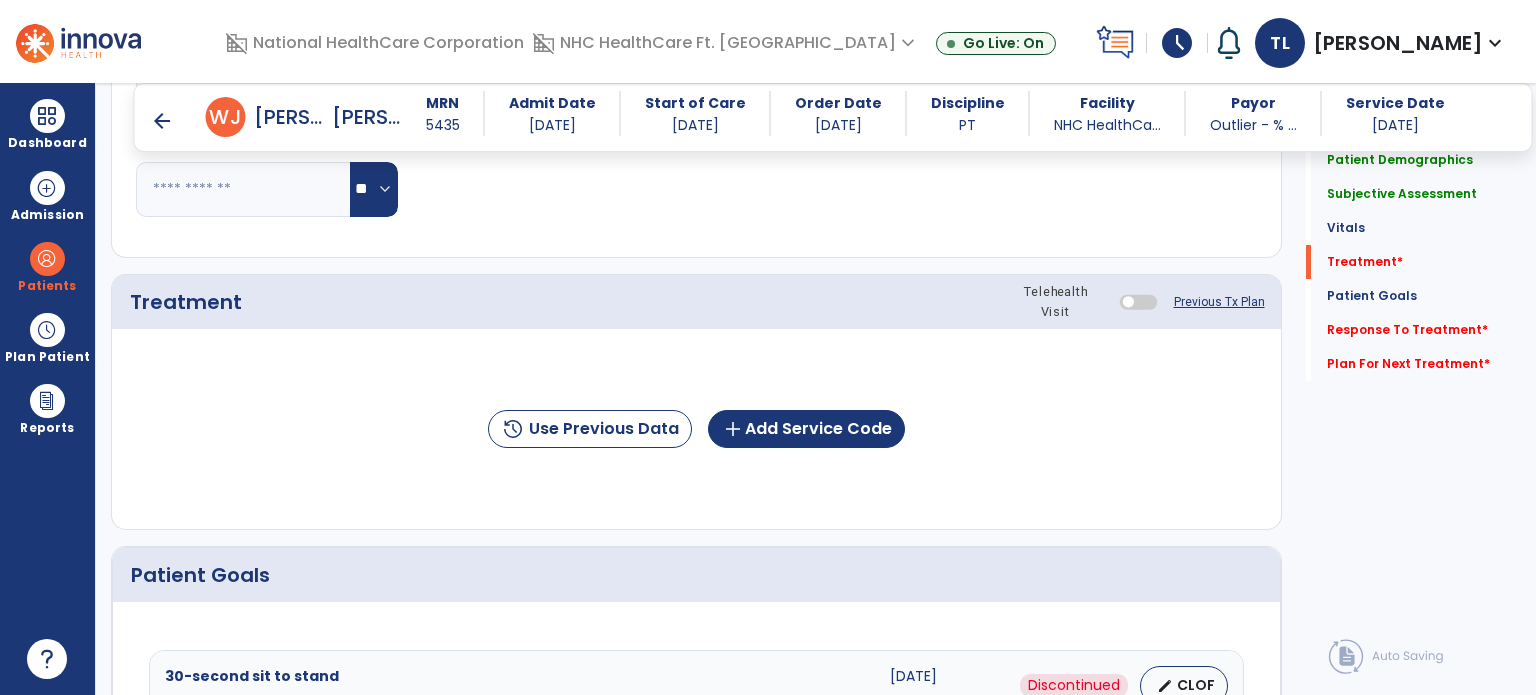 type on "**********" 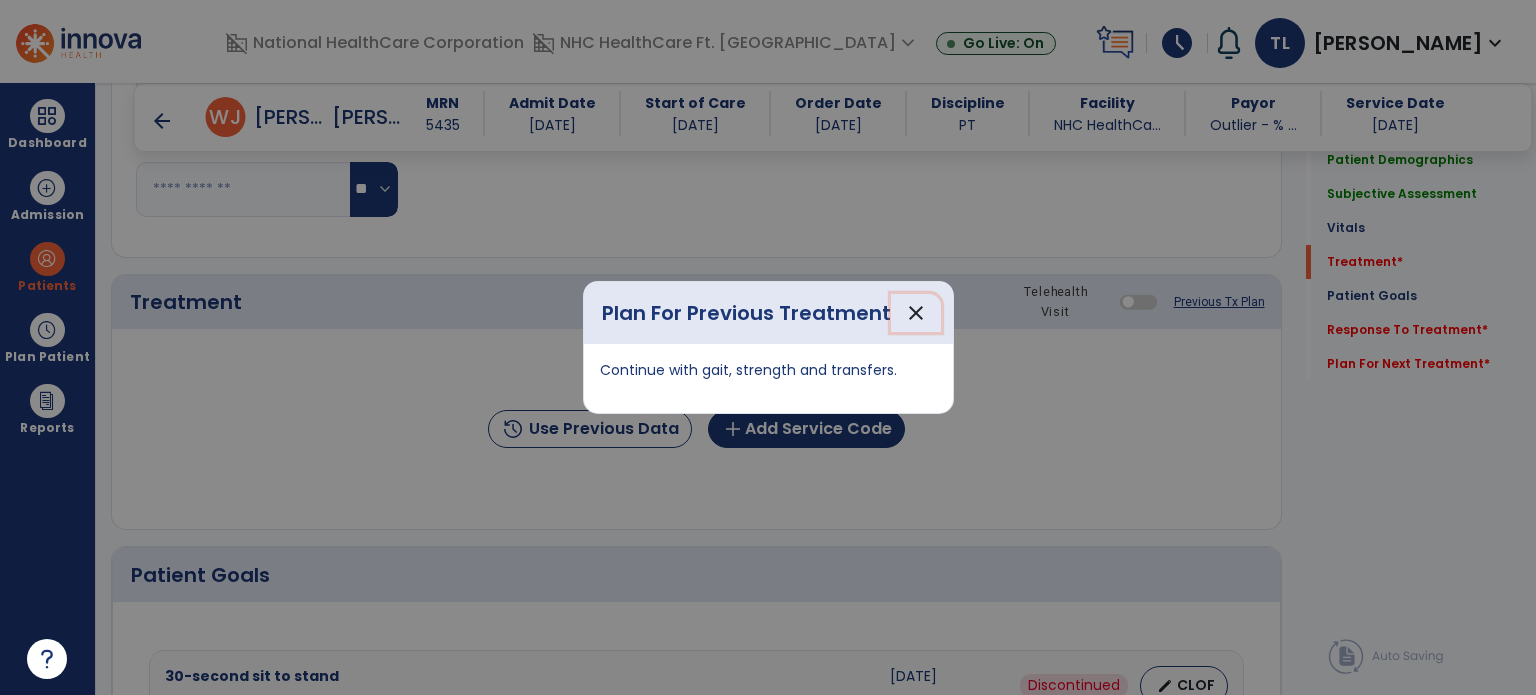 click on "close" at bounding box center (916, 313) 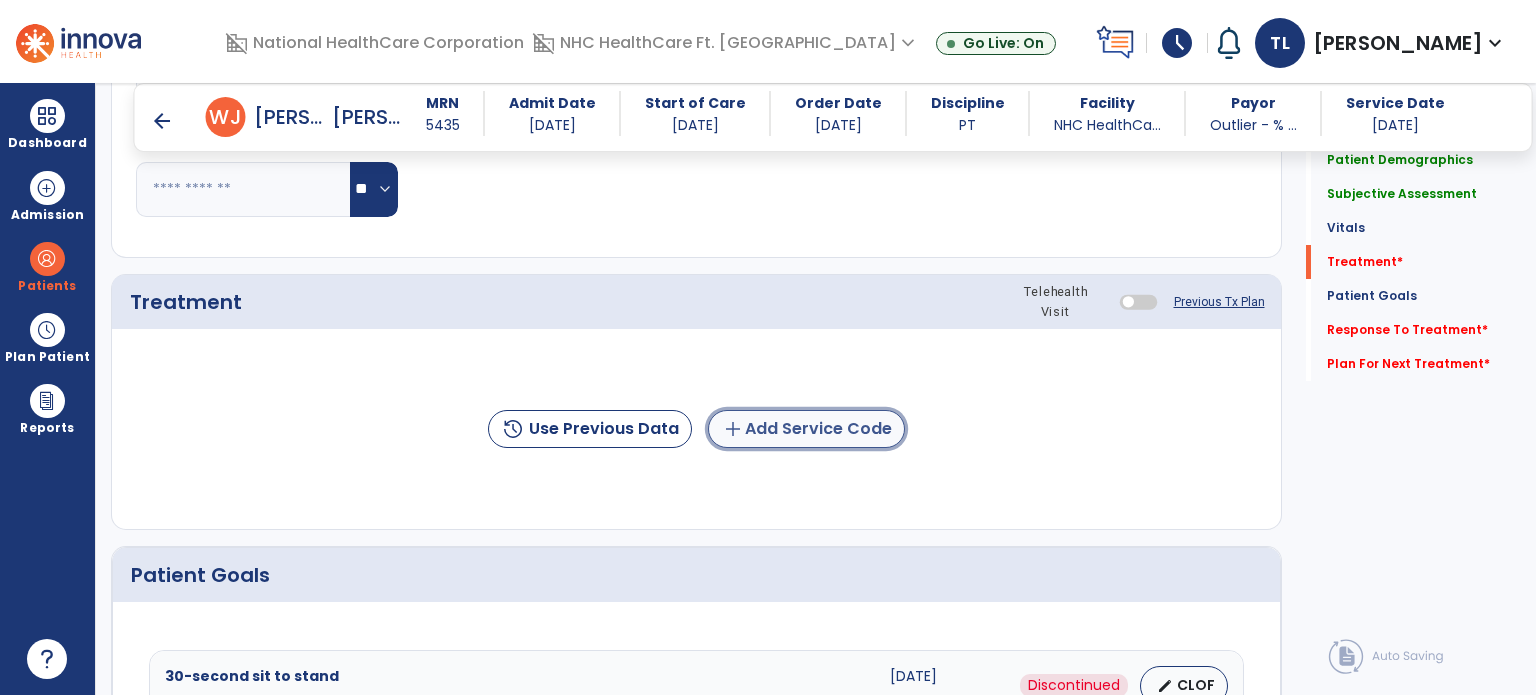 click on "add  Add Service Code" 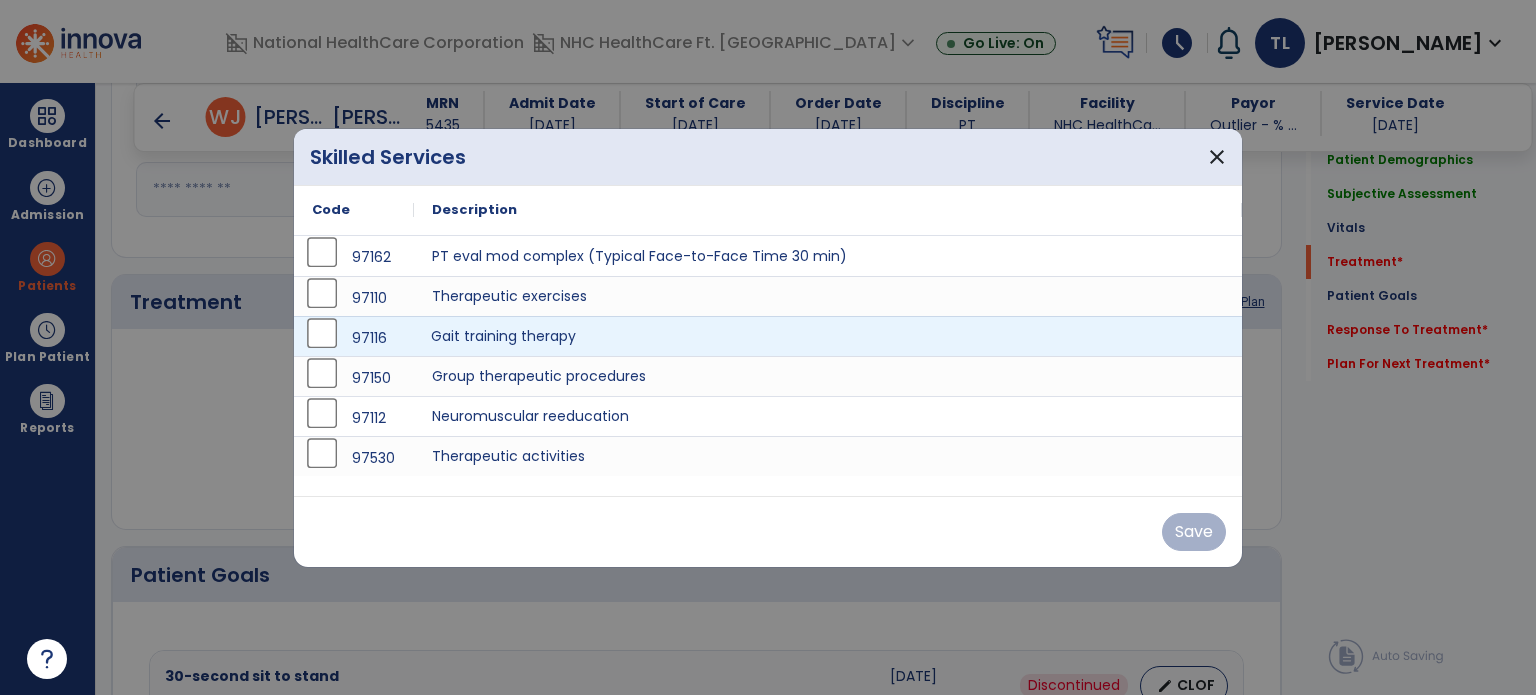 click on "Gait training therapy" at bounding box center [828, 336] 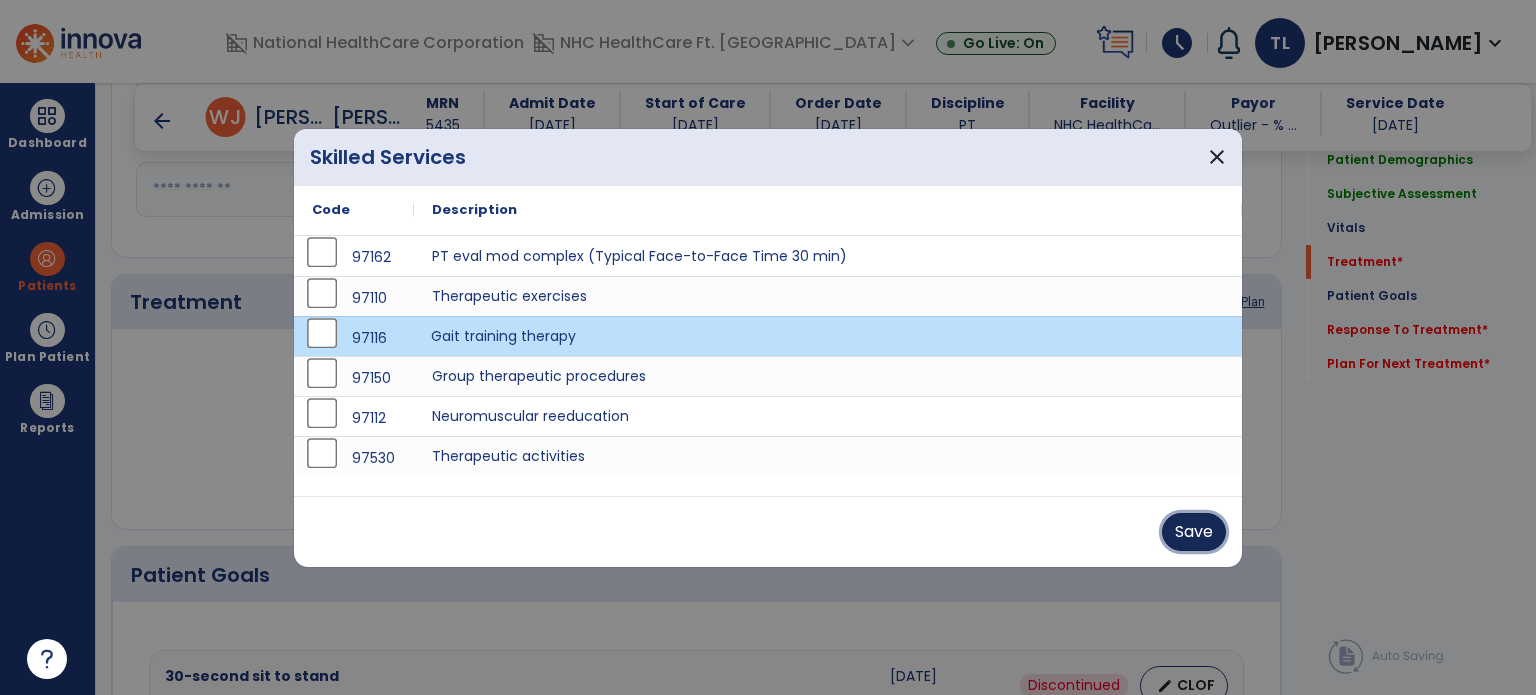 click on "Save" at bounding box center [1194, 532] 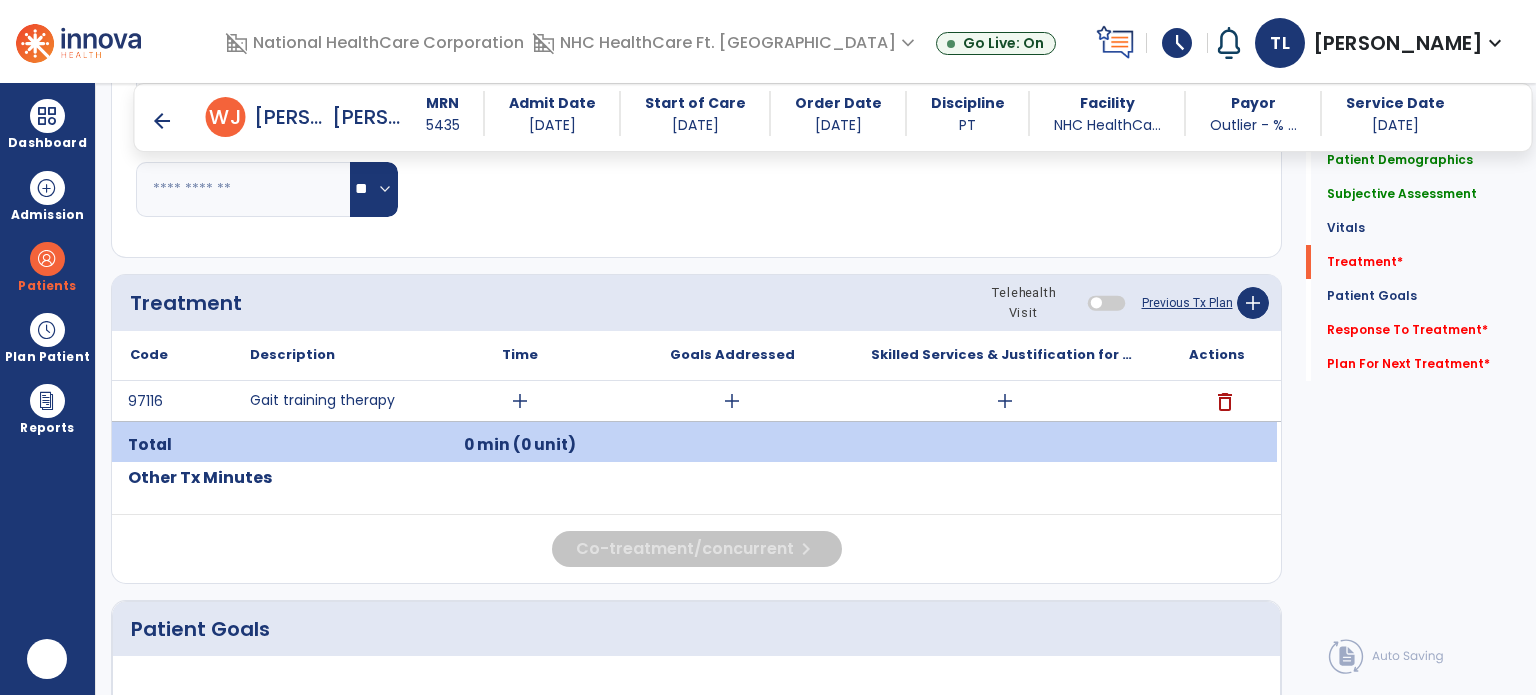 scroll, scrollTop: 0, scrollLeft: 0, axis: both 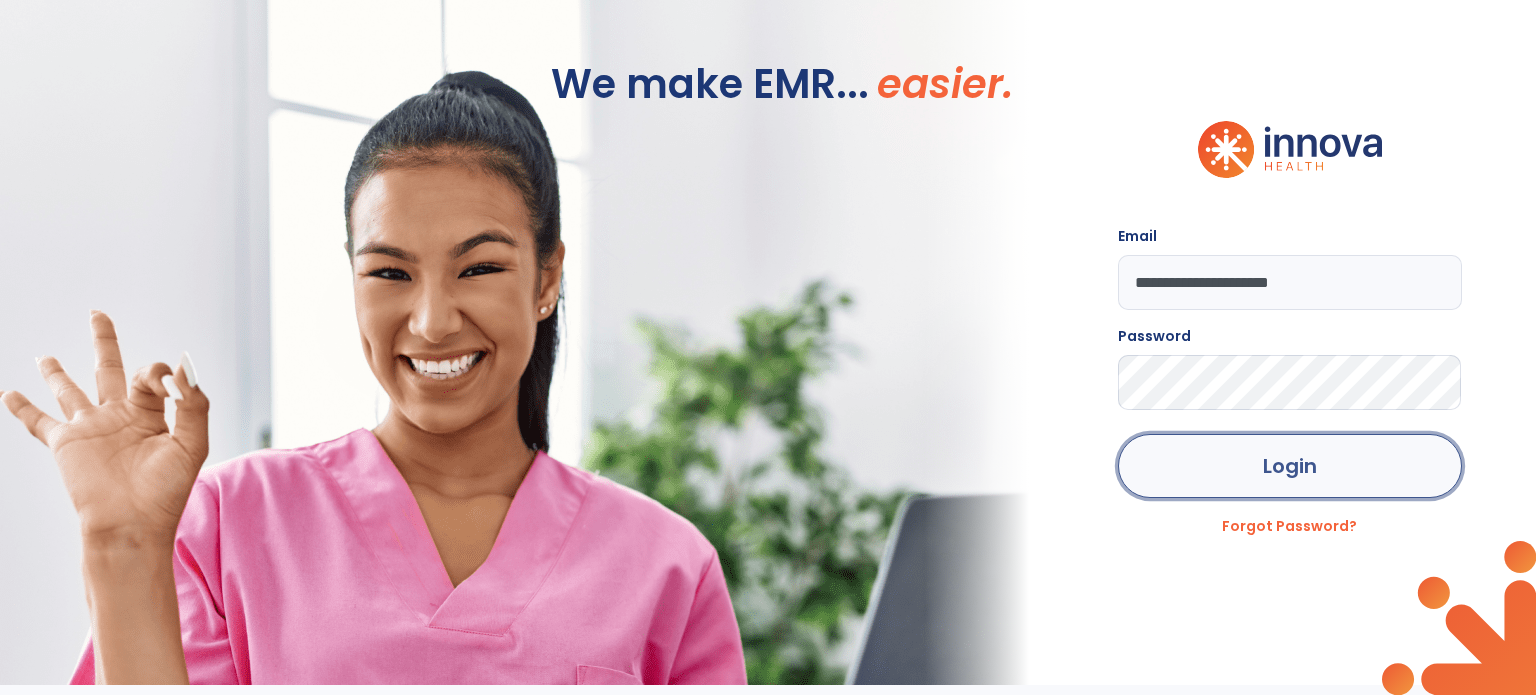 click on "Login" 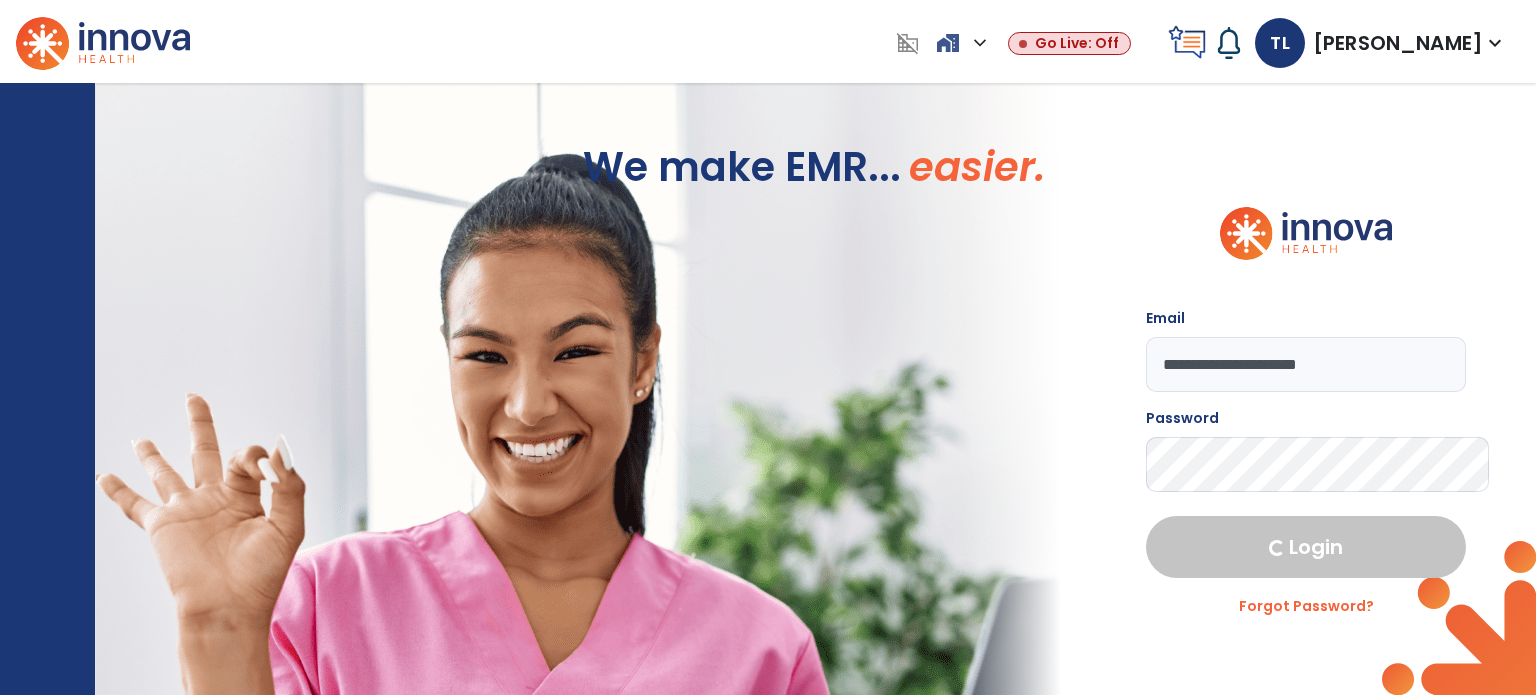 select on "****" 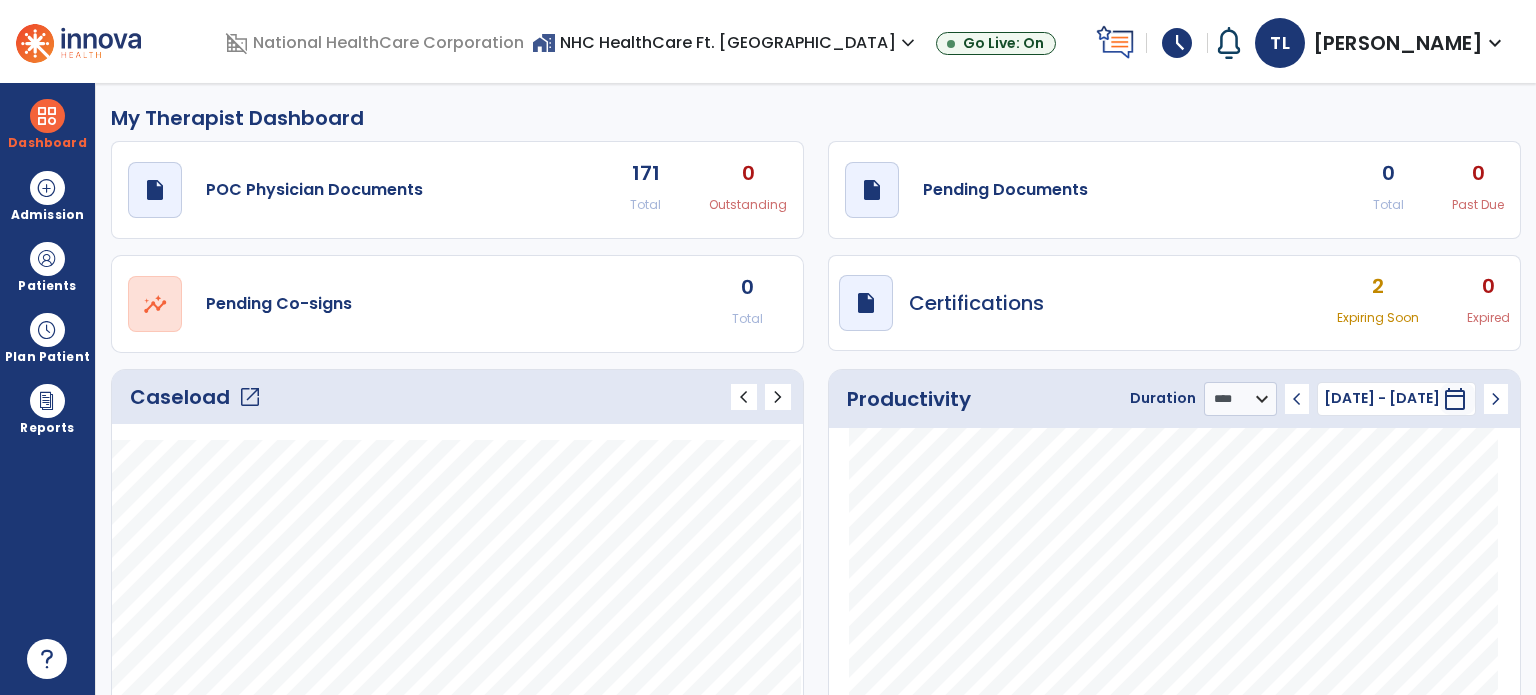 click on "Caseload   open_in_new" 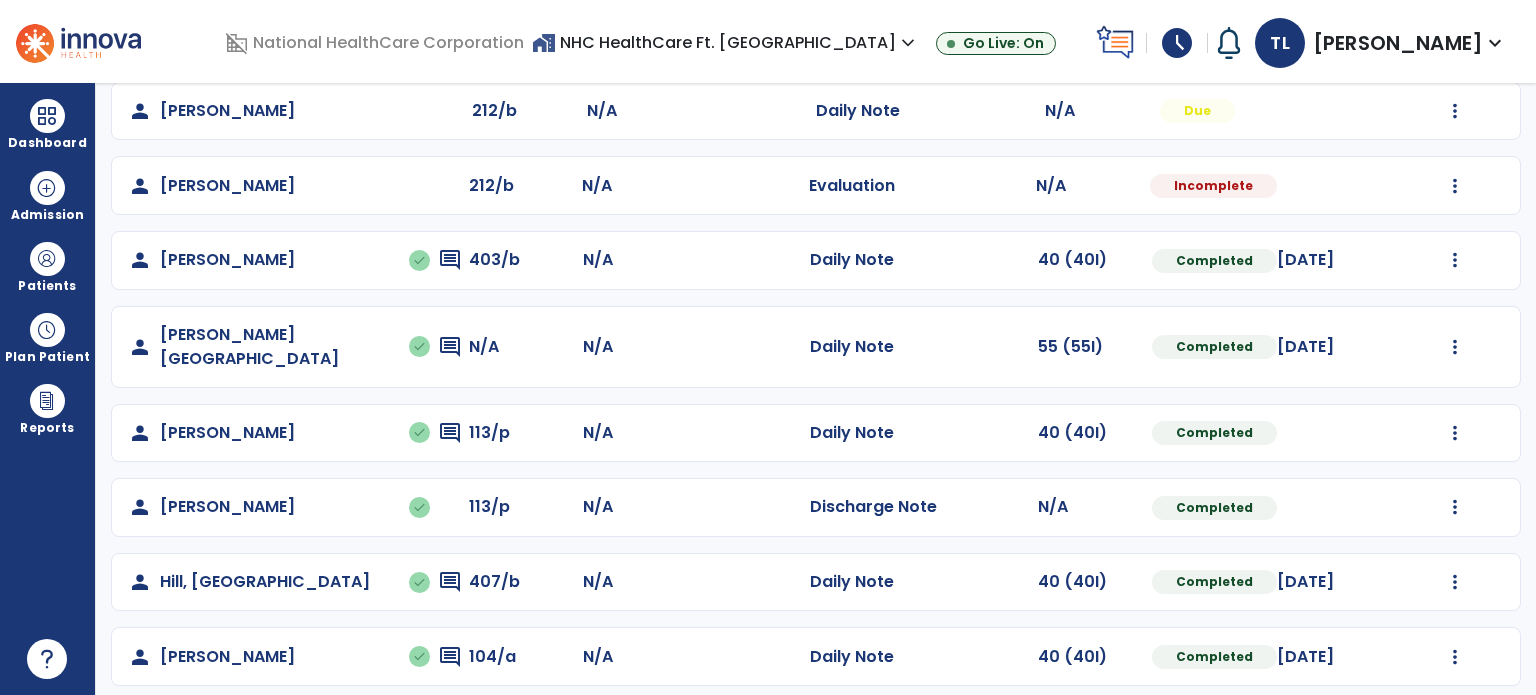 scroll, scrollTop: 614, scrollLeft: 0, axis: vertical 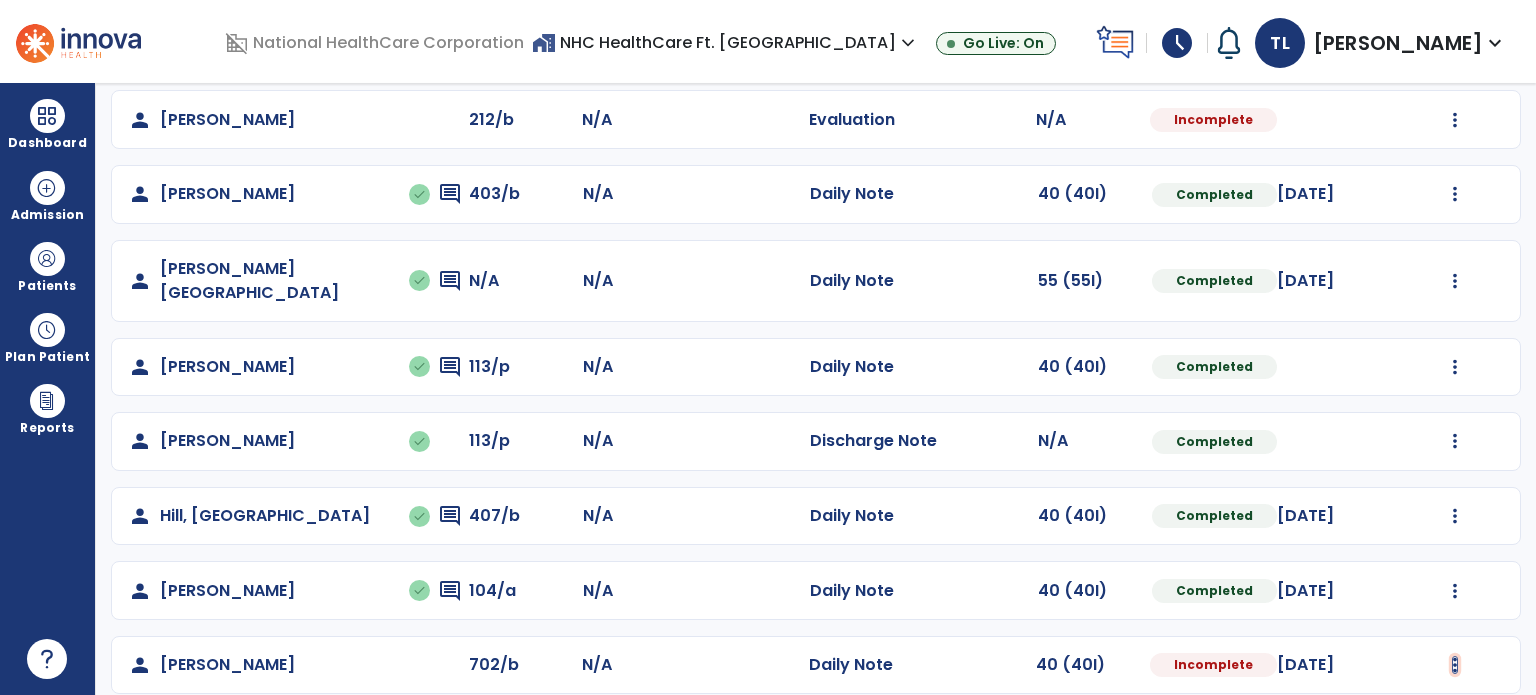 click at bounding box center (1455, -326) 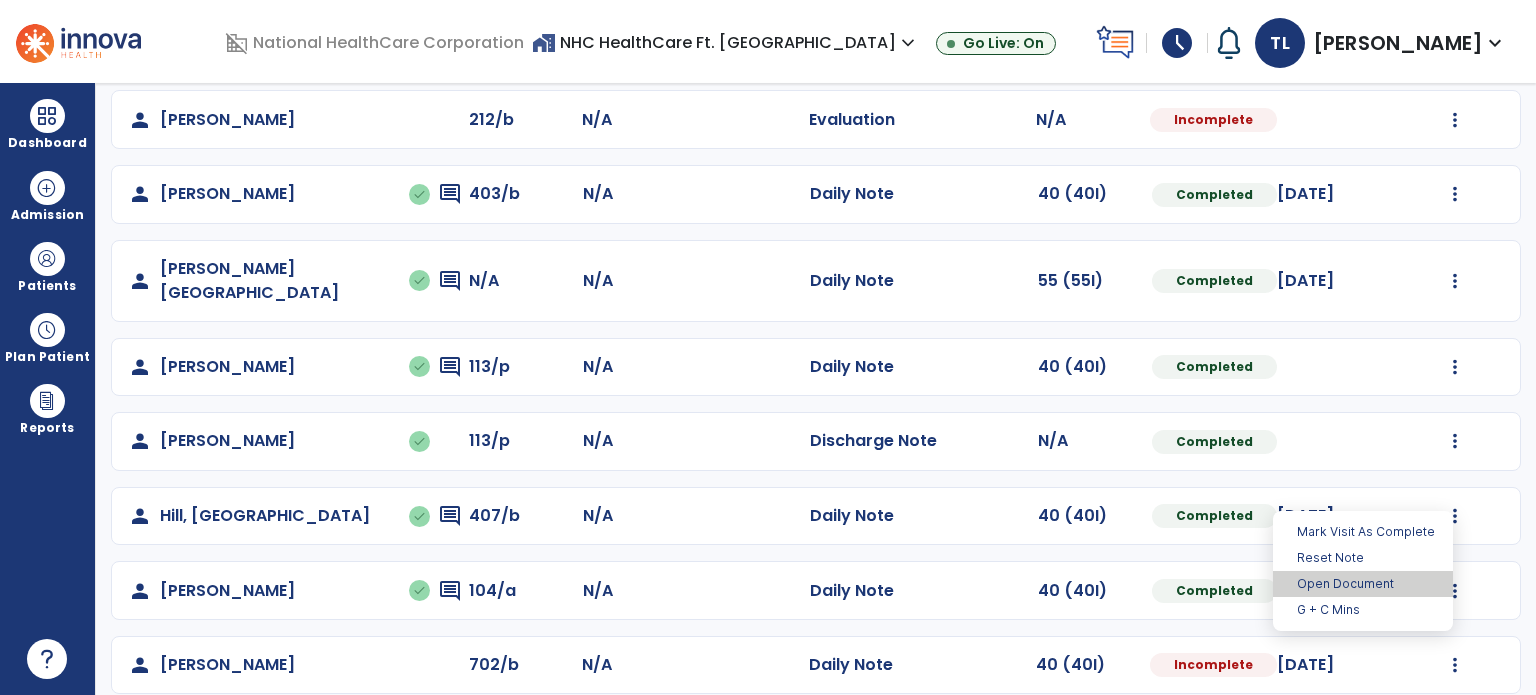 click on "Open Document" at bounding box center (1363, 584) 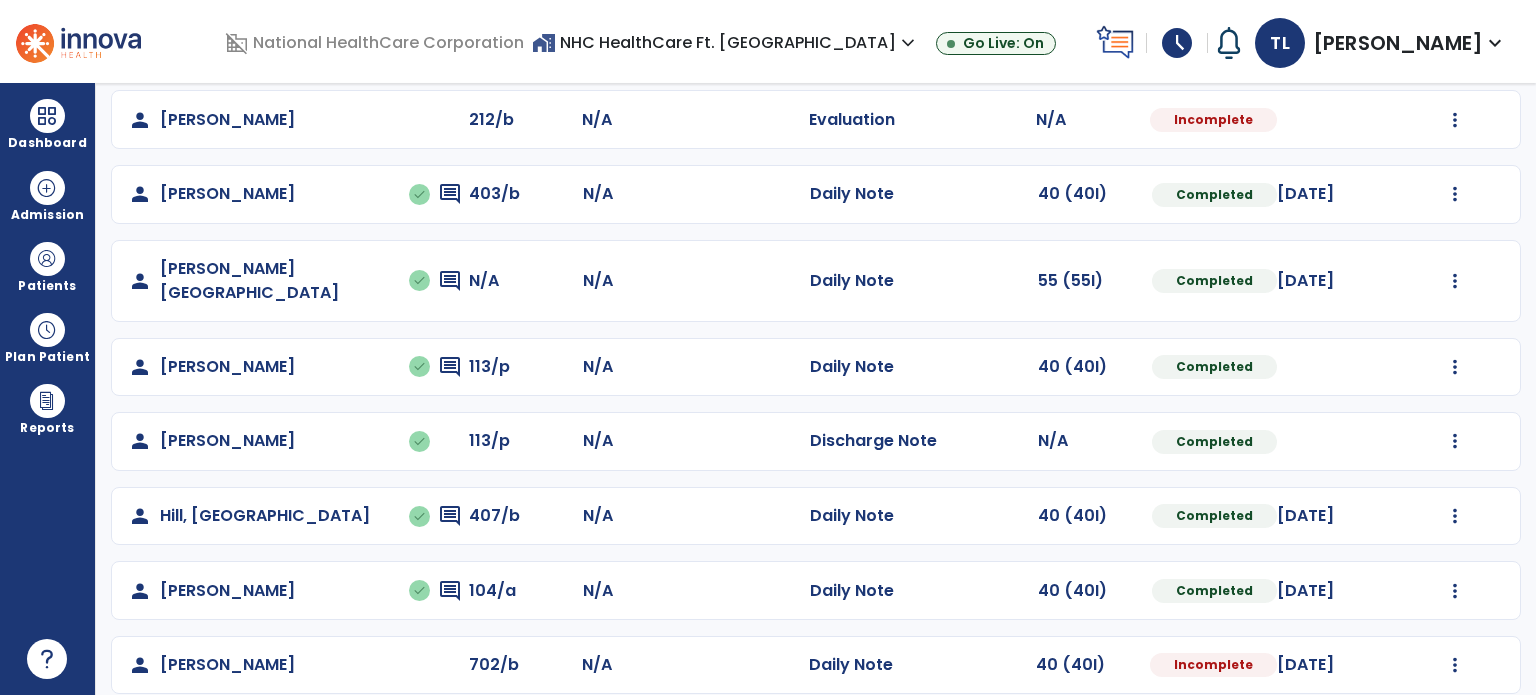 select on "*" 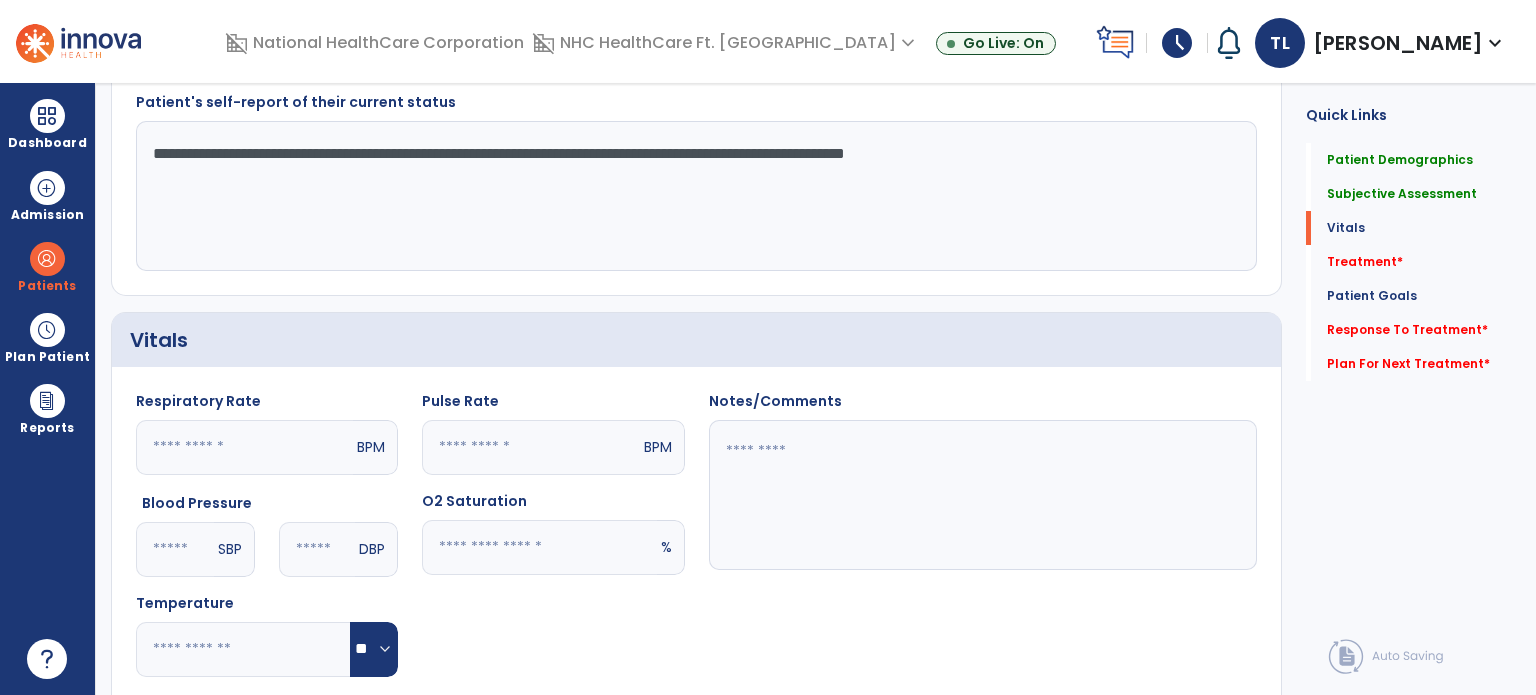 click on "**********" 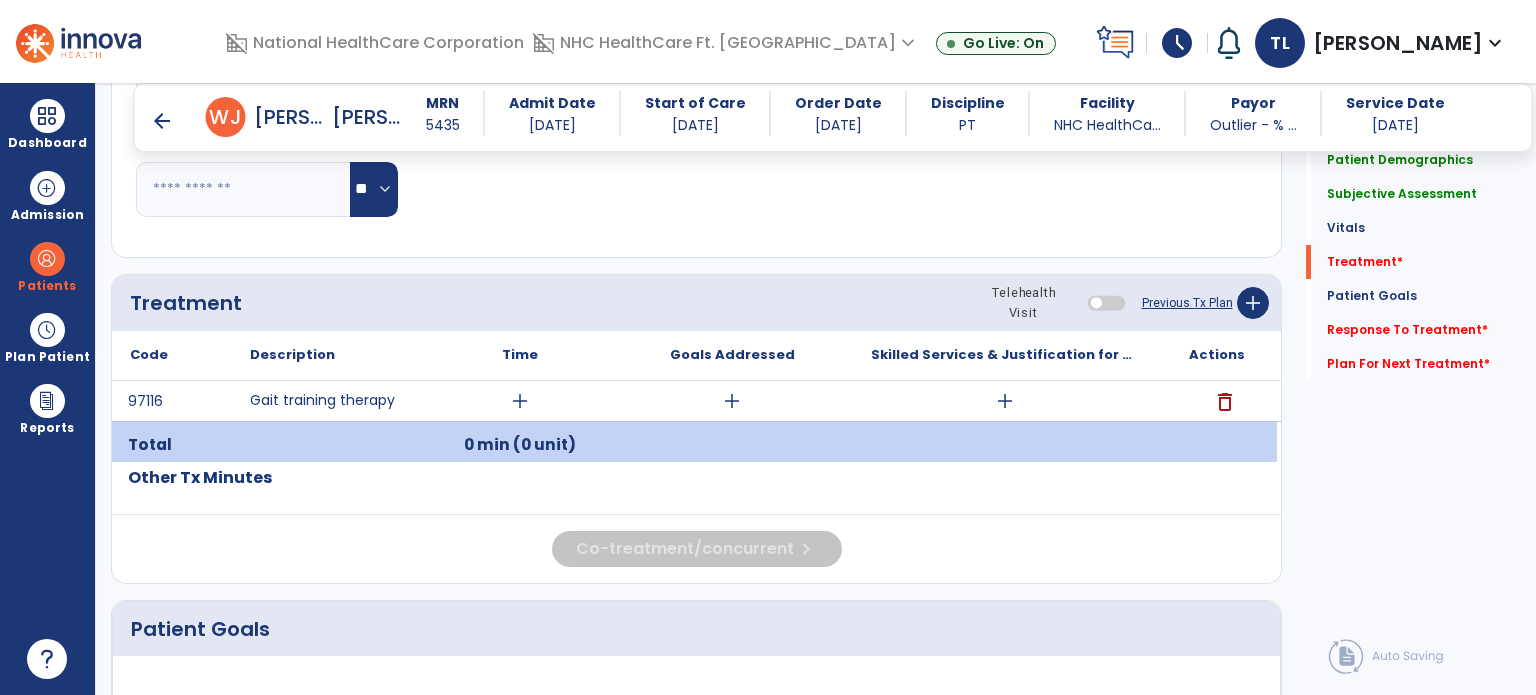 scroll, scrollTop: 1091, scrollLeft: 0, axis: vertical 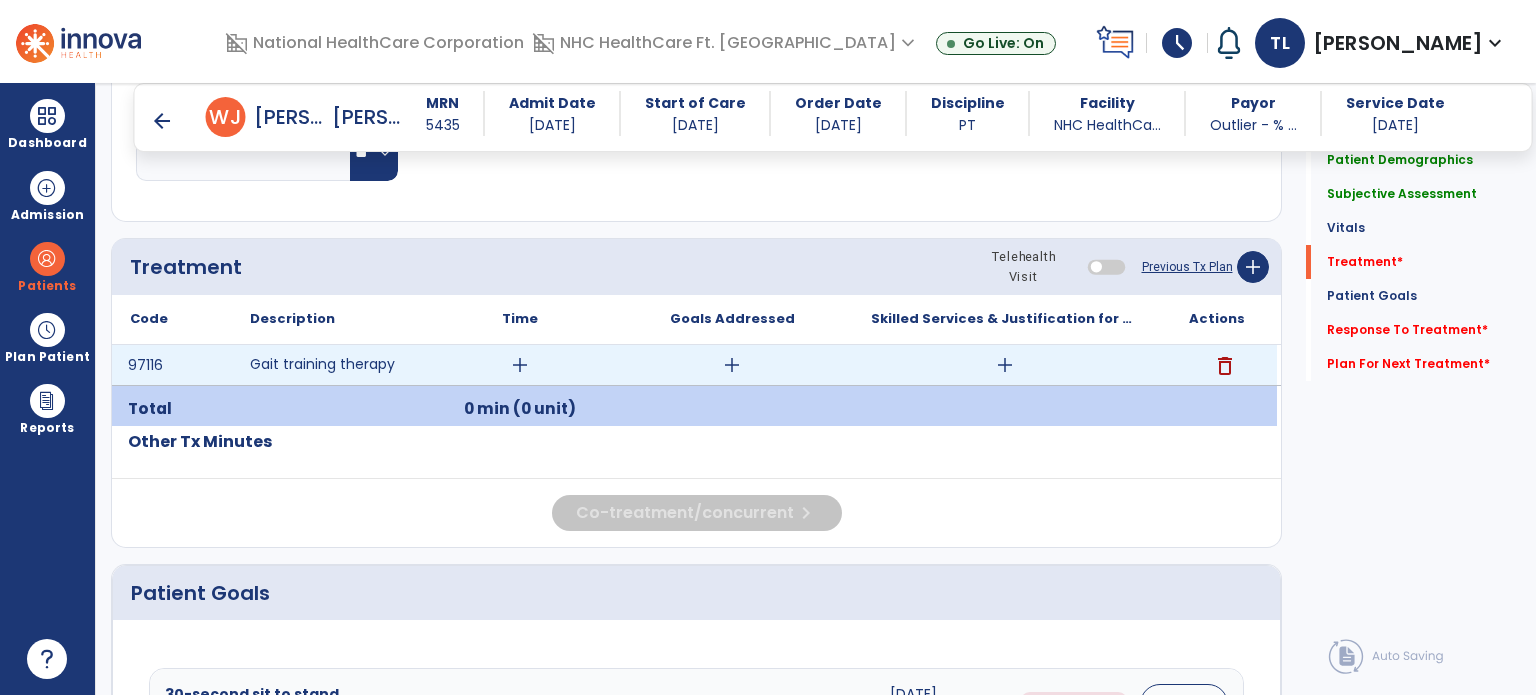 type on "**********" 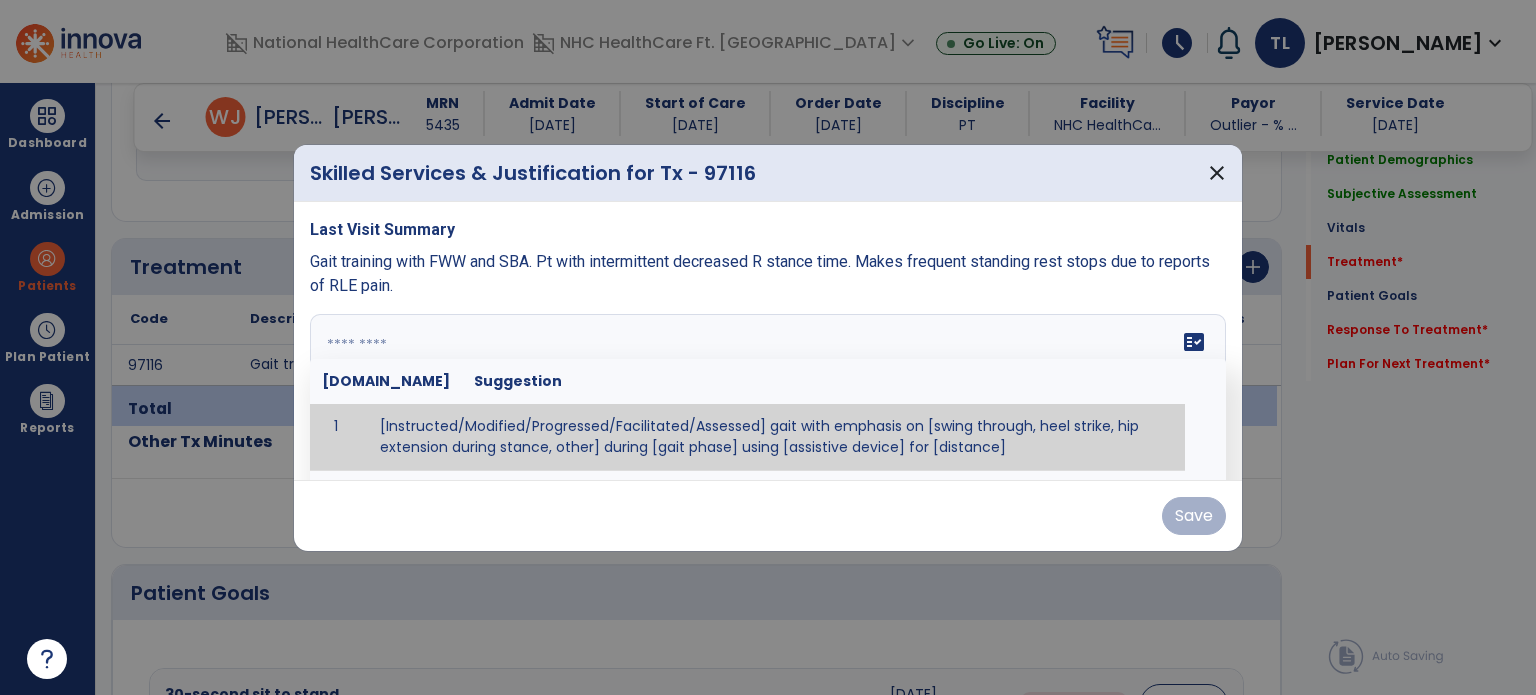 click at bounding box center (766, 389) 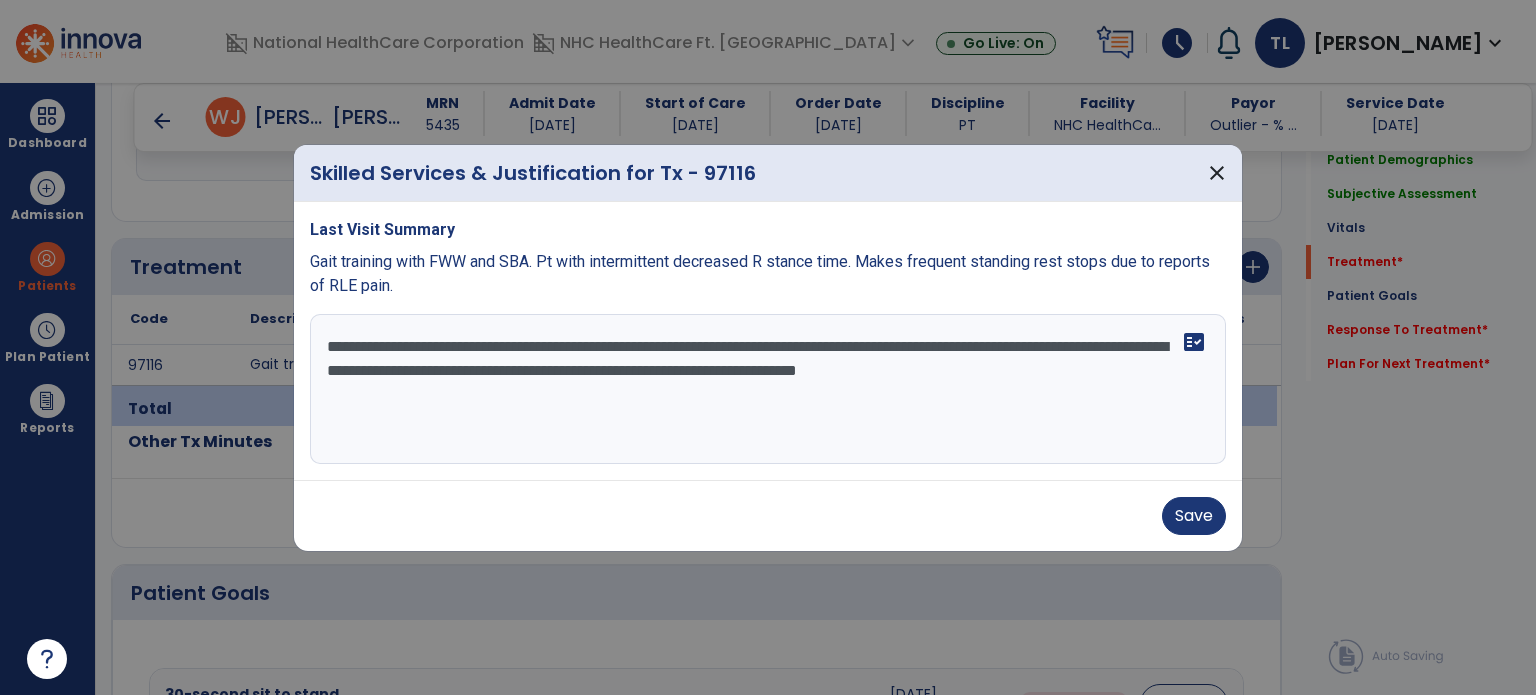 click on "**********" at bounding box center (768, 389) 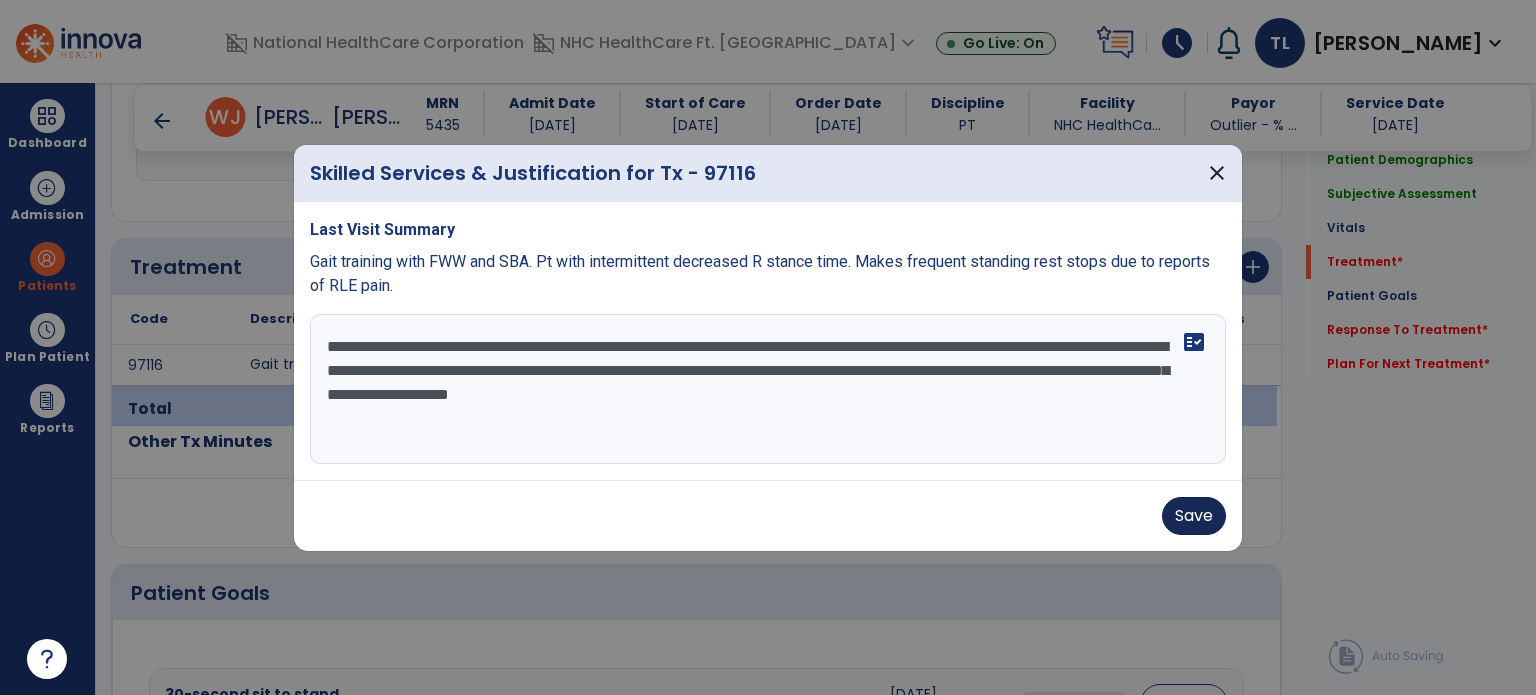 type on "**********" 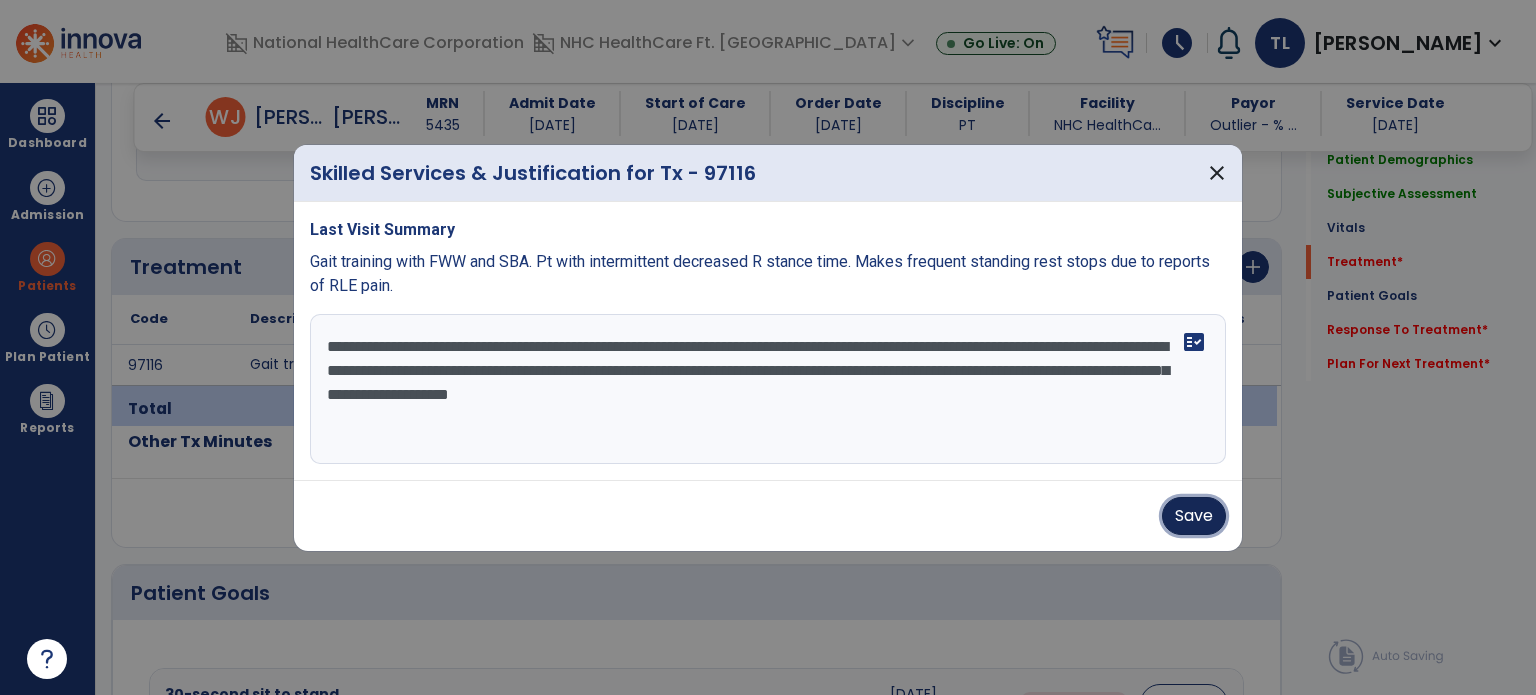 click on "Save" at bounding box center [1194, 516] 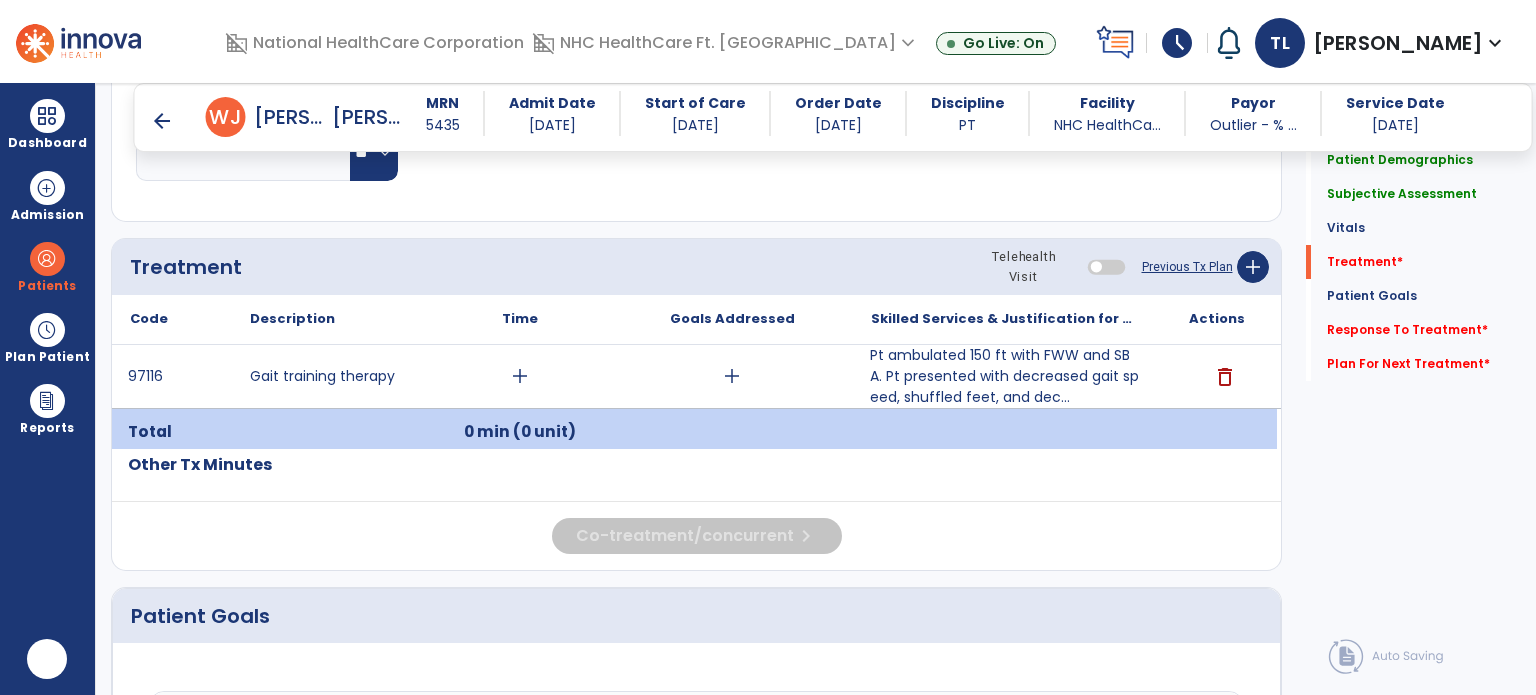 scroll, scrollTop: 0, scrollLeft: 0, axis: both 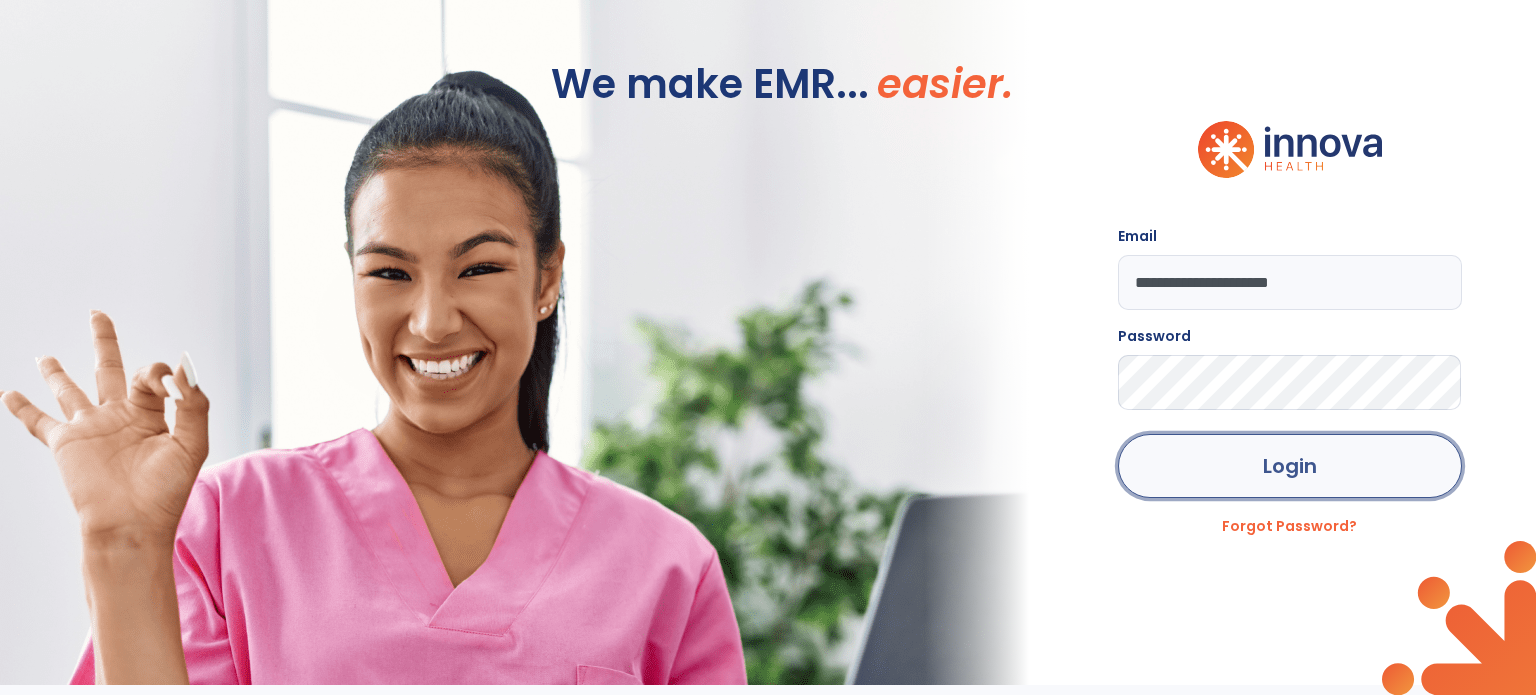 click on "Login" 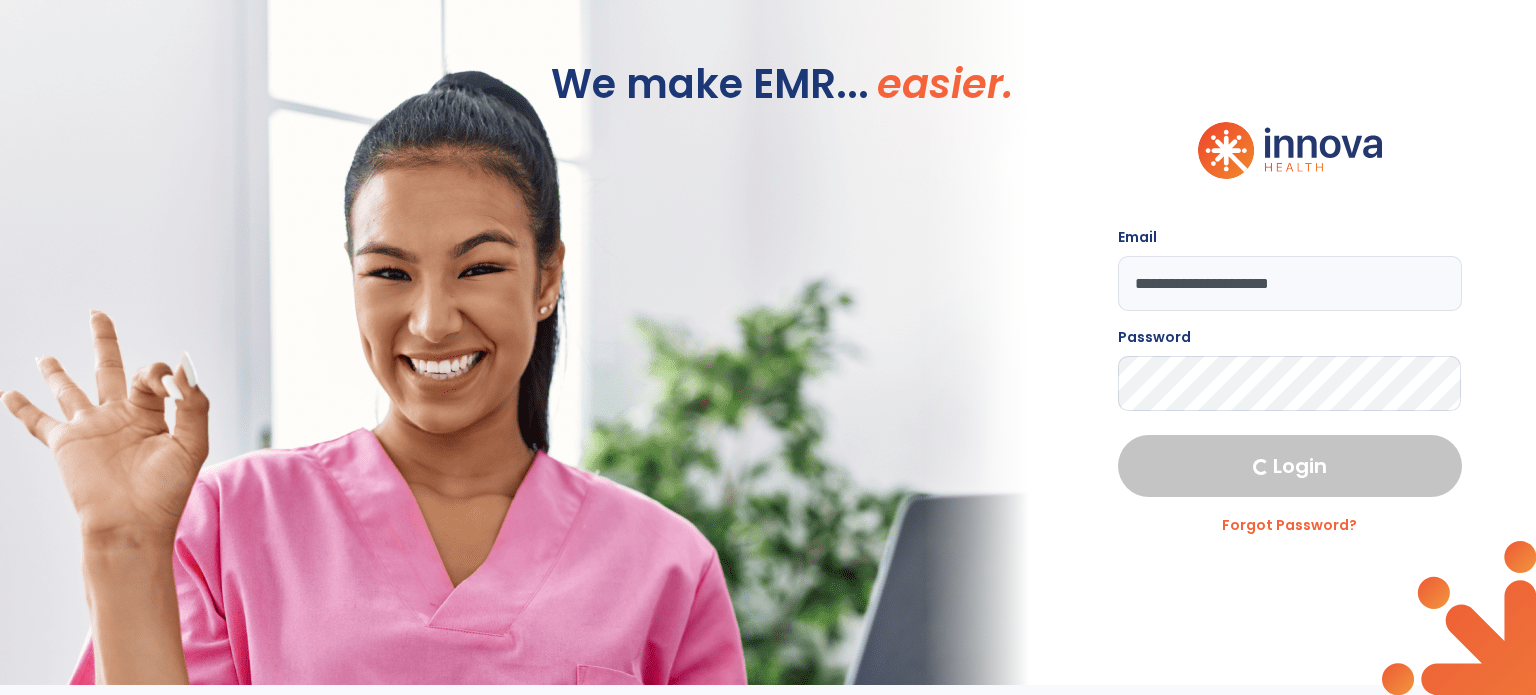 select on "****" 